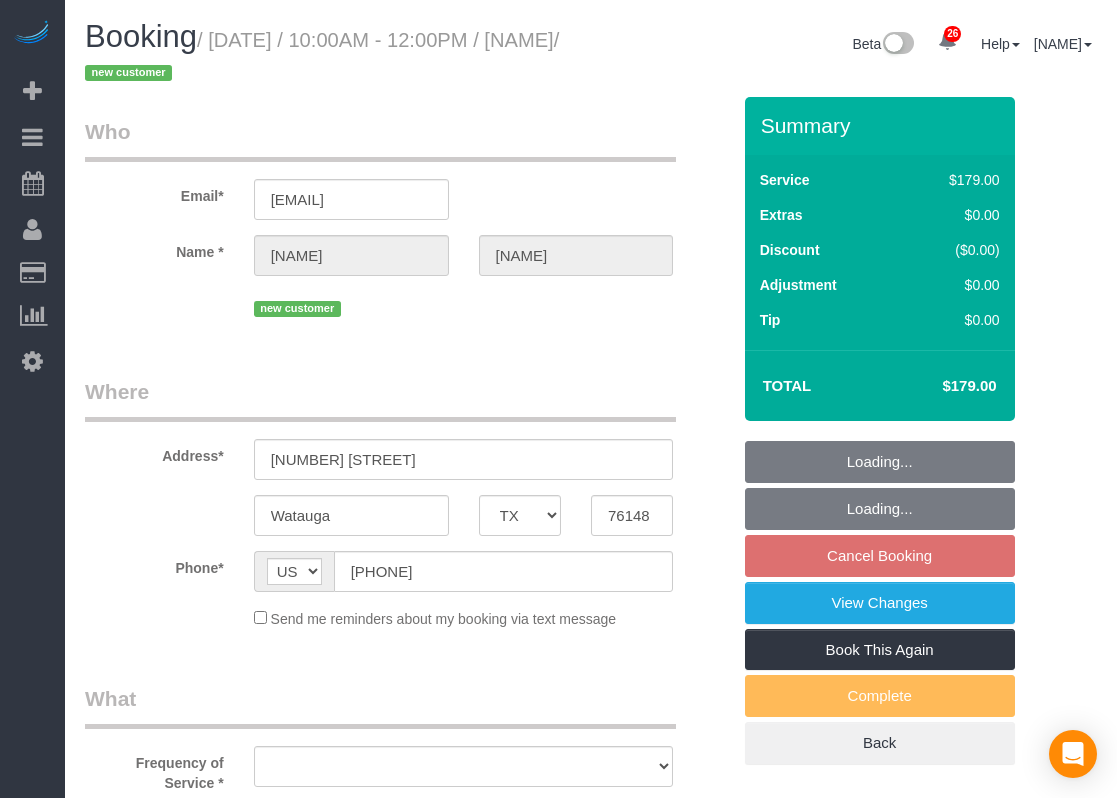 select on "TX" 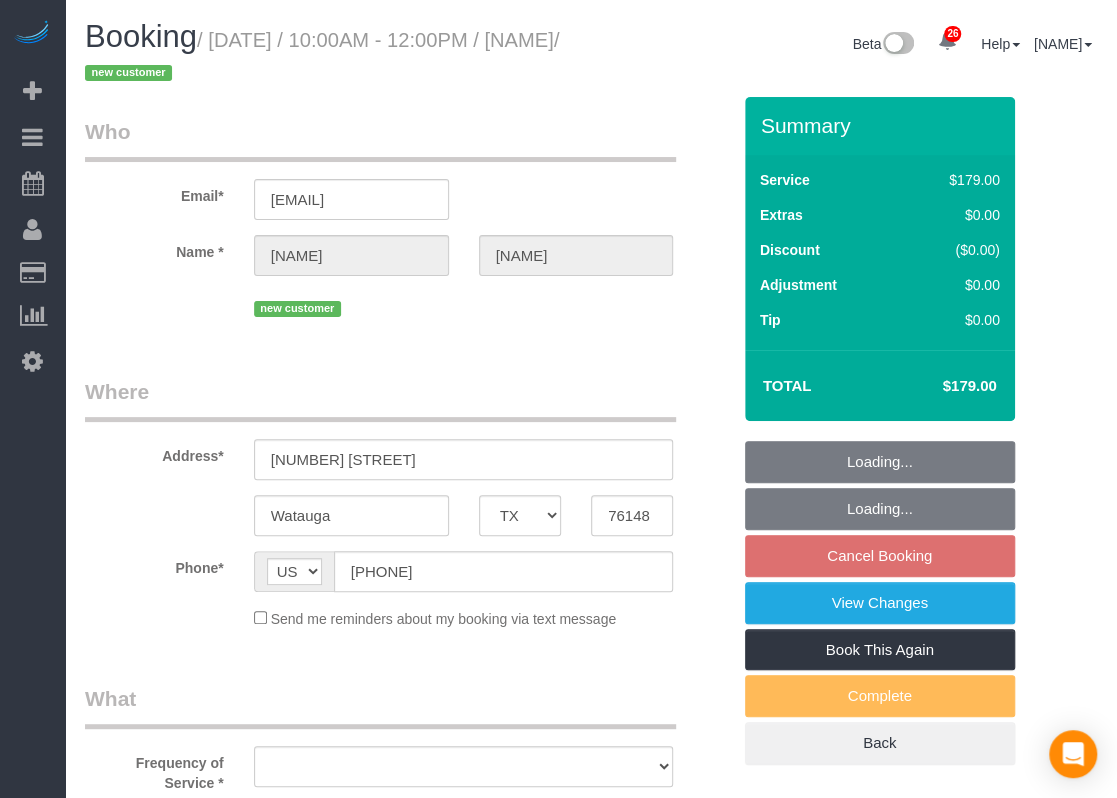 select on "string:fspay-e35de2ac-3ff7-4b75-8429-1b91feb36d4c" 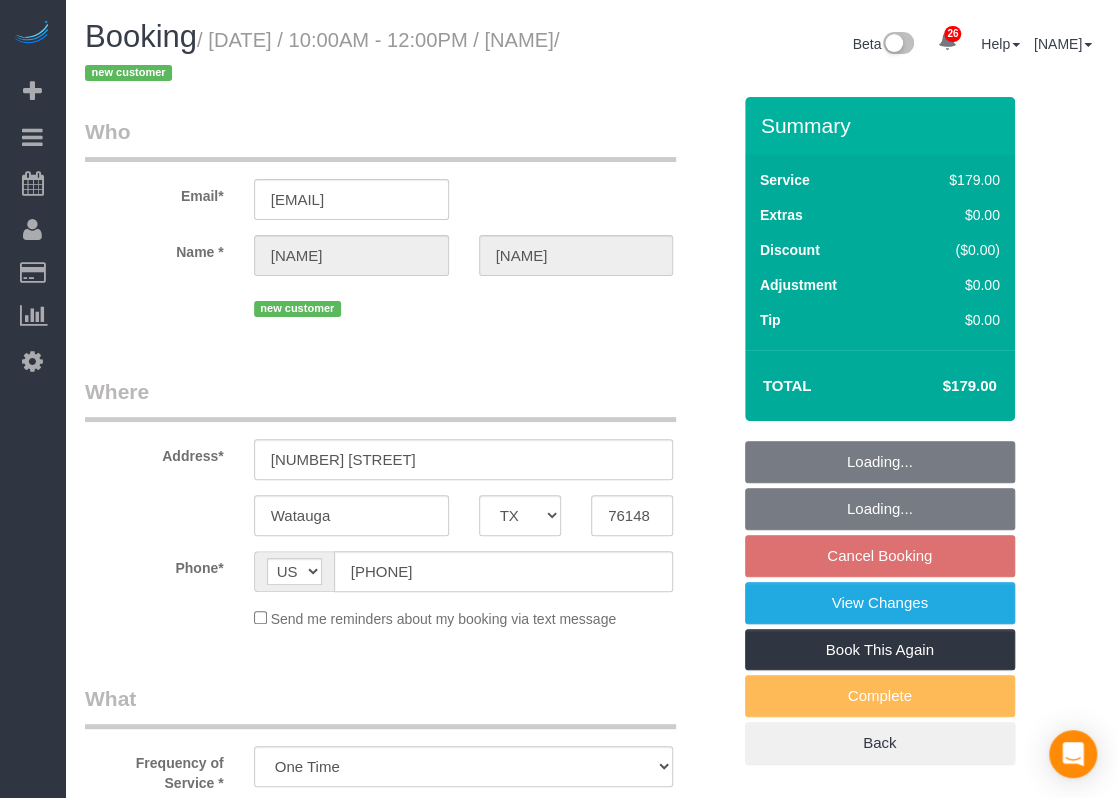 select on "object:3493" 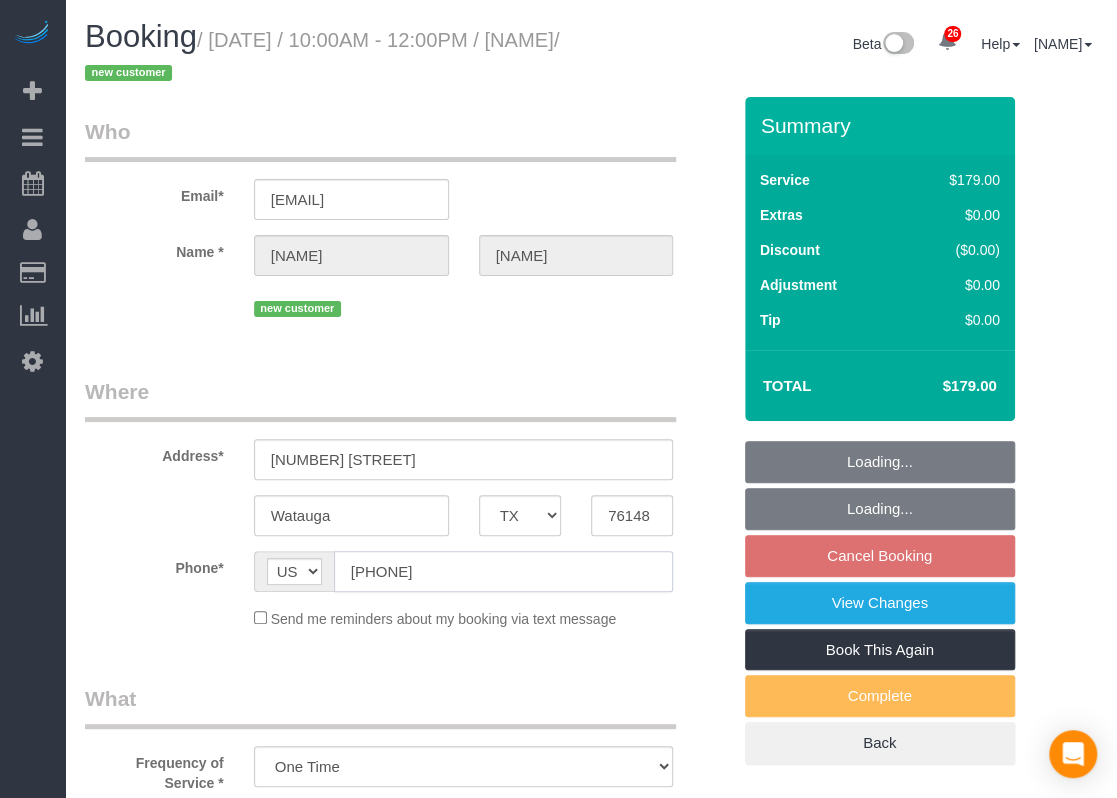 click on "(817) 253-8320" 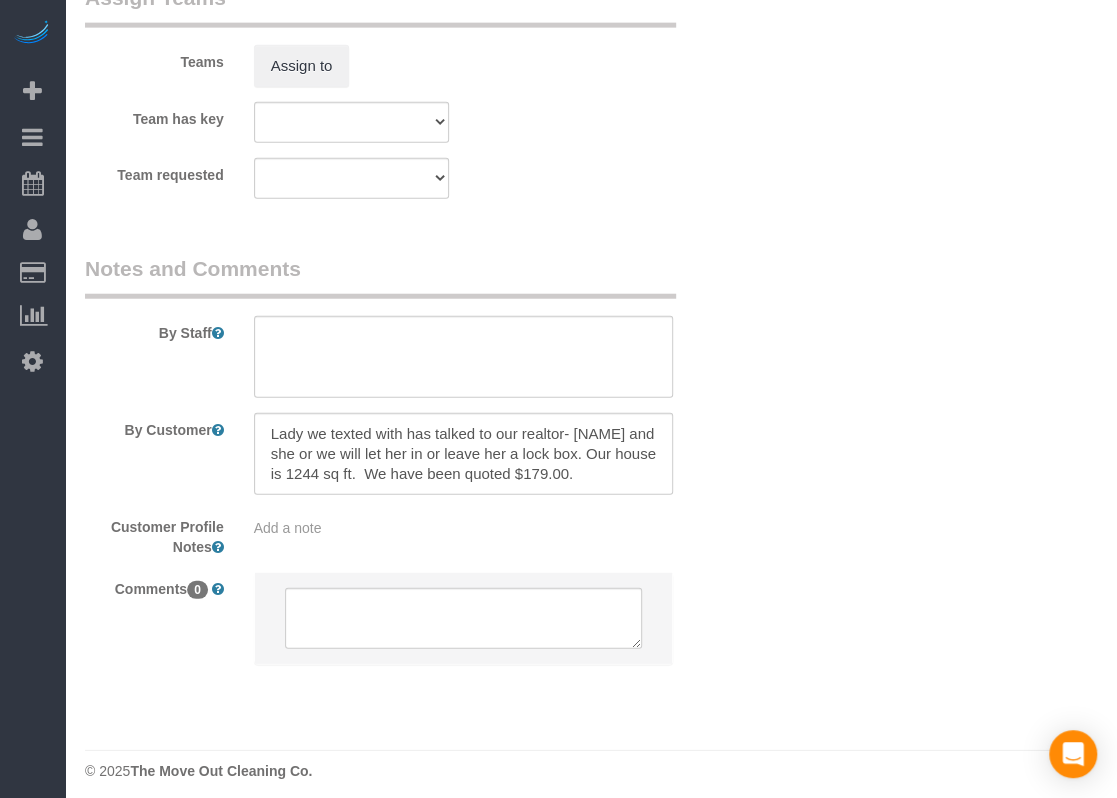 scroll, scrollTop: 2100, scrollLeft: 0, axis: vertical 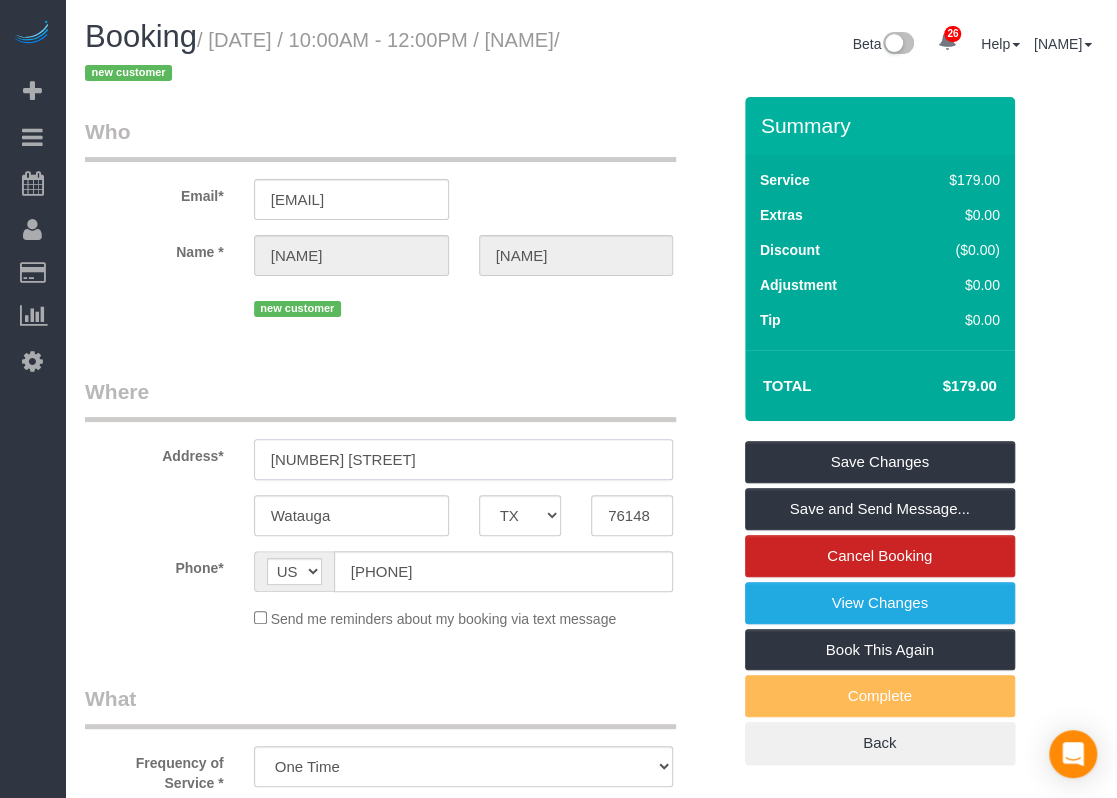 click on "6601 Perdido Drive" at bounding box center (464, 459) 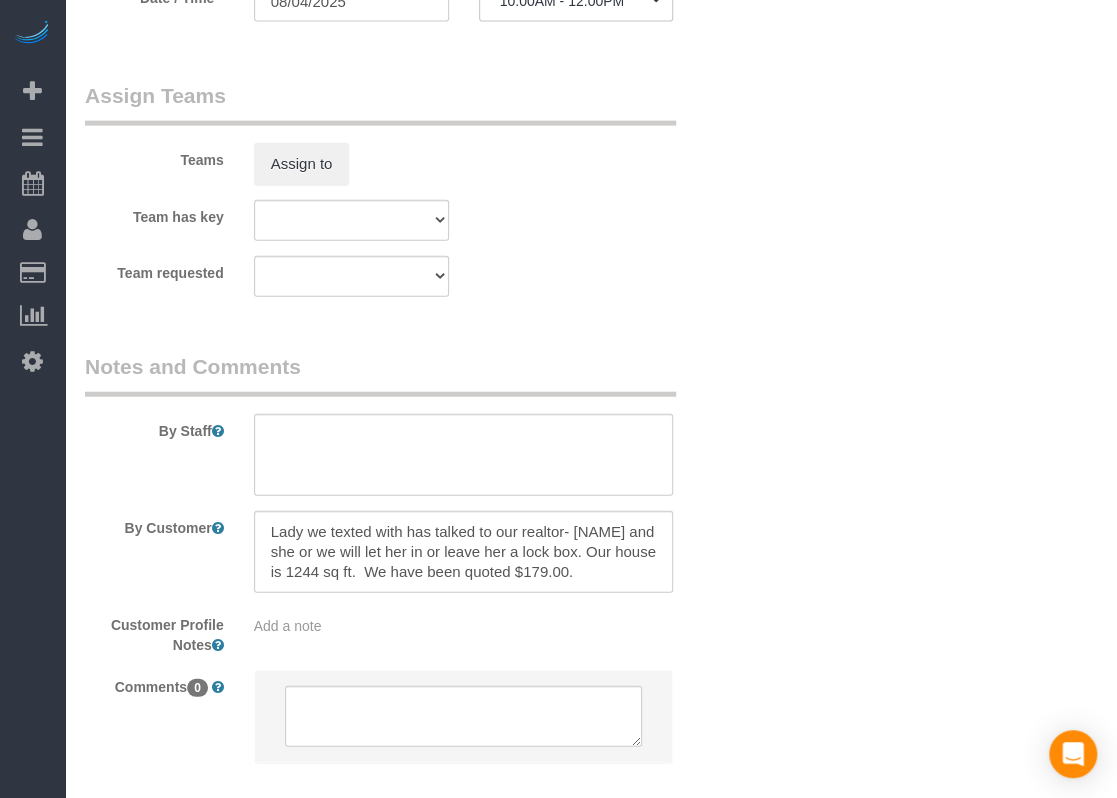 scroll, scrollTop: 2108, scrollLeft: 0, axis: vertical 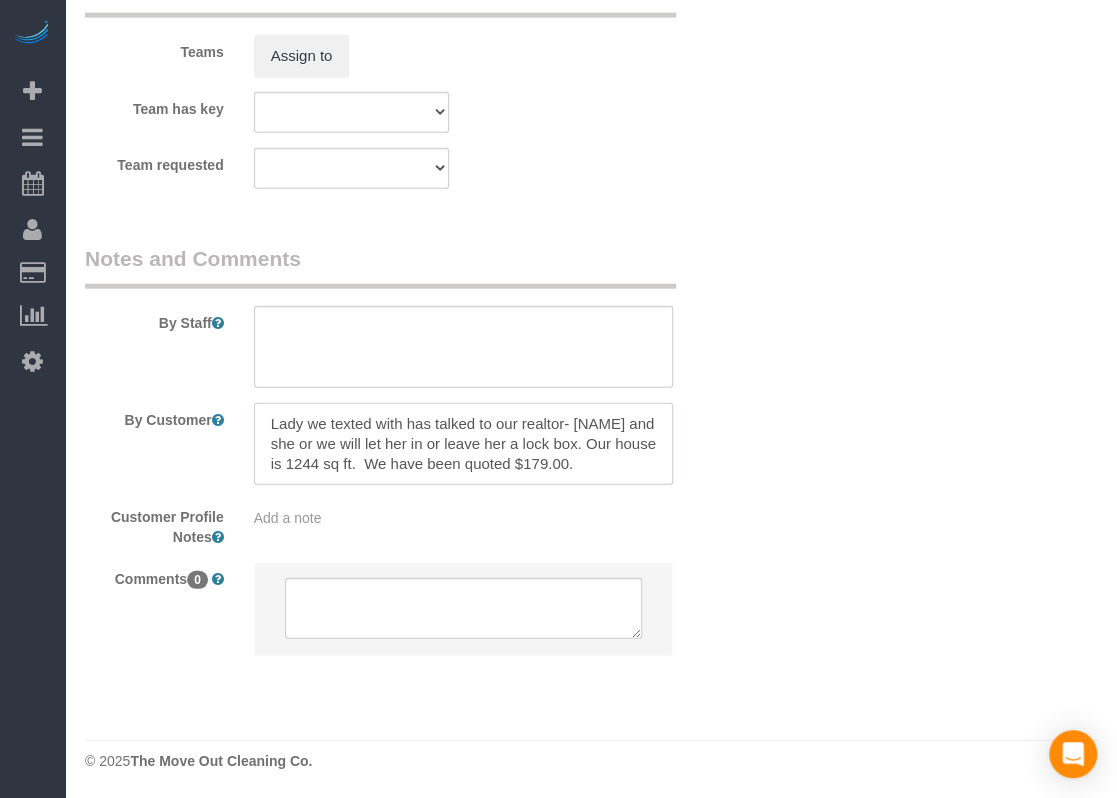 drag, startPoint x: 574, startPoint y: 425, endPoint x: 305, endPoint y: 446, distance: 269.81845 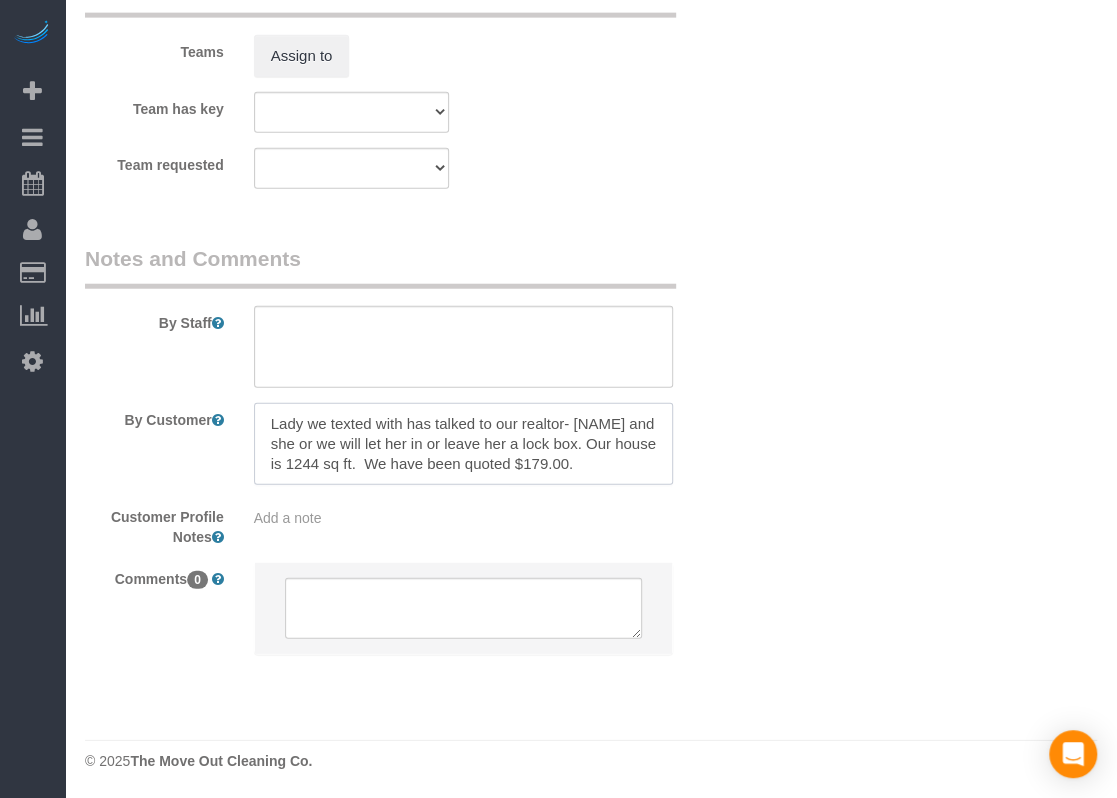 click at bounding box center (464, 444) 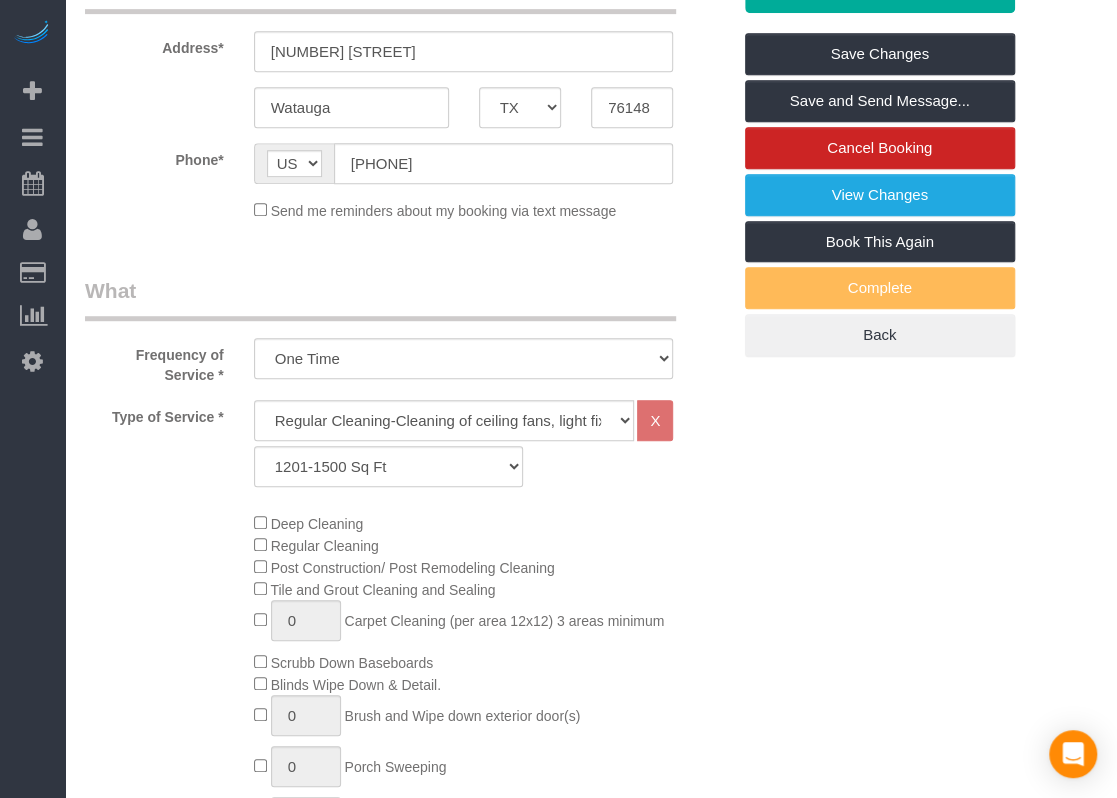 scroll, scrollTop: 0, scrollLeft: 0, axis: both 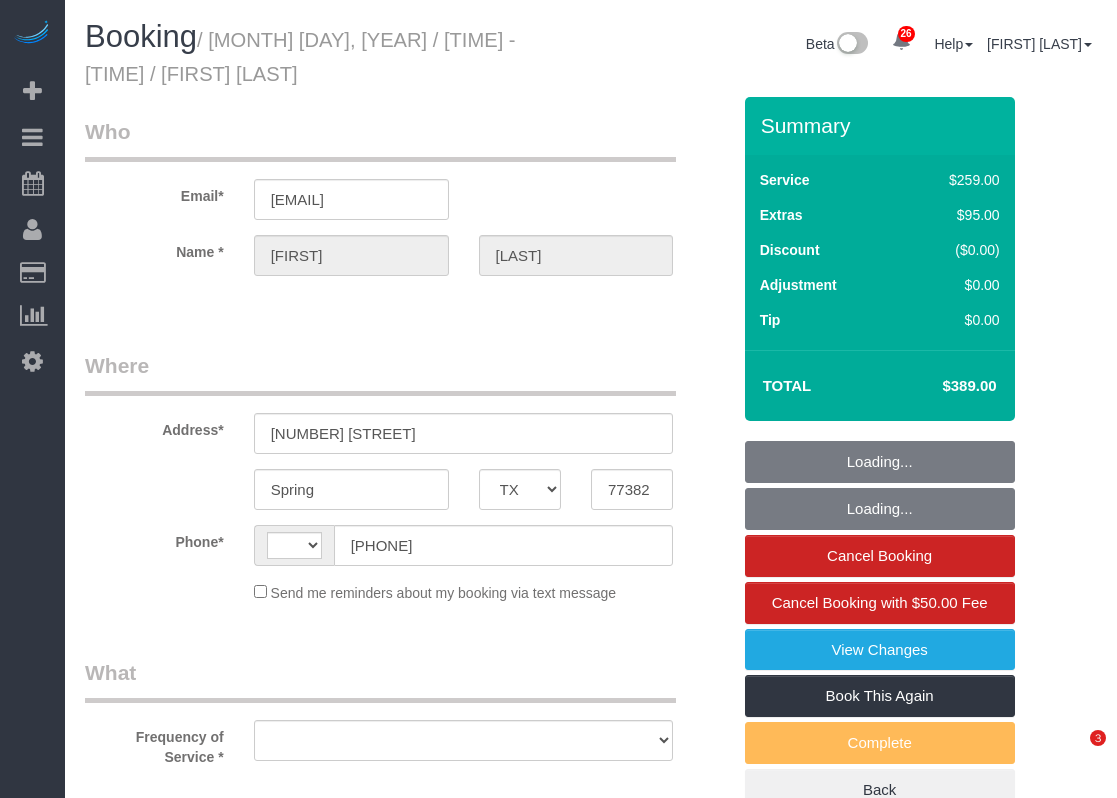 select on "TX" 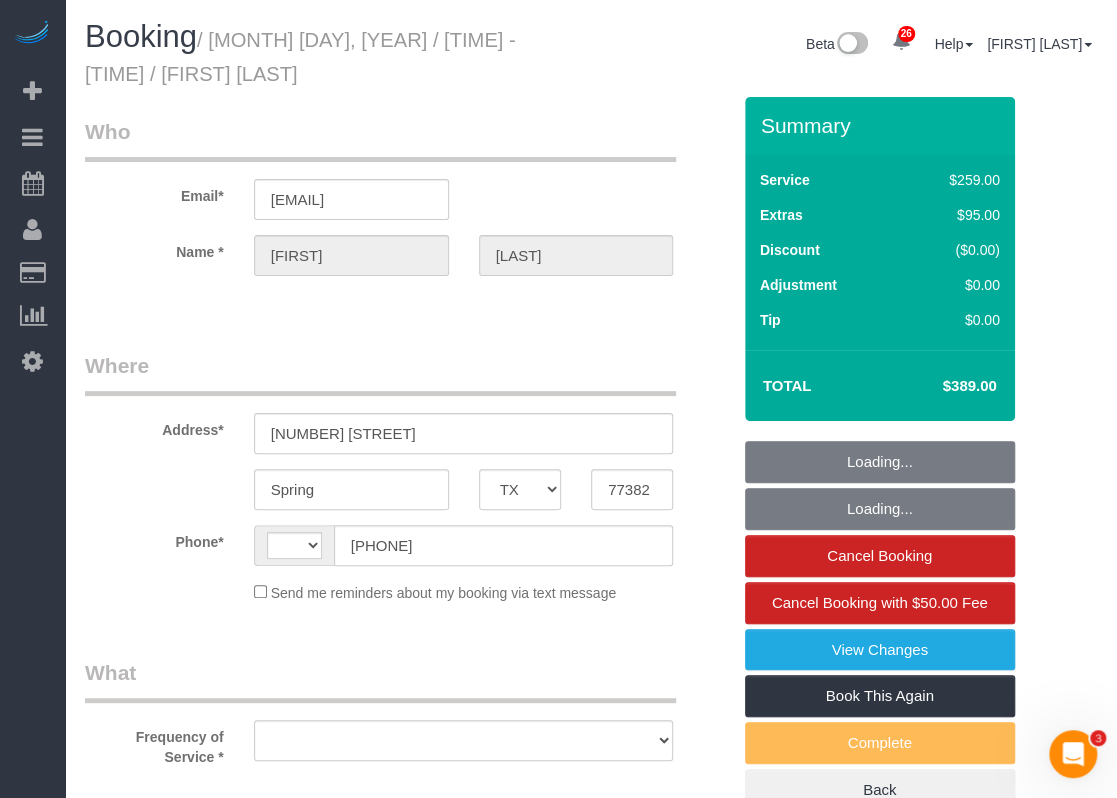 scroll, scrollTop: 0, scrollLeft: 0, axis: both 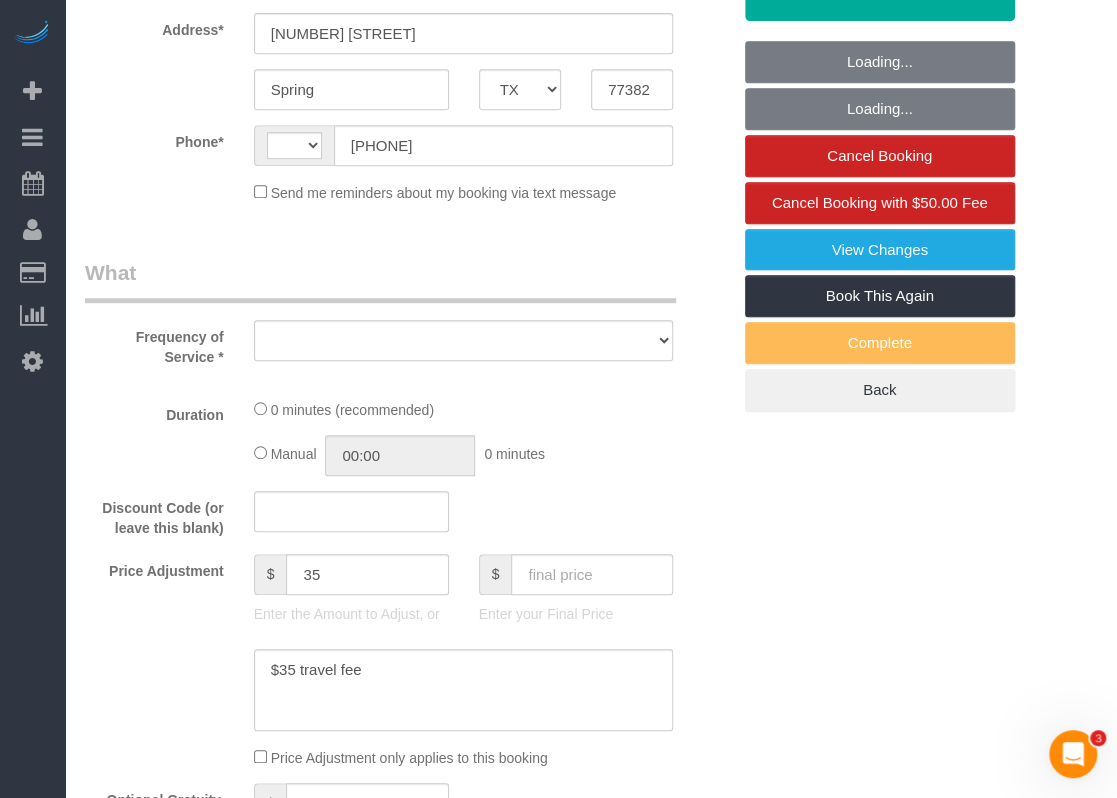 select on "string:US" 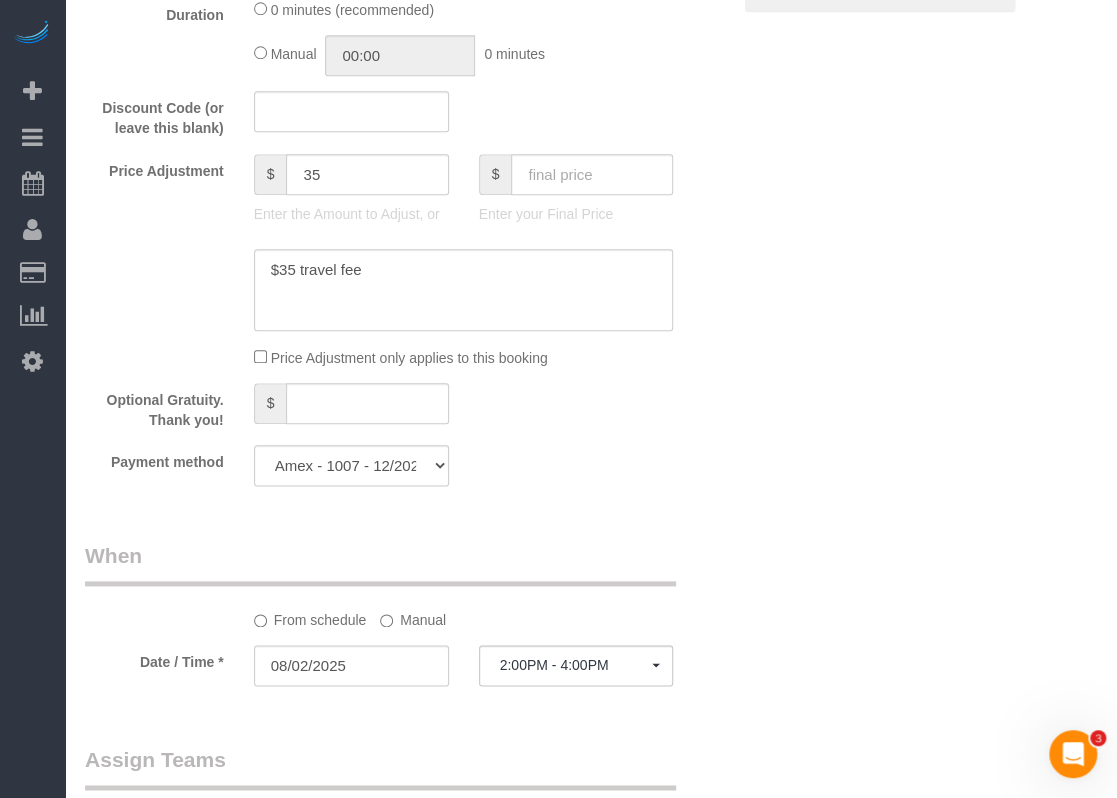 select on "3" 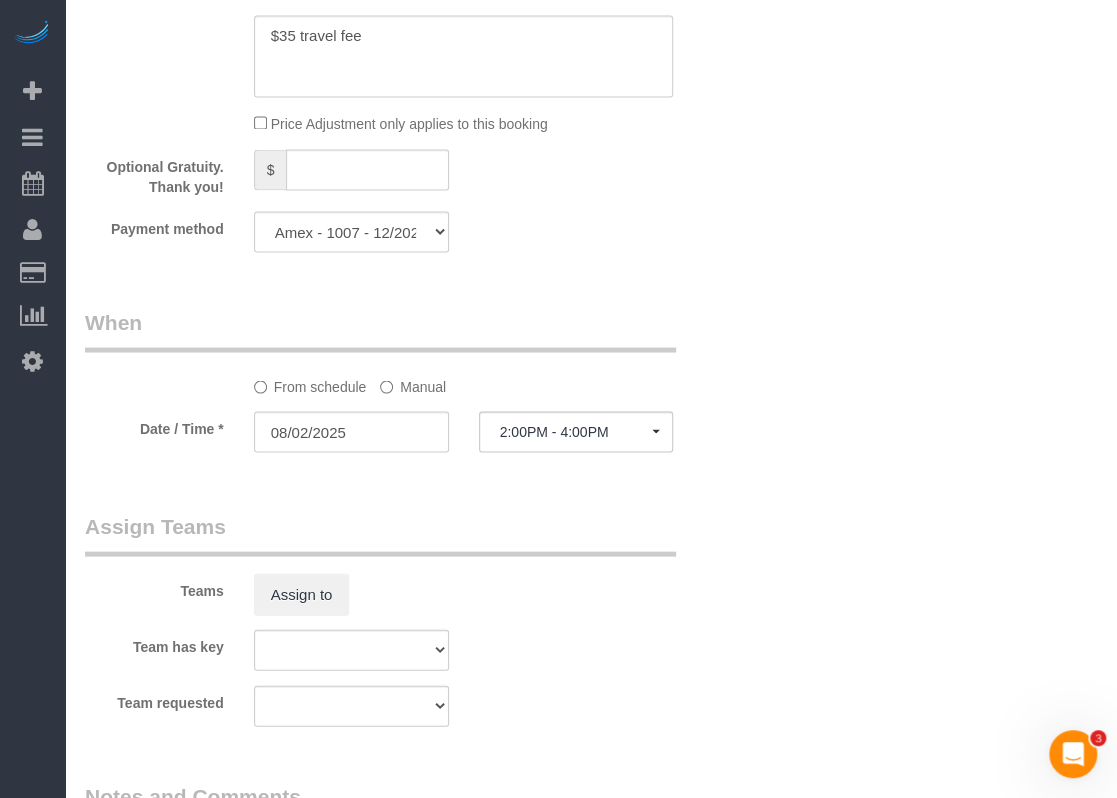 select on "object:1206" 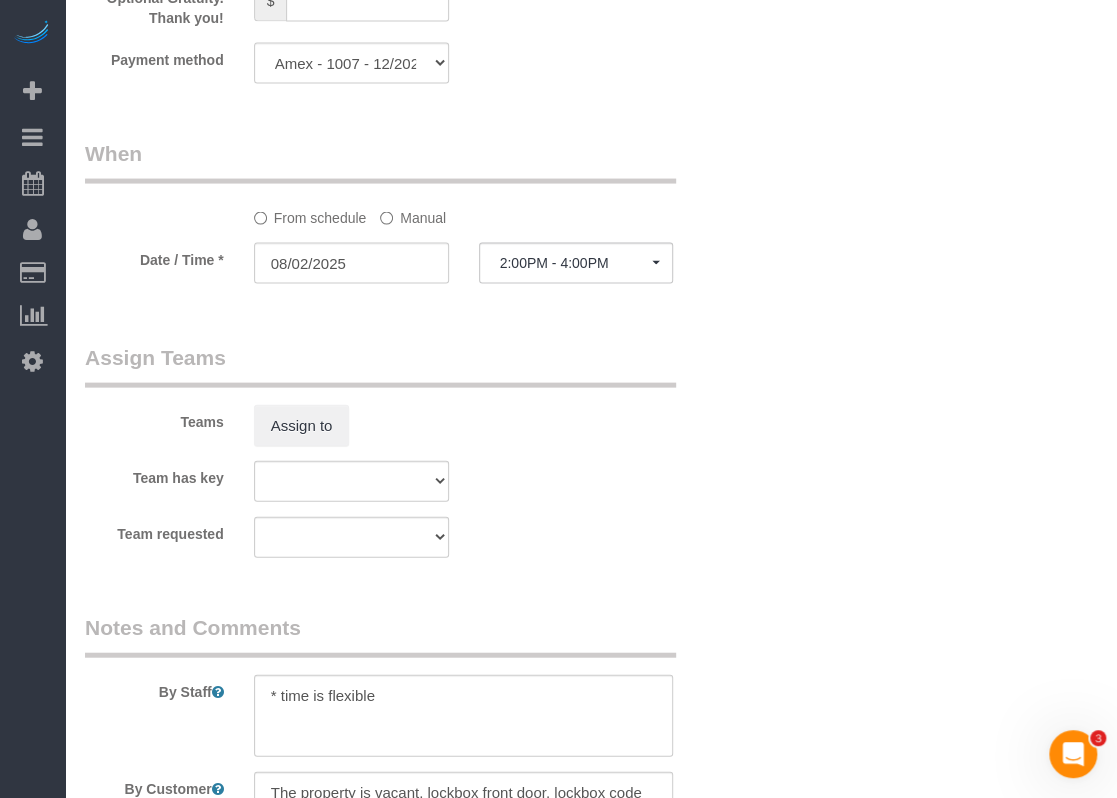 scroll, scrollTop: 2081, scrollLeft: 0, axis: vertical 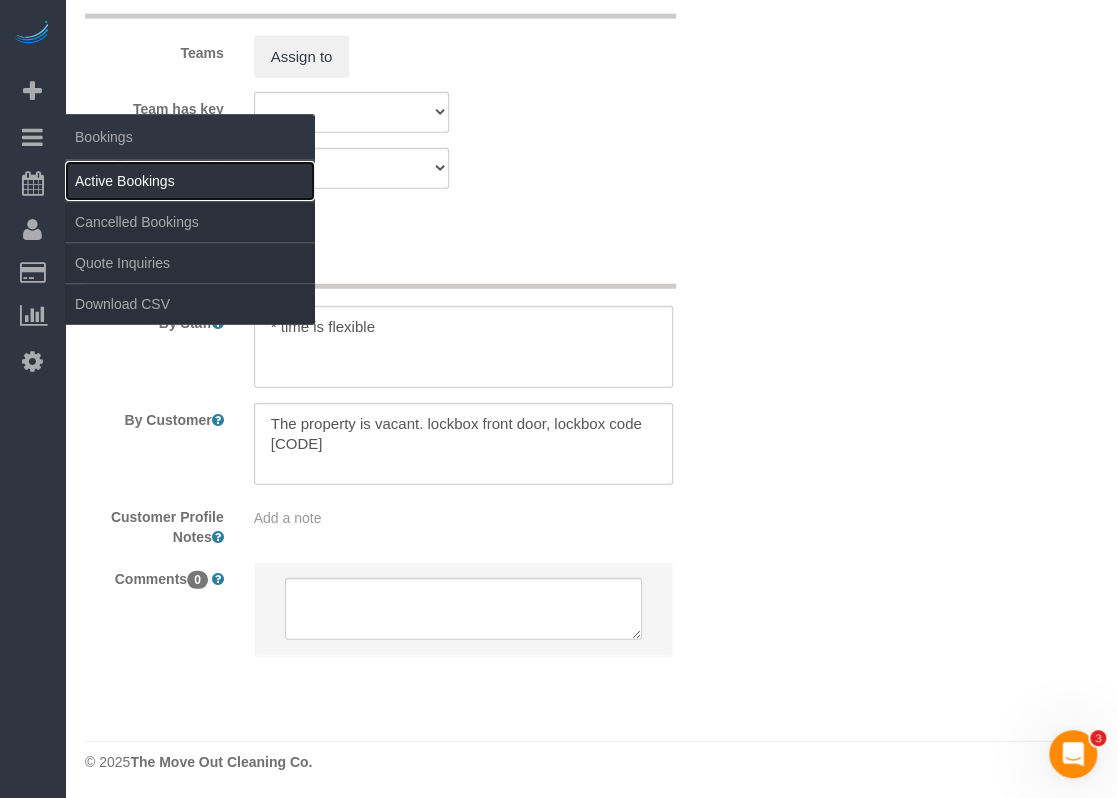 click on "Active Bookings" at bounding box center (190, 181) 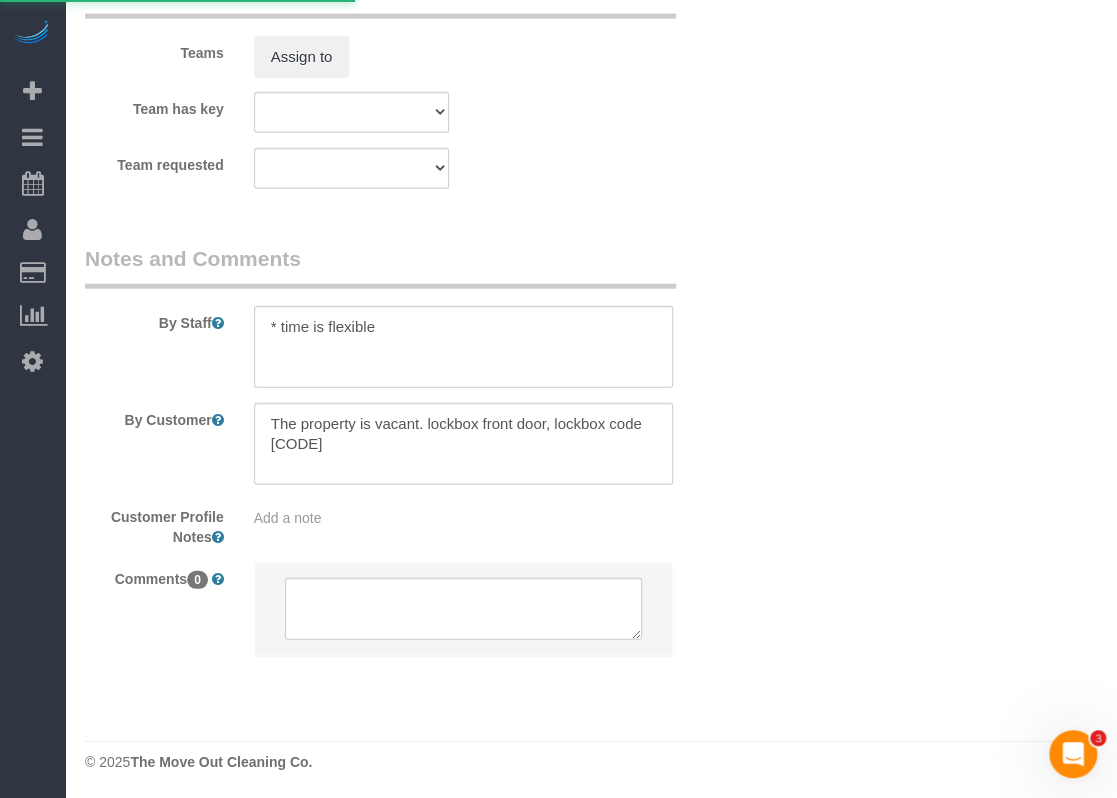 scroll, scrollTop: 0, scrollLeft: 0, axis: both 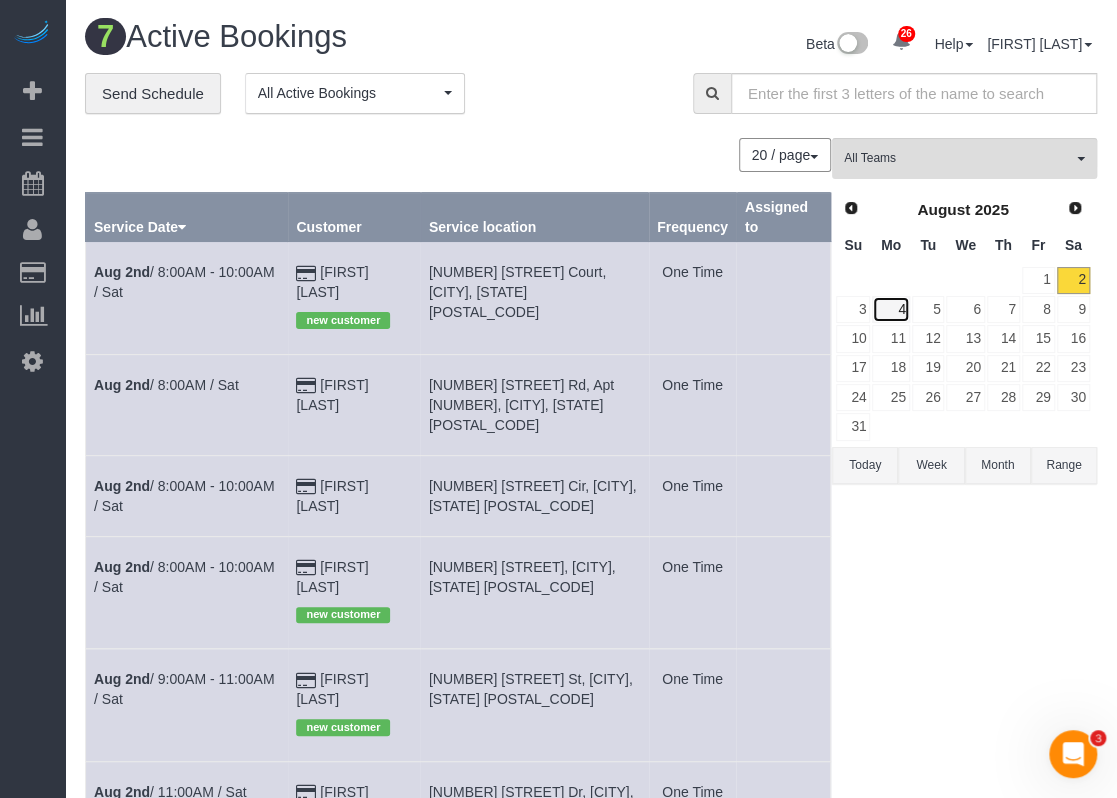 click on "4" at bounding box center (890, 309) 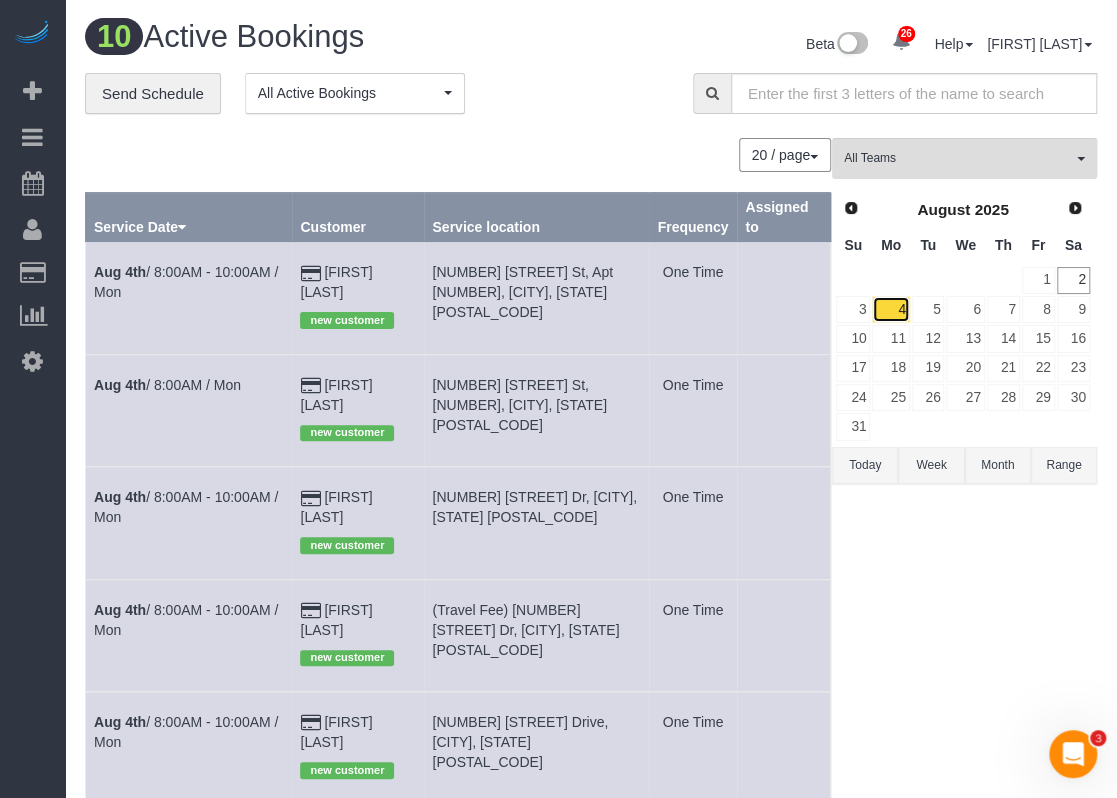 click on "4" at bounding box center [890, 309] 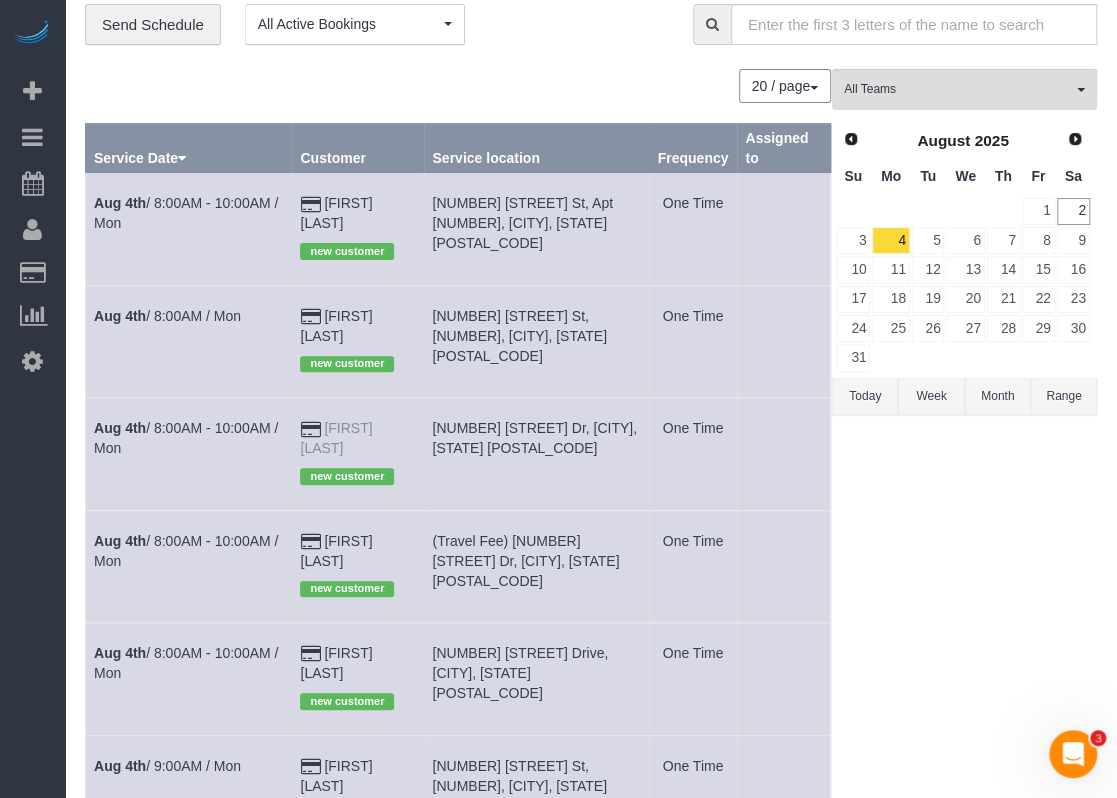 scroll, scrollTop: 100, scrollLeft: 0, axis: vertical 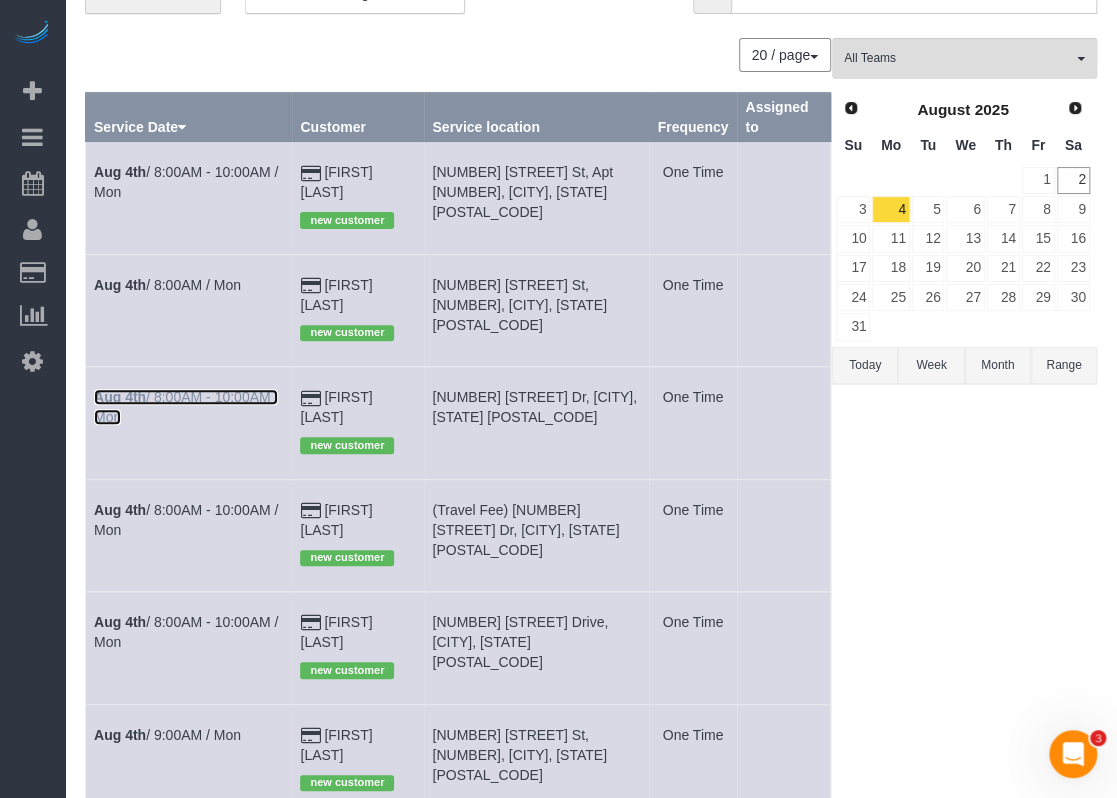drag, startPoint x: 221, startPoint y: 347, endPoint x: 192, endPoint y: 351, distance: 29.274563 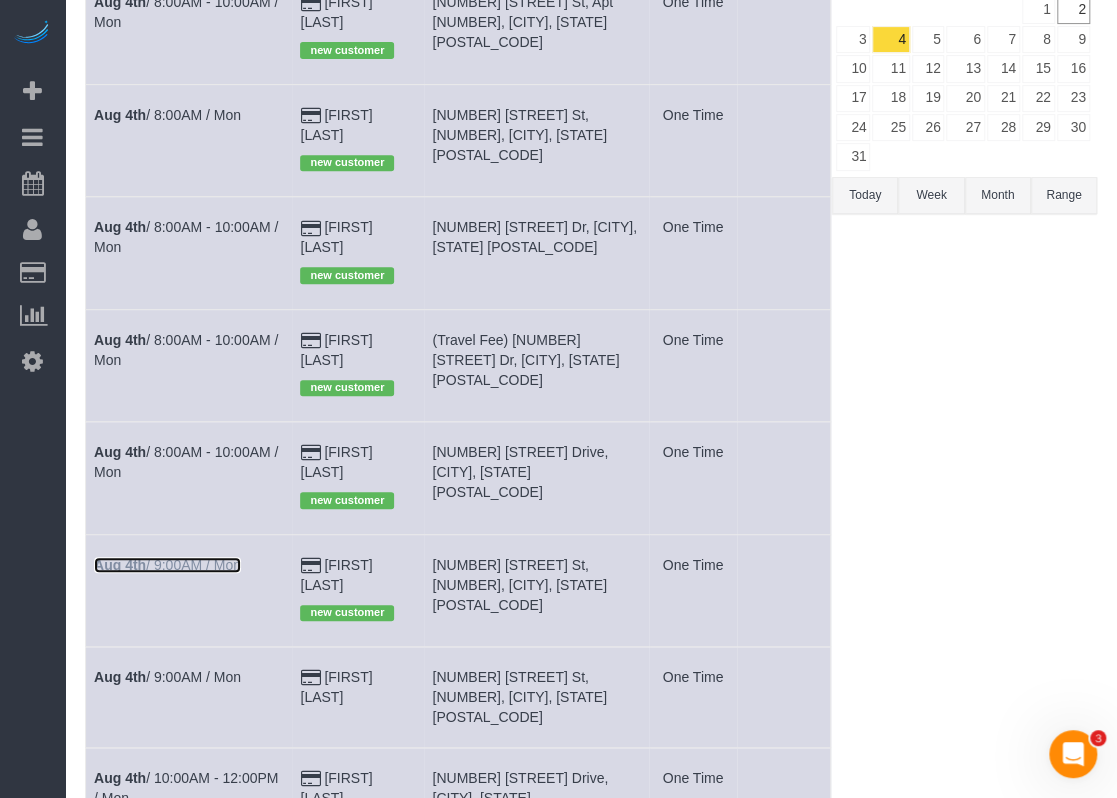 scroll, scrollTop: 300, scrollLeft: 0, axis: vertical 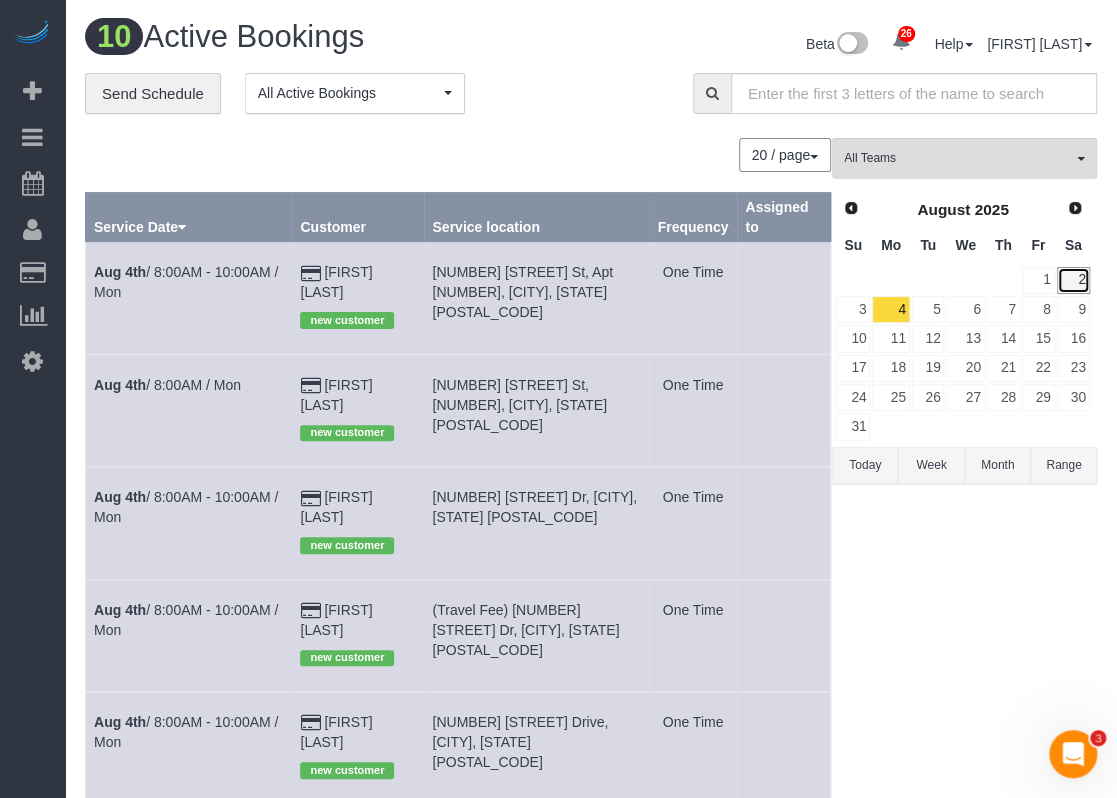click on "2" at bounding box center [1073, 280] 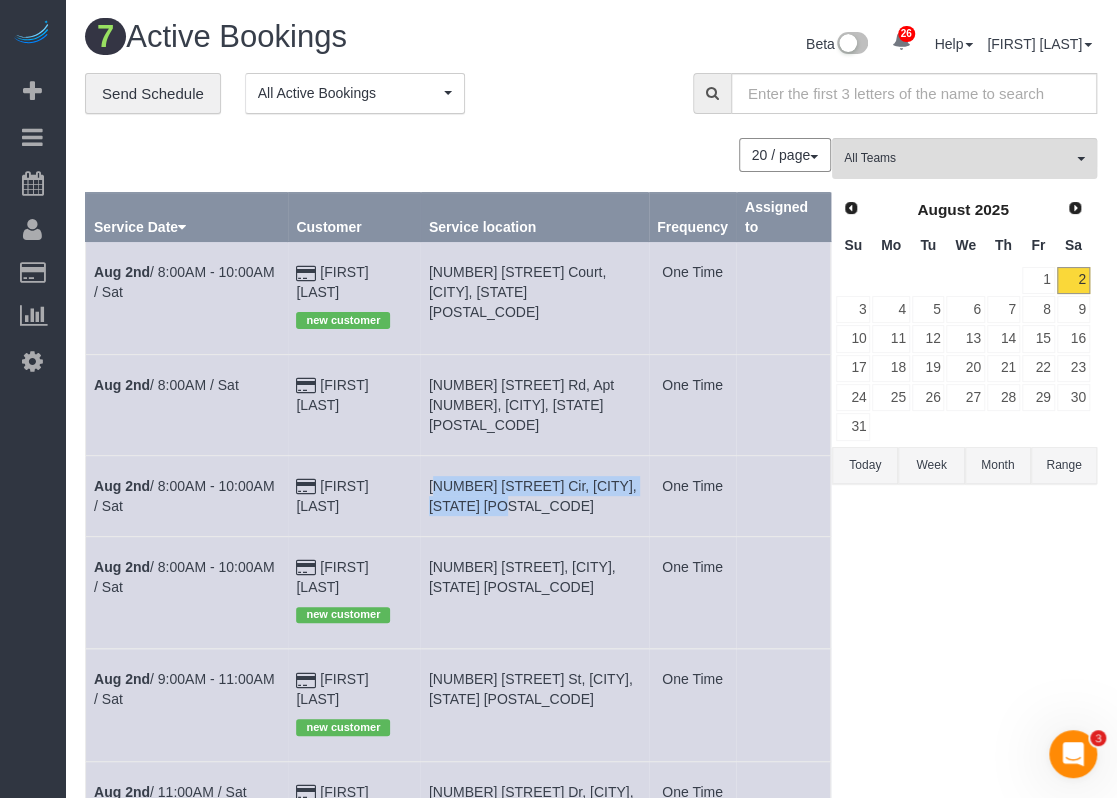 drag, startPoint x: 605, startPoint y: 477, endPoint x: 444, endPoint y: 435, distance: 166.3881 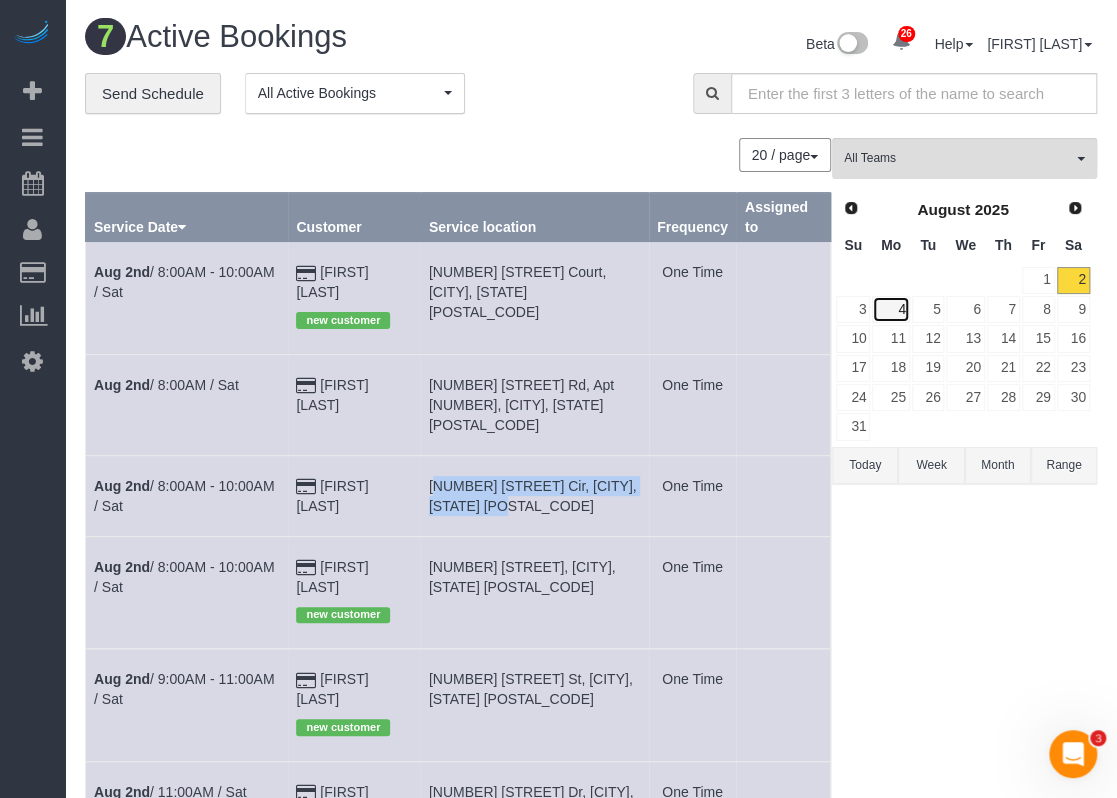 click on "4" at bounding box center [890, 309] 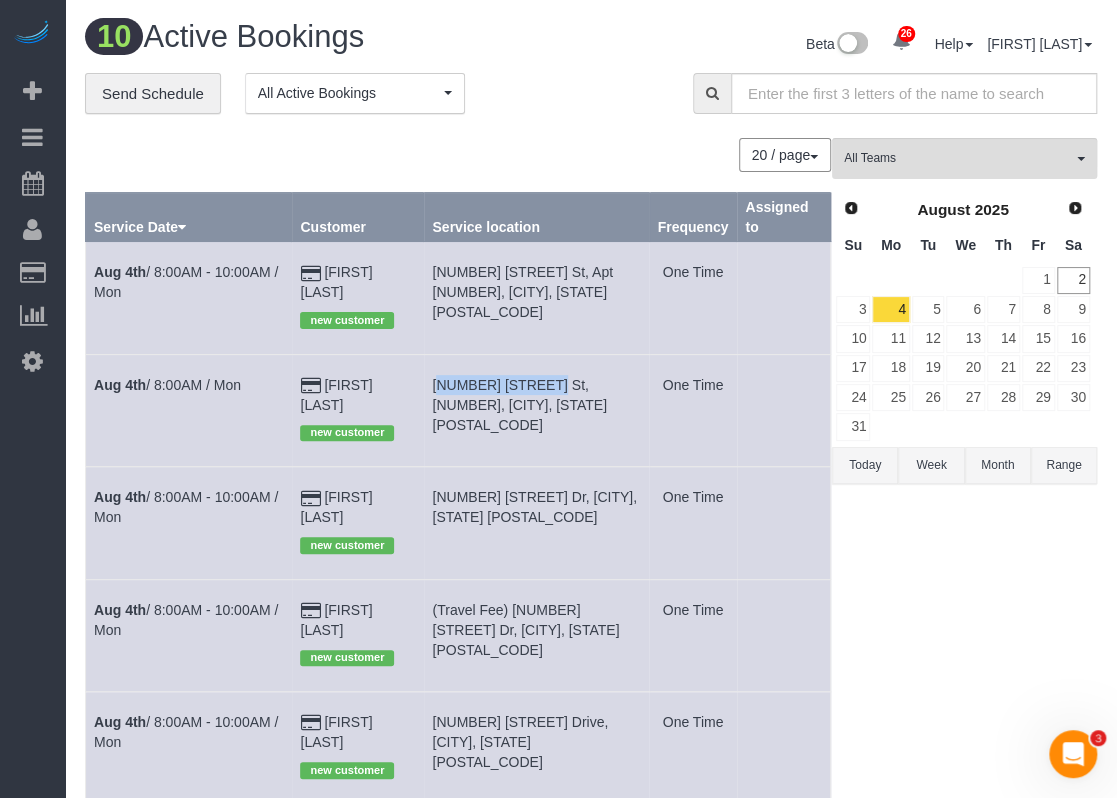 drag, startPoint x: 440, startPoint y: 363, endPoint x: 538, endPoint y: 363, distance: 98 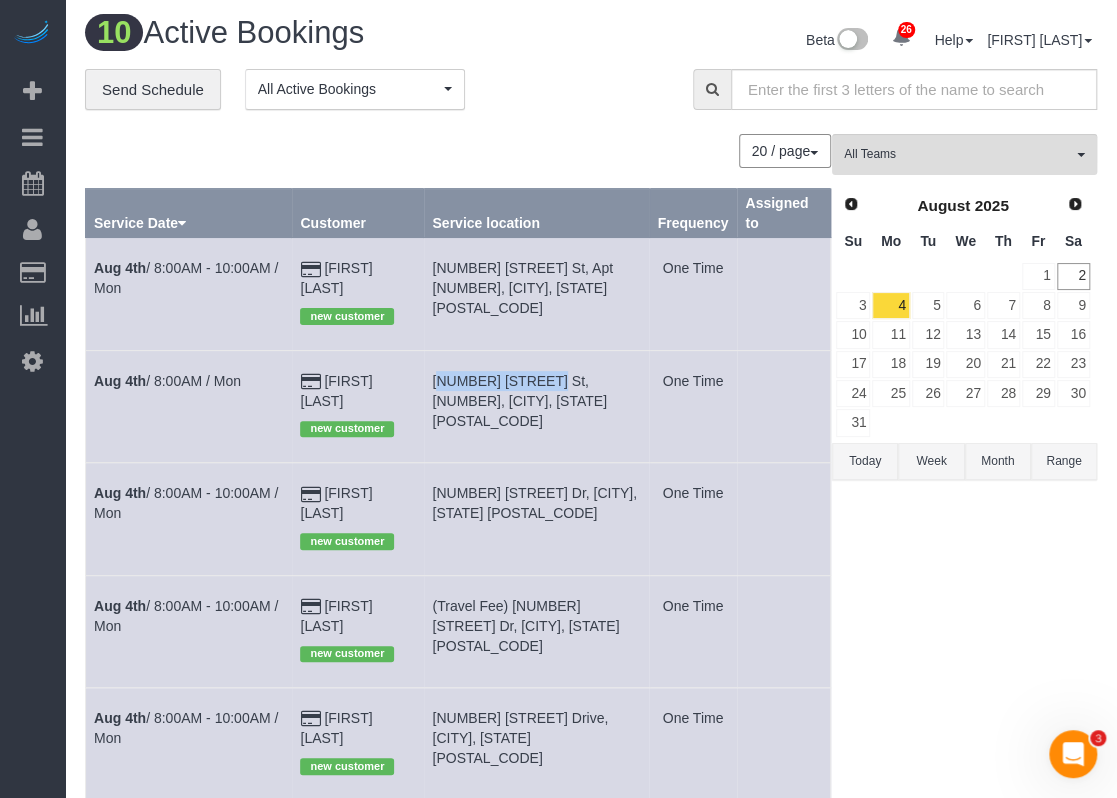 scroll, scrollTop: 0, scrollLeft: 0, axis: both 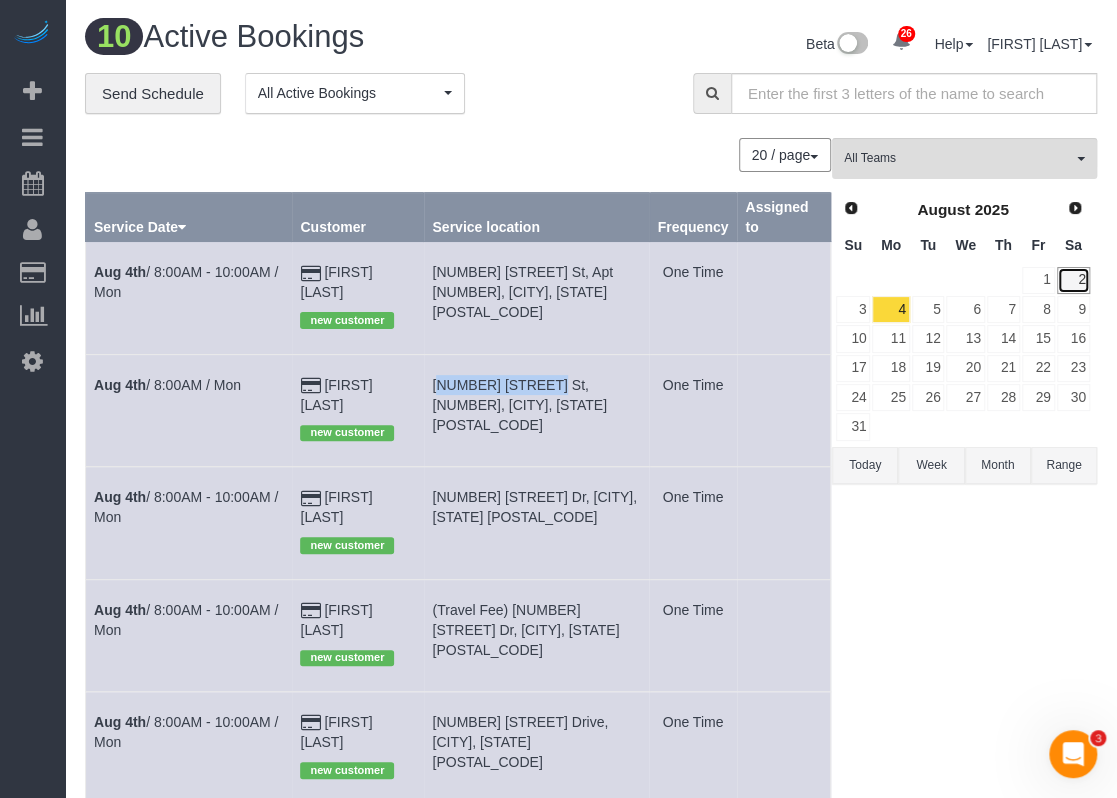 click on "2" at bounding box center (1073, 280) 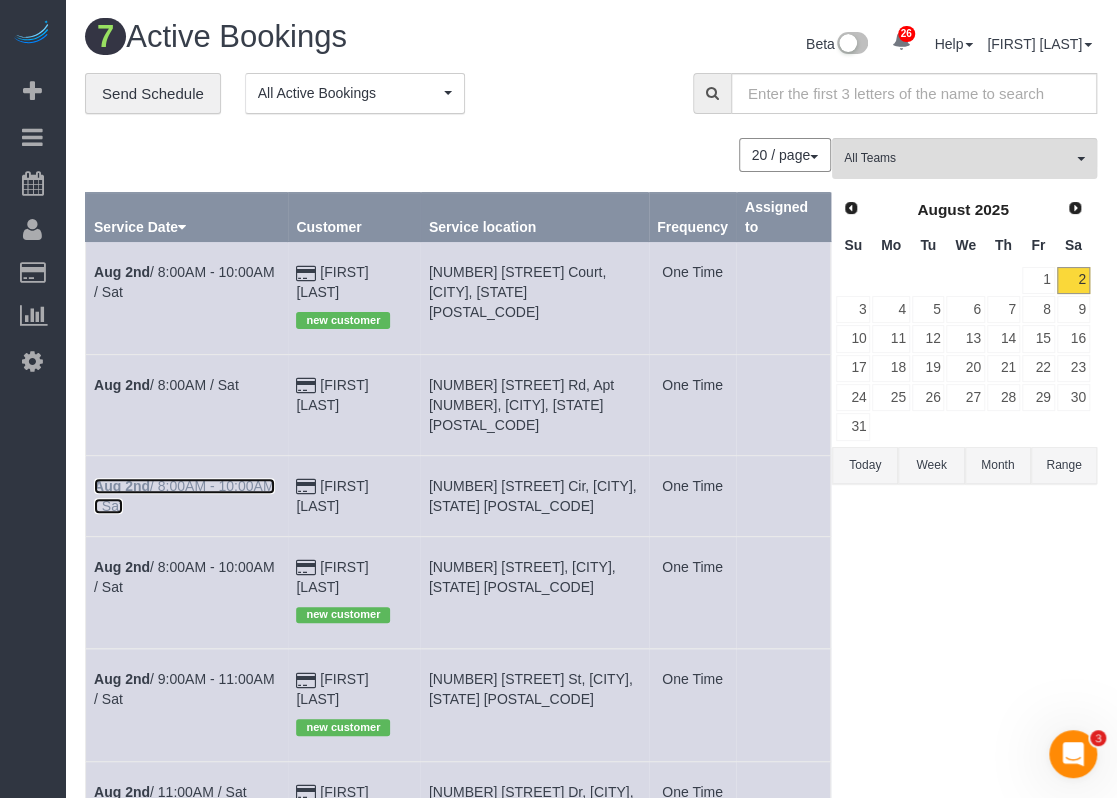 click on "Aug 2nd
/ 8:00AM - 10:00AM / Sat" at bounding box center [184, 496] 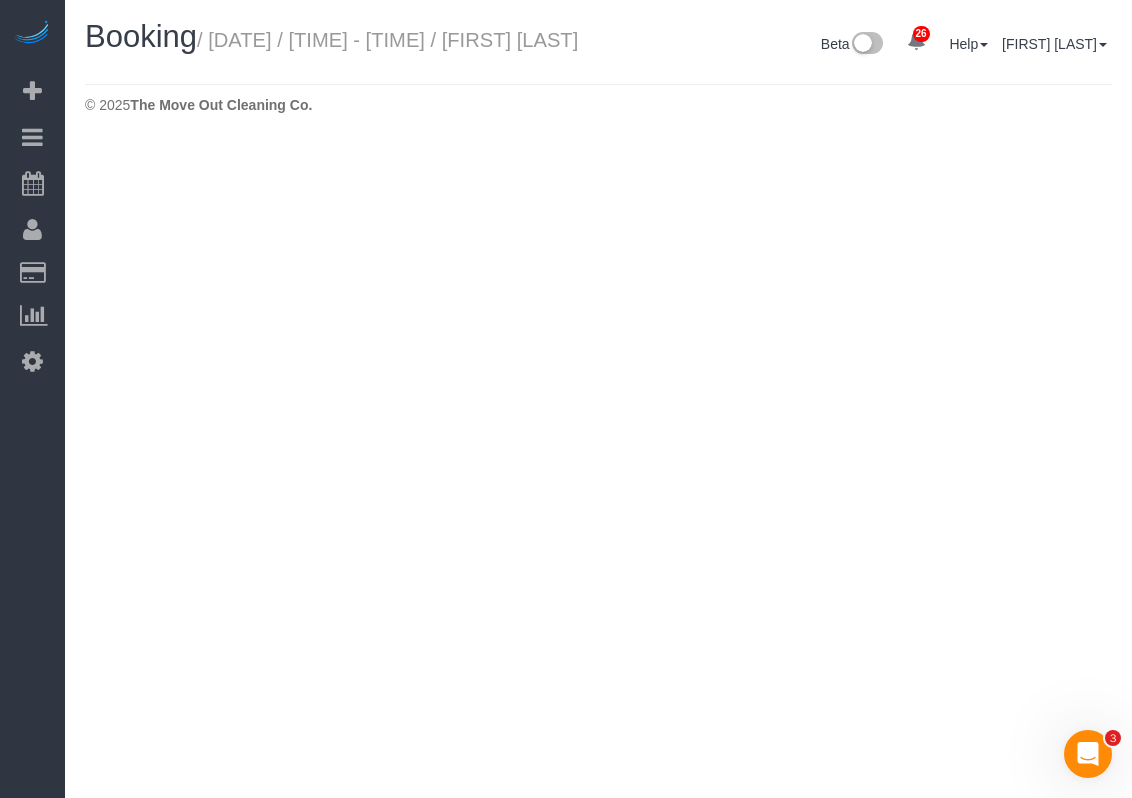 select on "TX" 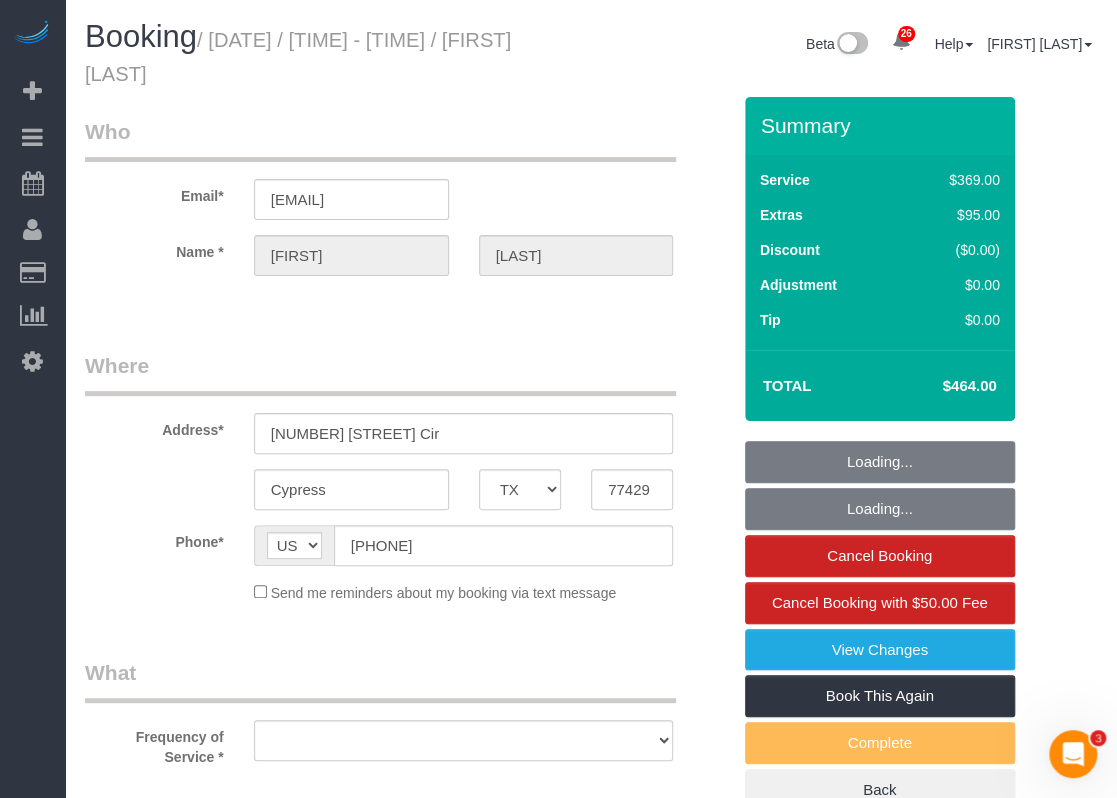 select on "string:fspay-5d36e3be-783b-4a5b-a3f9-b649b481e352" 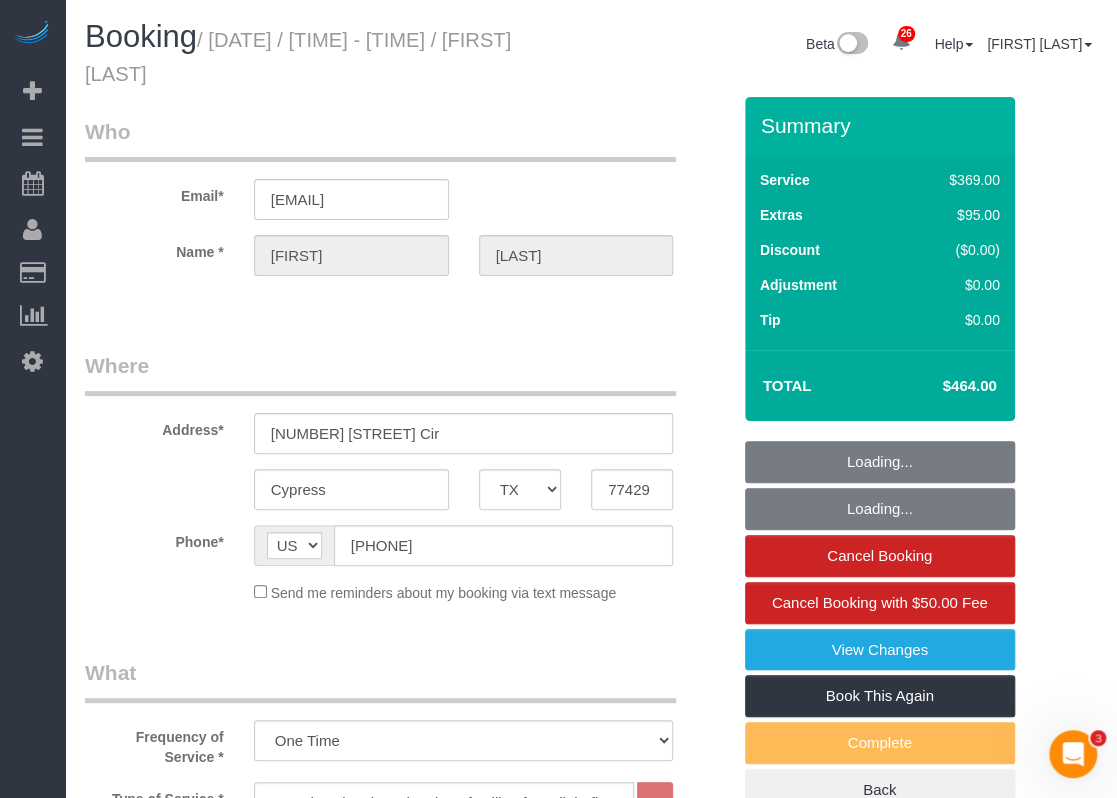 select on "object:2542" 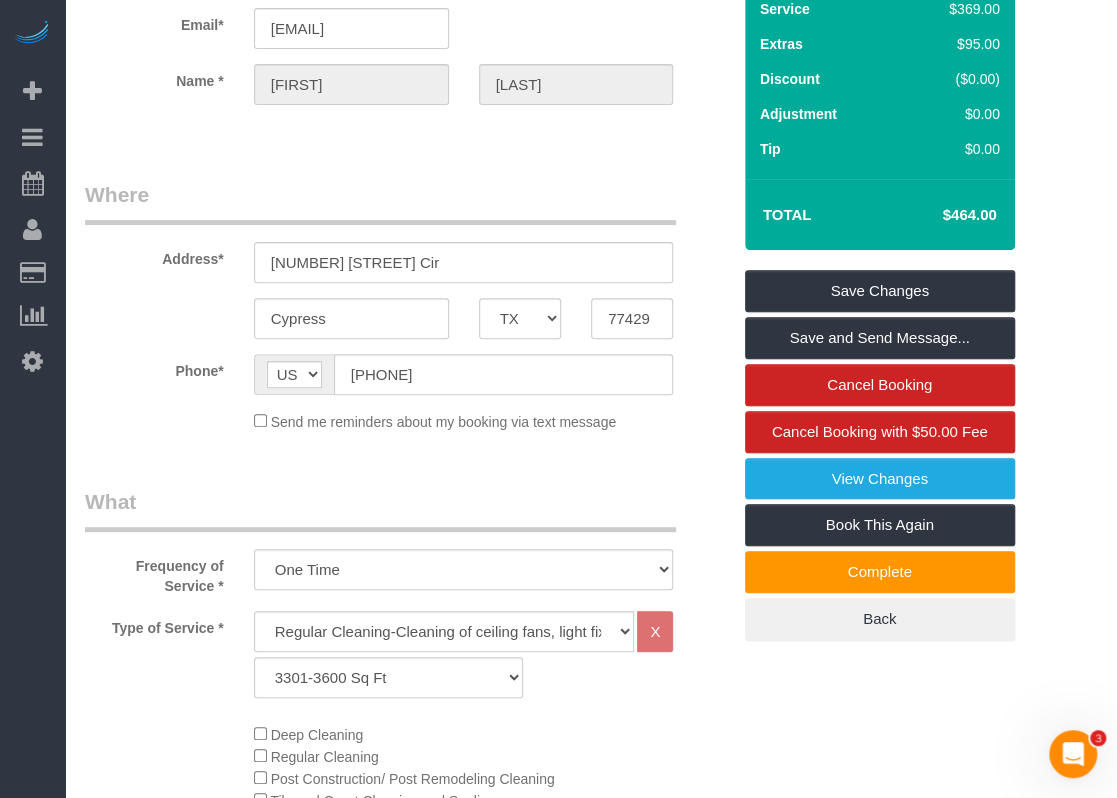 scroll, scrollTop: 0, scrollLeft: 0, axis: both 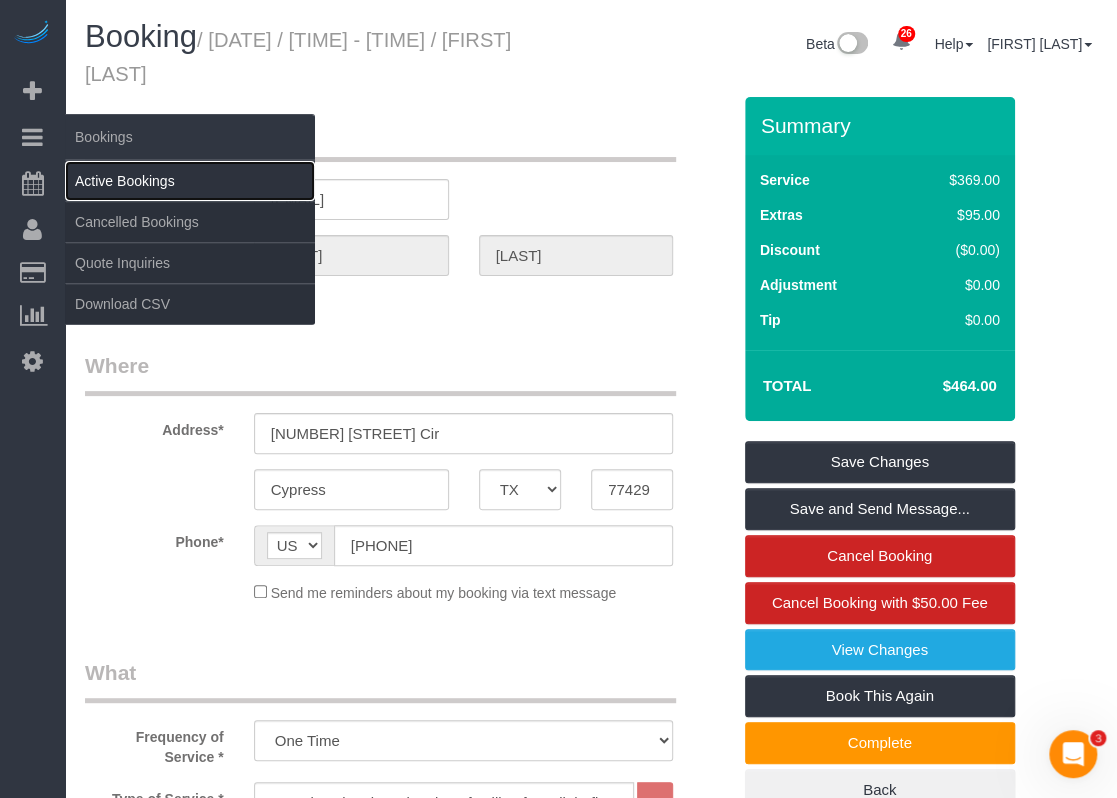 click on "Active Bookings" at bounding box center (190, 181) 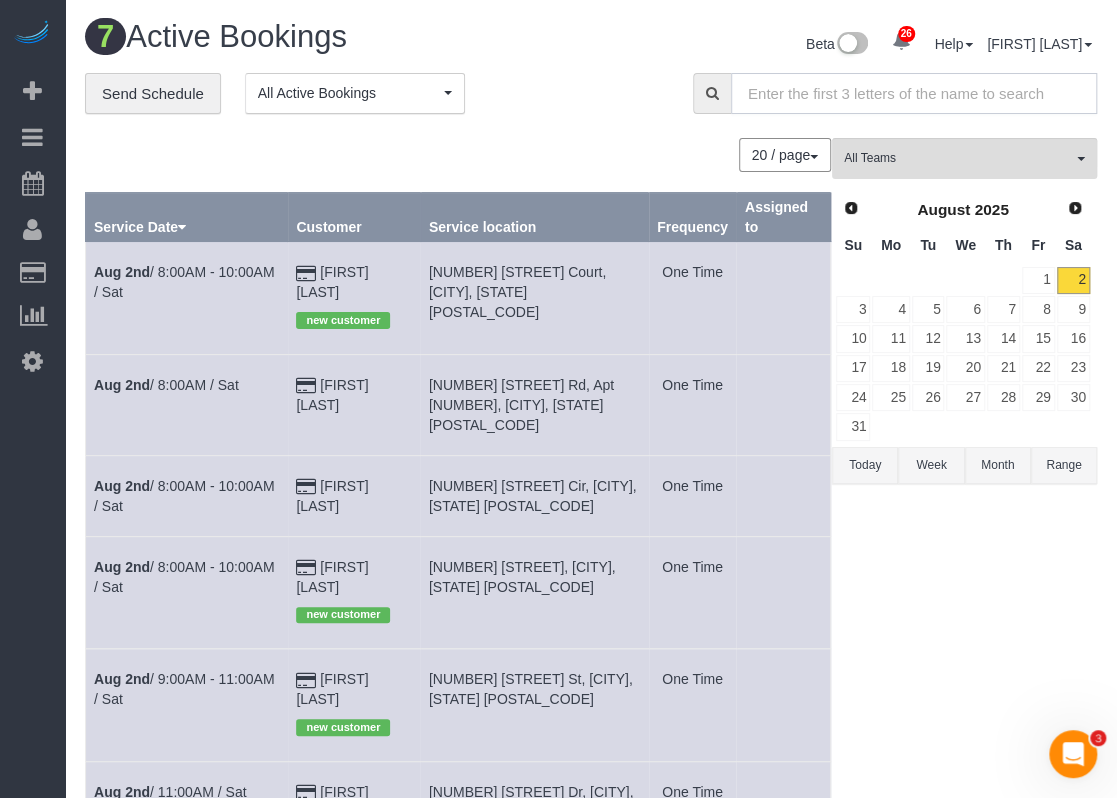 click at bounding box center (914, 93) 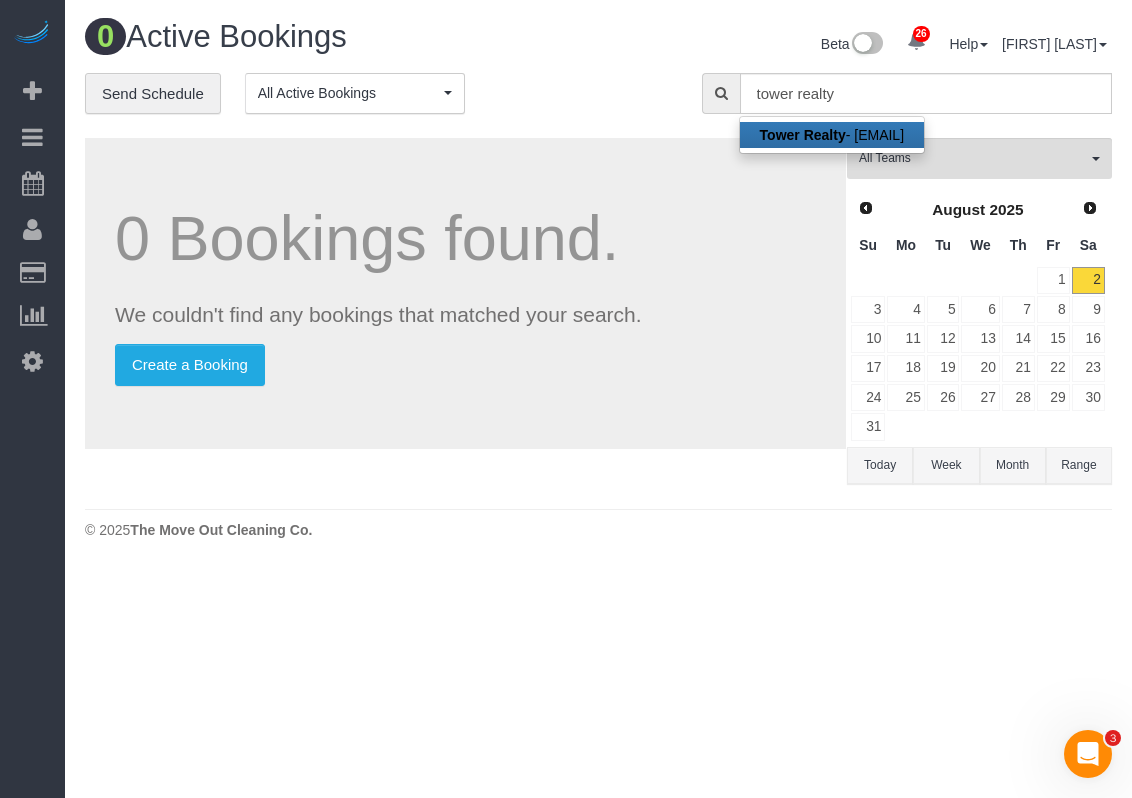 click on "Tower Realty" at bounding box center (803, 135) 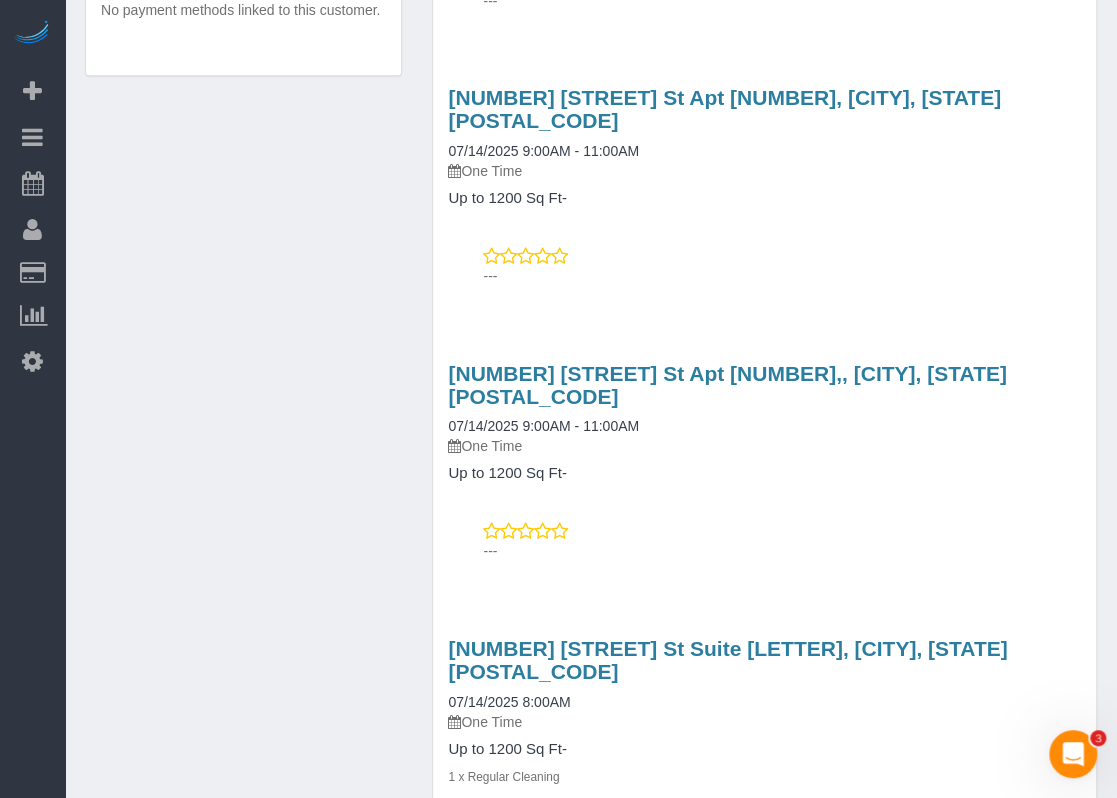 scroll, scrollTop: 1000, scrollLeft: 0, axis: vertical 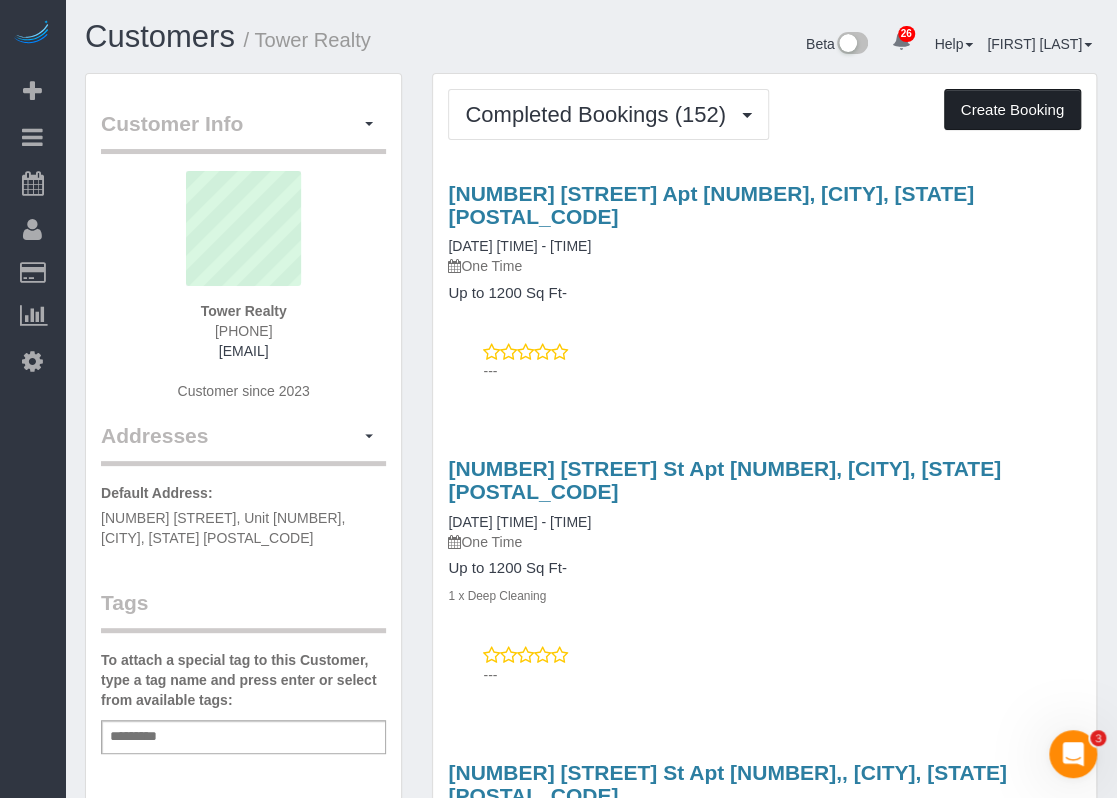 click on "Create Booking" at bounding box center [1012, 110] 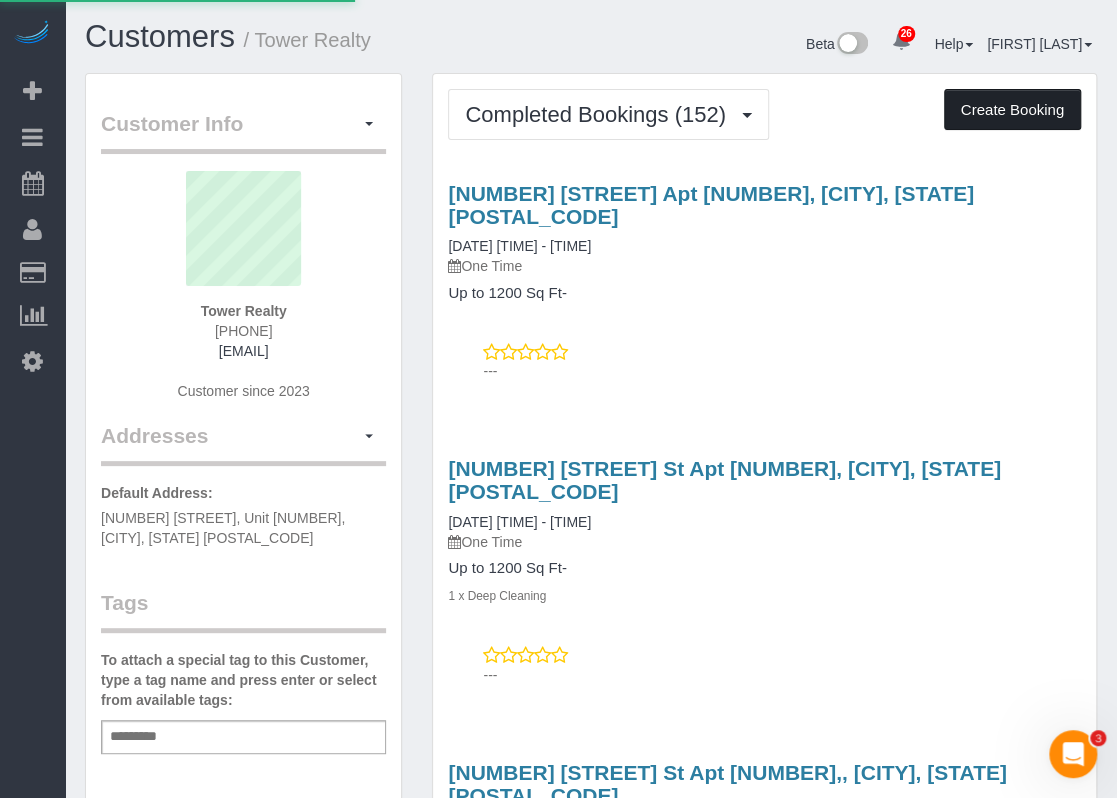 select on "TX" 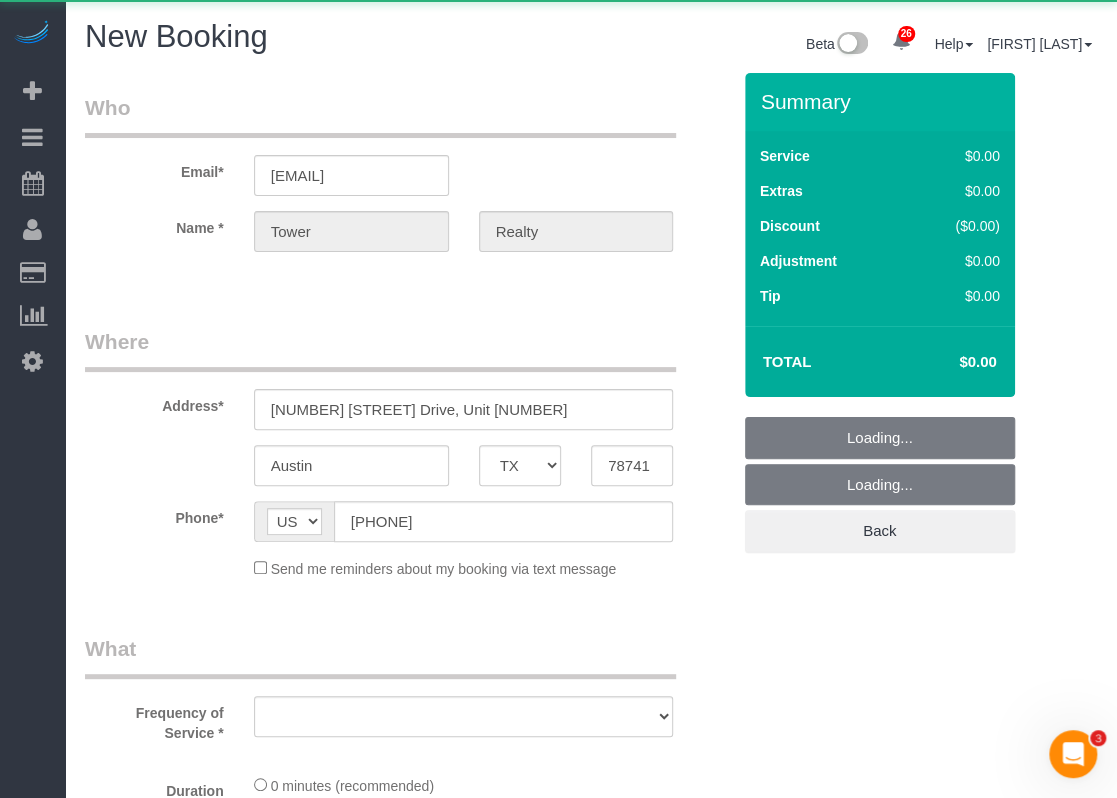 select on "object:4093" 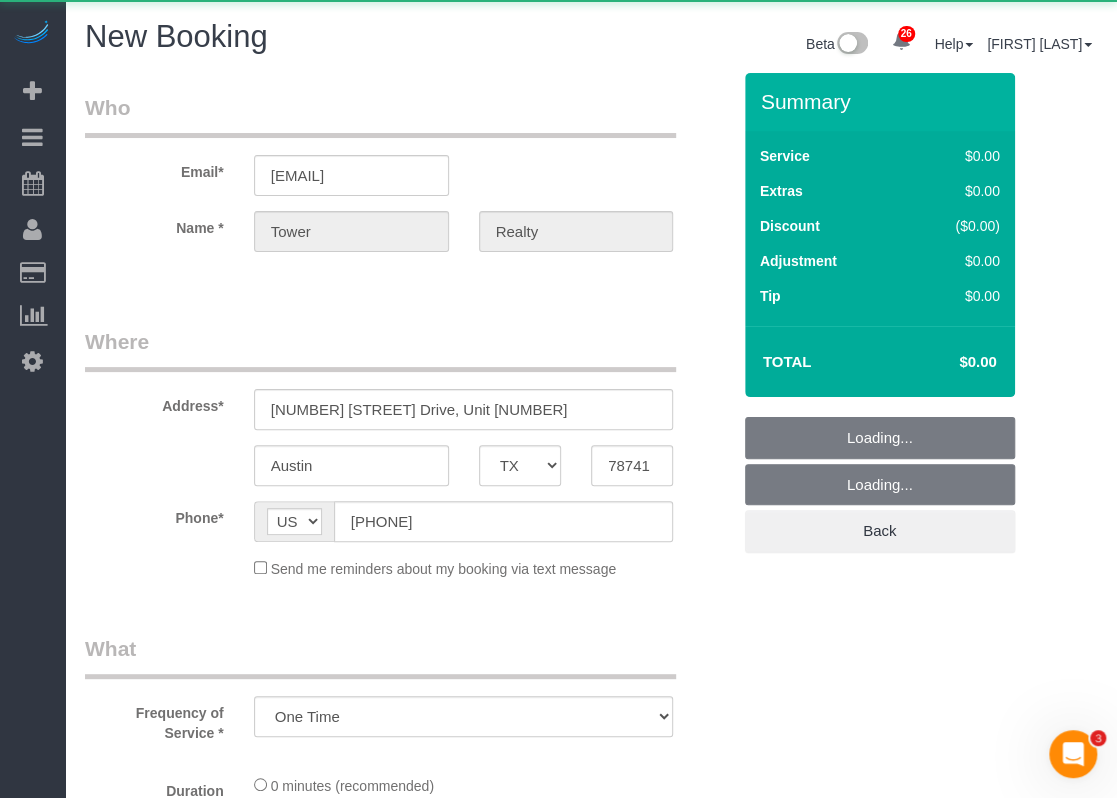 select on "3" 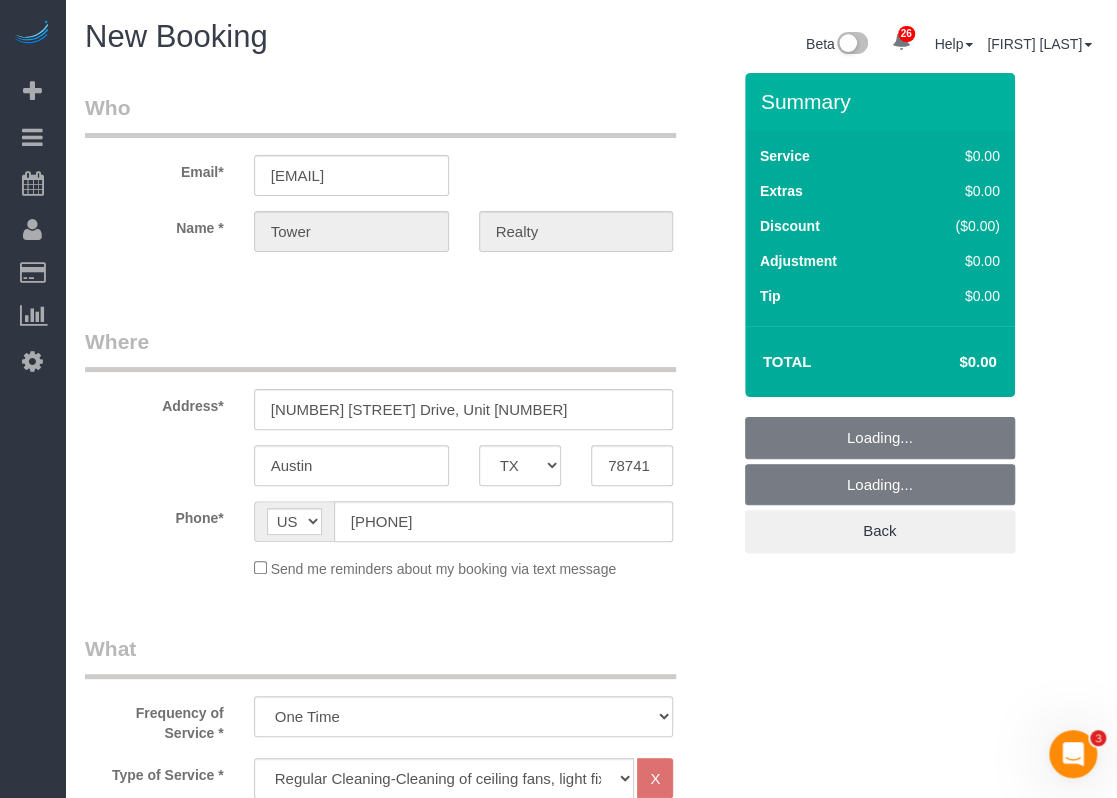 select on "object:4152" 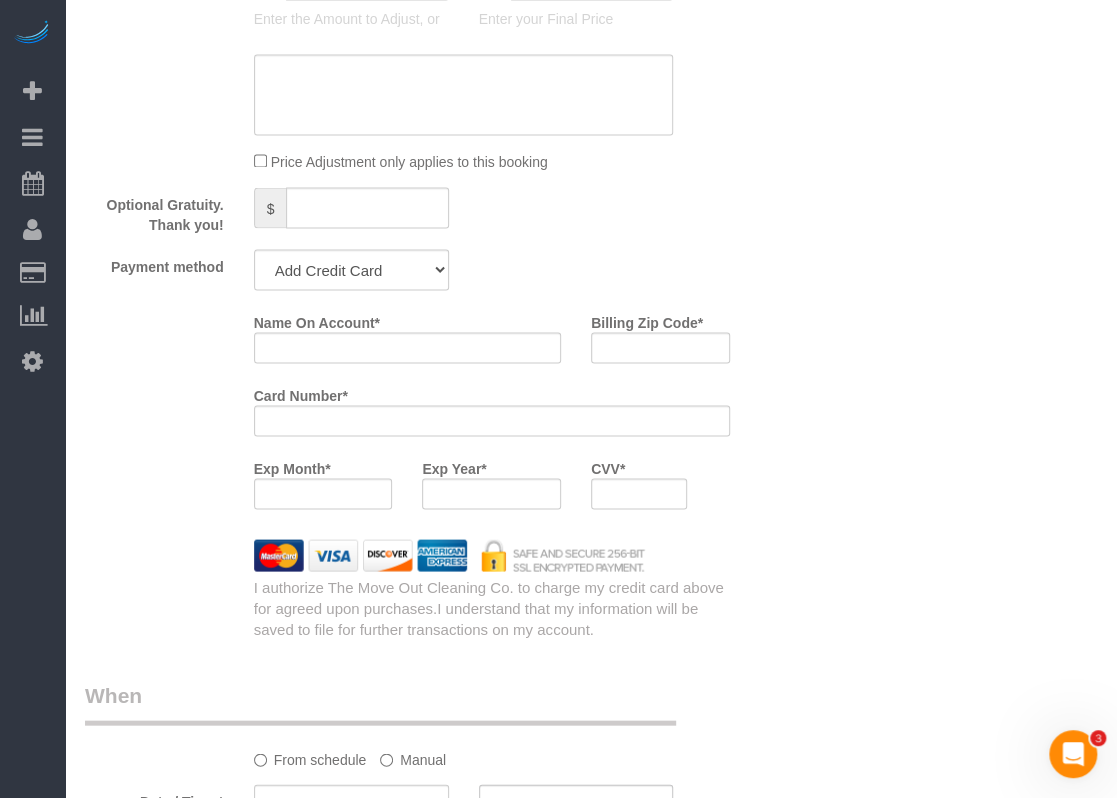 scroll, scrollTop: 1500, scrollLeft: 0, axis: vertical 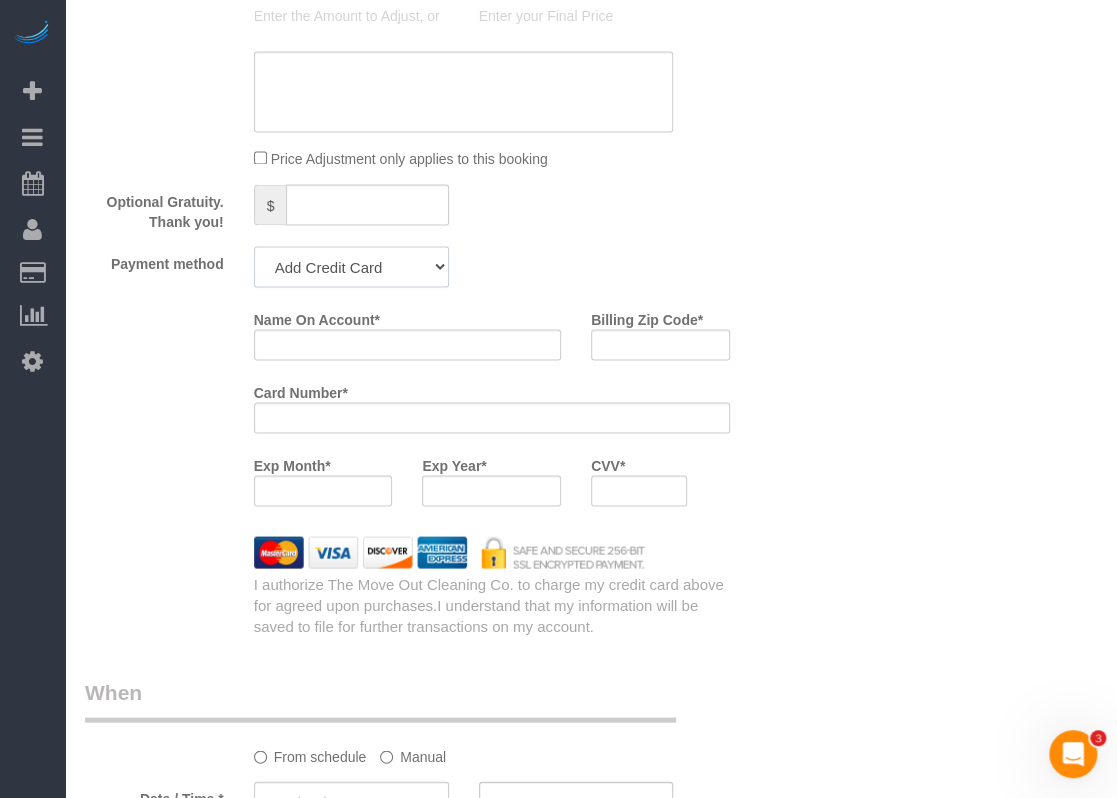 click on "Add Credit Card Cash Check Paypal" 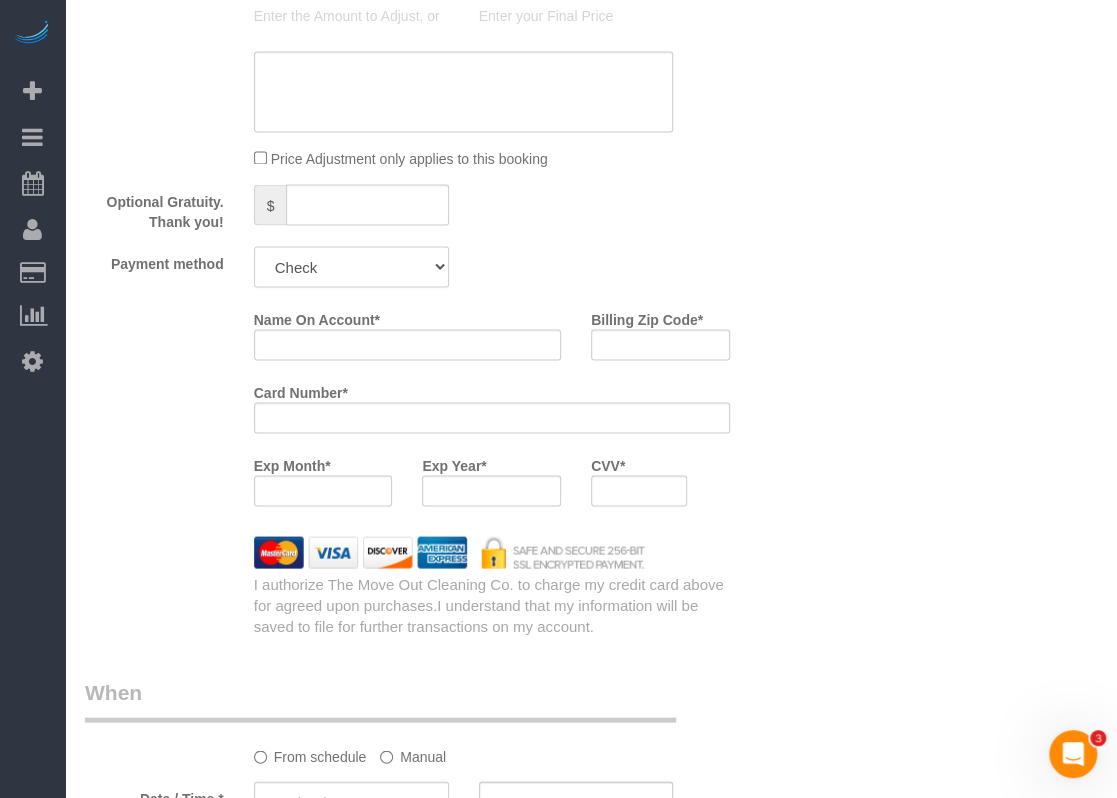 click on "Add Credit Card Cash Check Paypal" 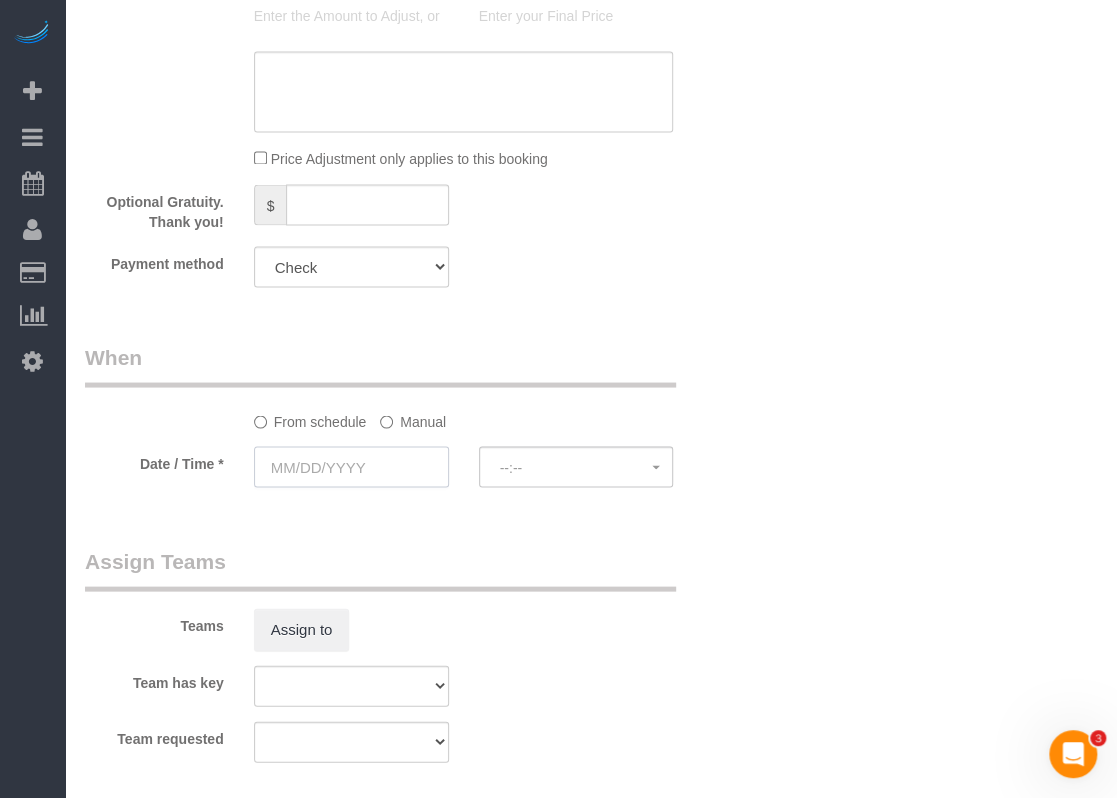click at bounding box center [351, 466] 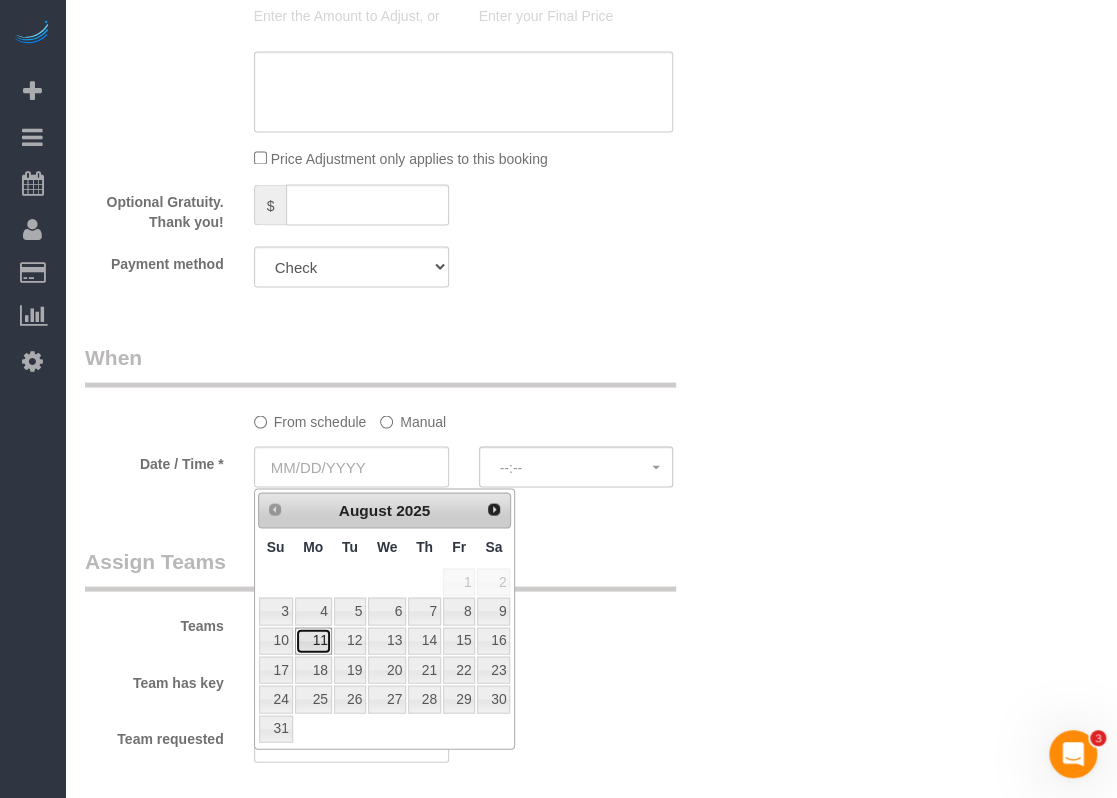 click on "11" at bounding box center (313, 640) 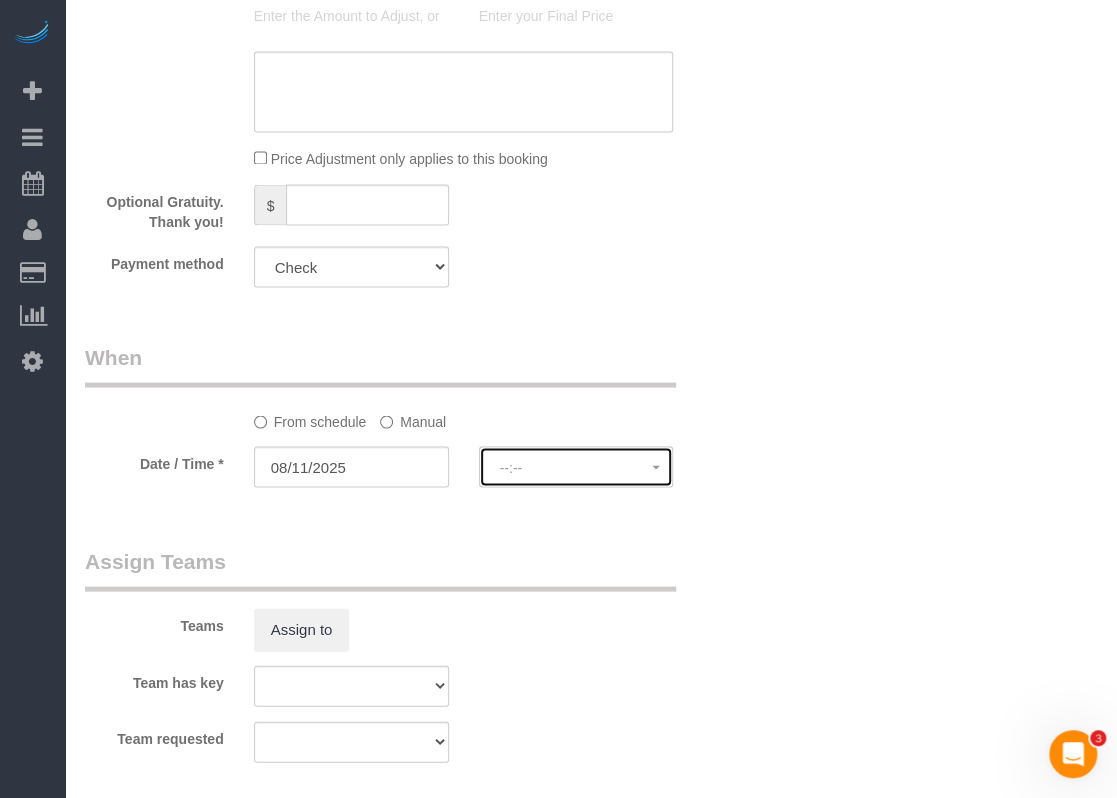 click on "--:--" 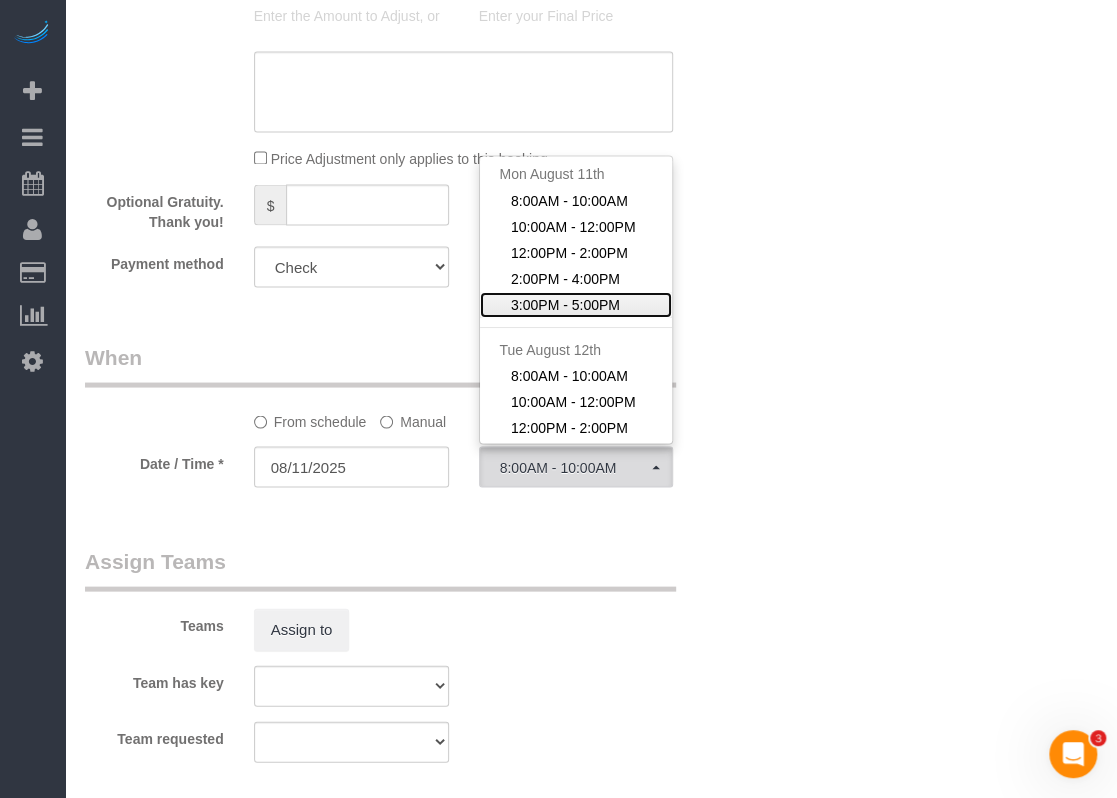 click on "3:00PM - 5:00PM" 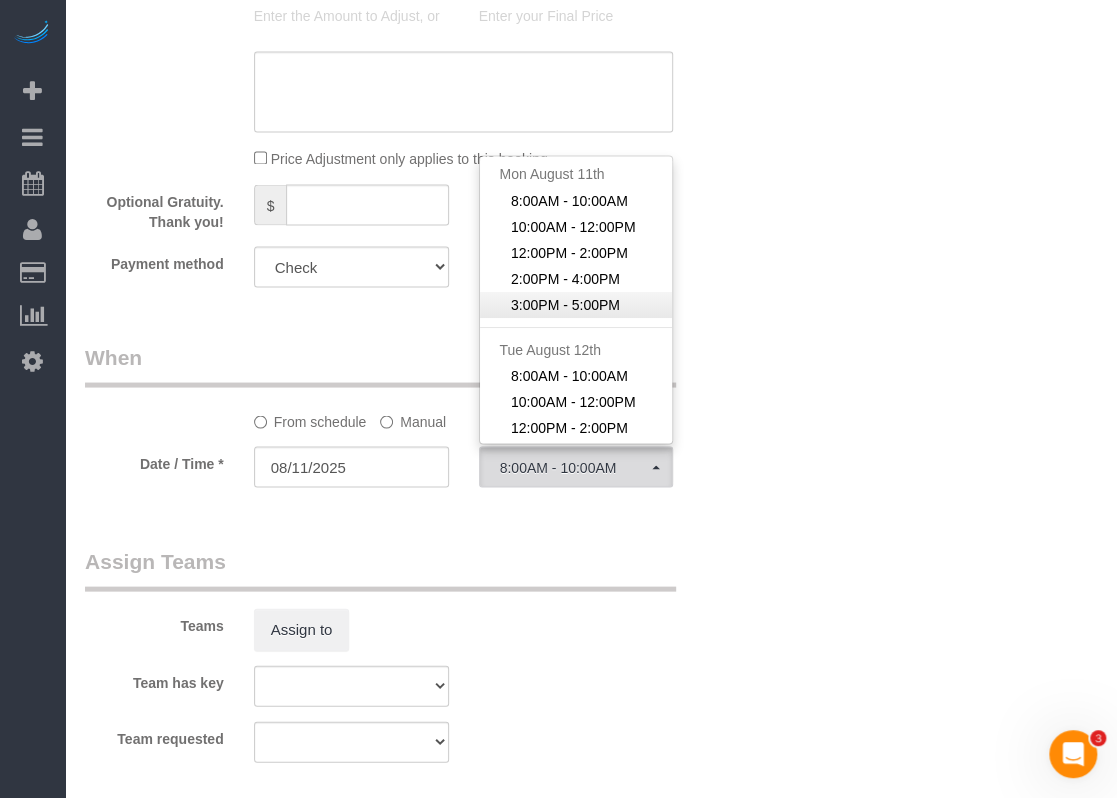 select on "spot68" 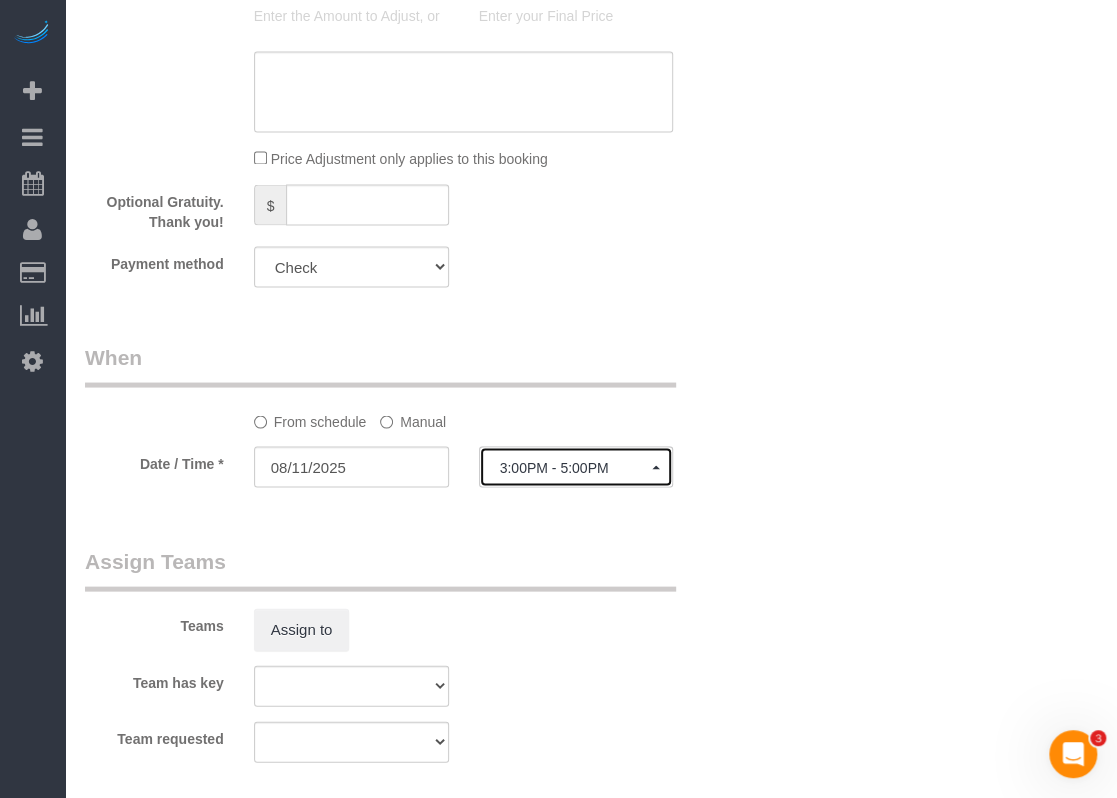 scroll, scrollTop: 1900, scrollLeft: 0, axis: vertical 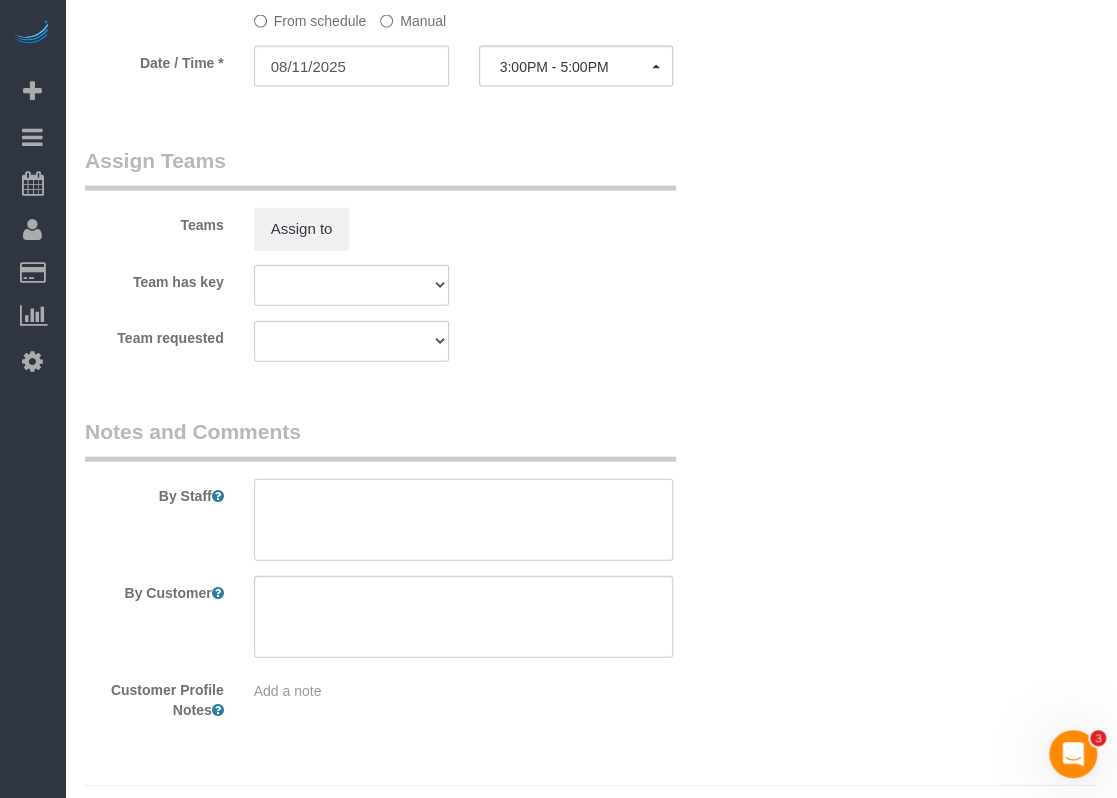 click at bounding box center (464, 520) 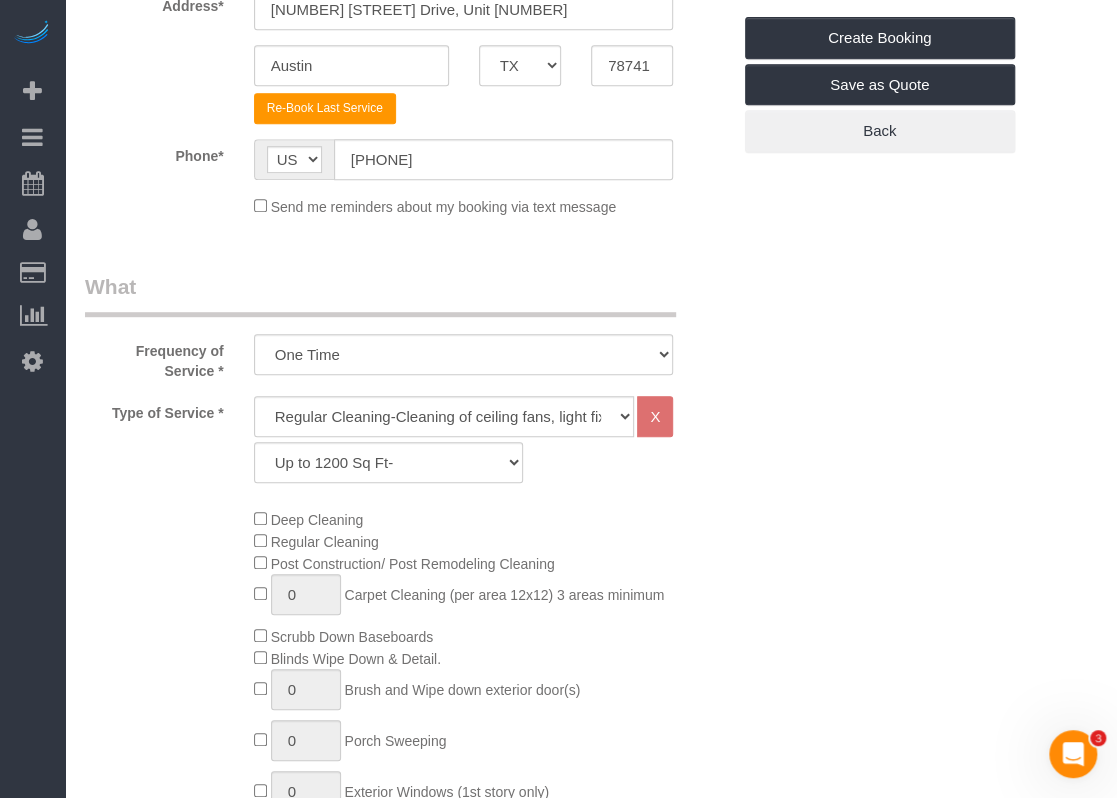scroll, scrollTop: 0, scrollLeft: 0, axis: both 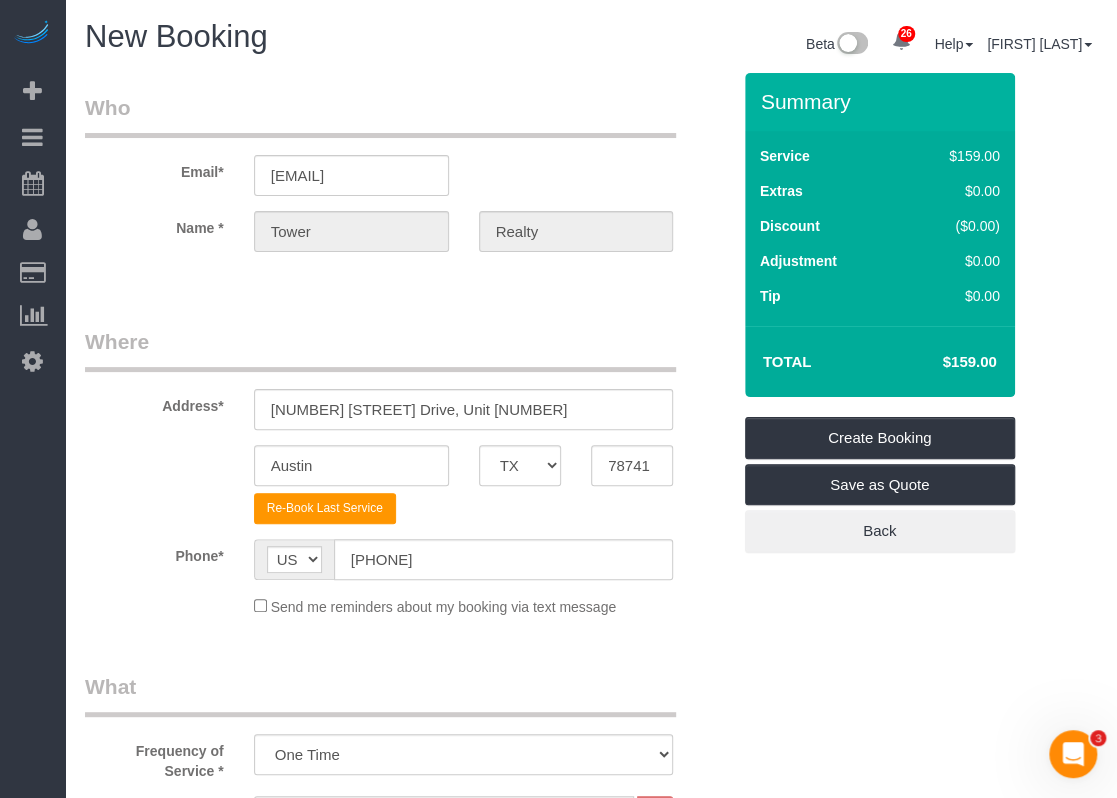 type on "* Tower office cleaning
* door code to our office. 9701" 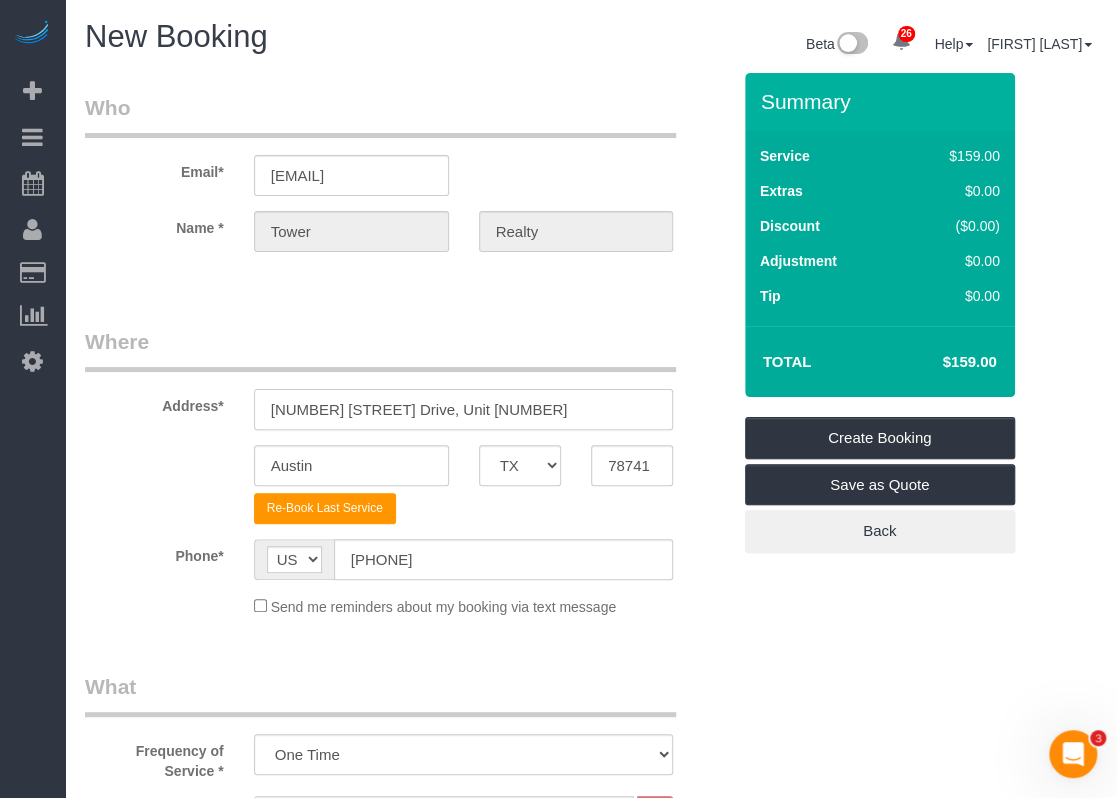 click on "Address*
1840 Burton Drive, Unit 141" at bounding box center [407, 378] 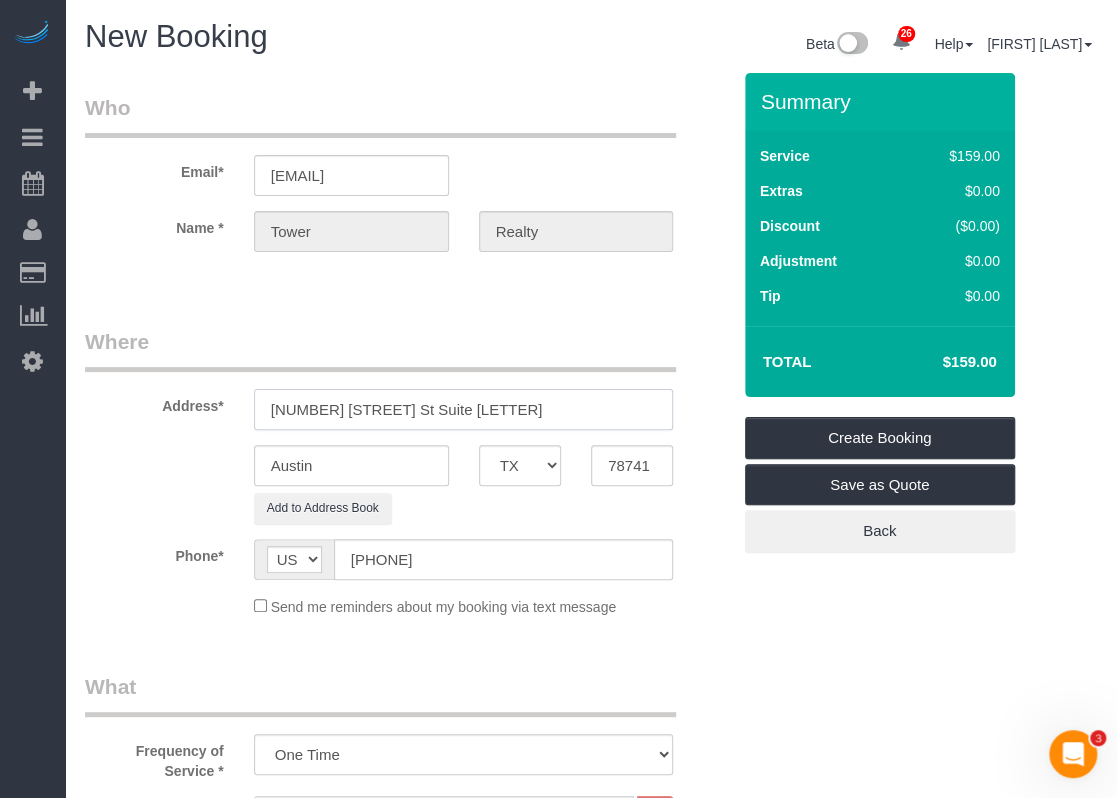 type on "611 W 22nd St Suite B." 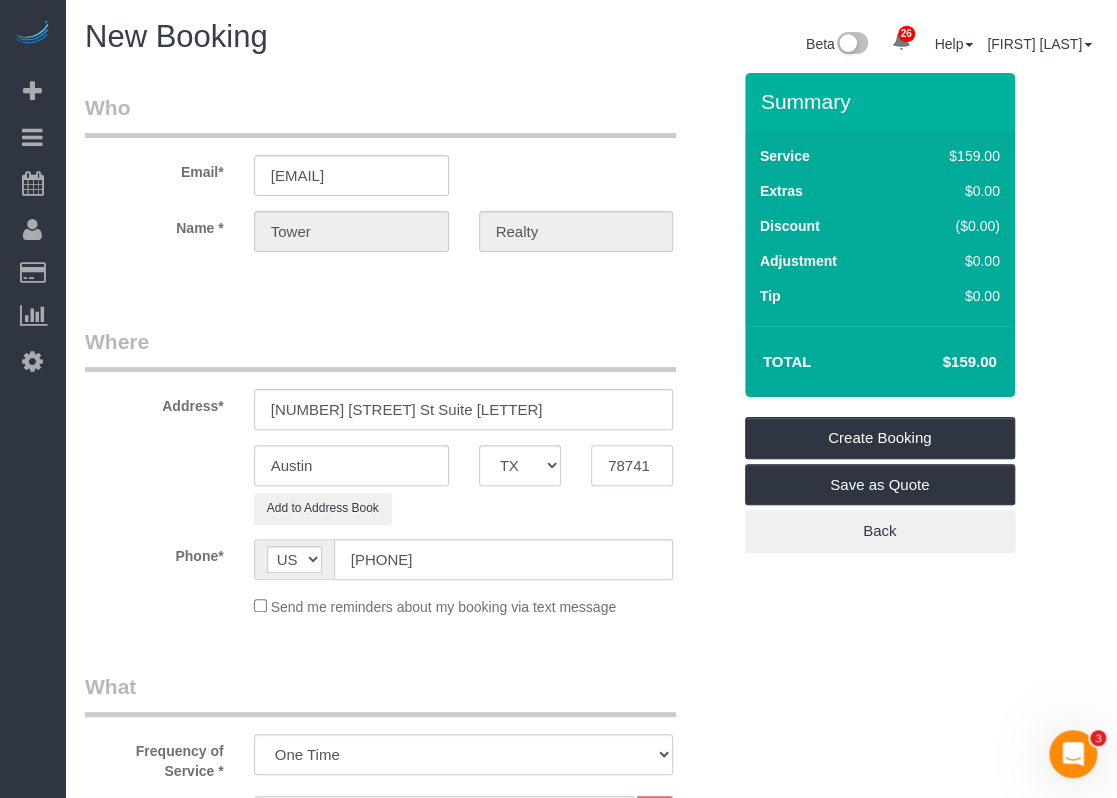 drag, startPoint x: 667, startPoint y: 456, endPoint x: 518, endPoint y: 460, distance: 149.05368 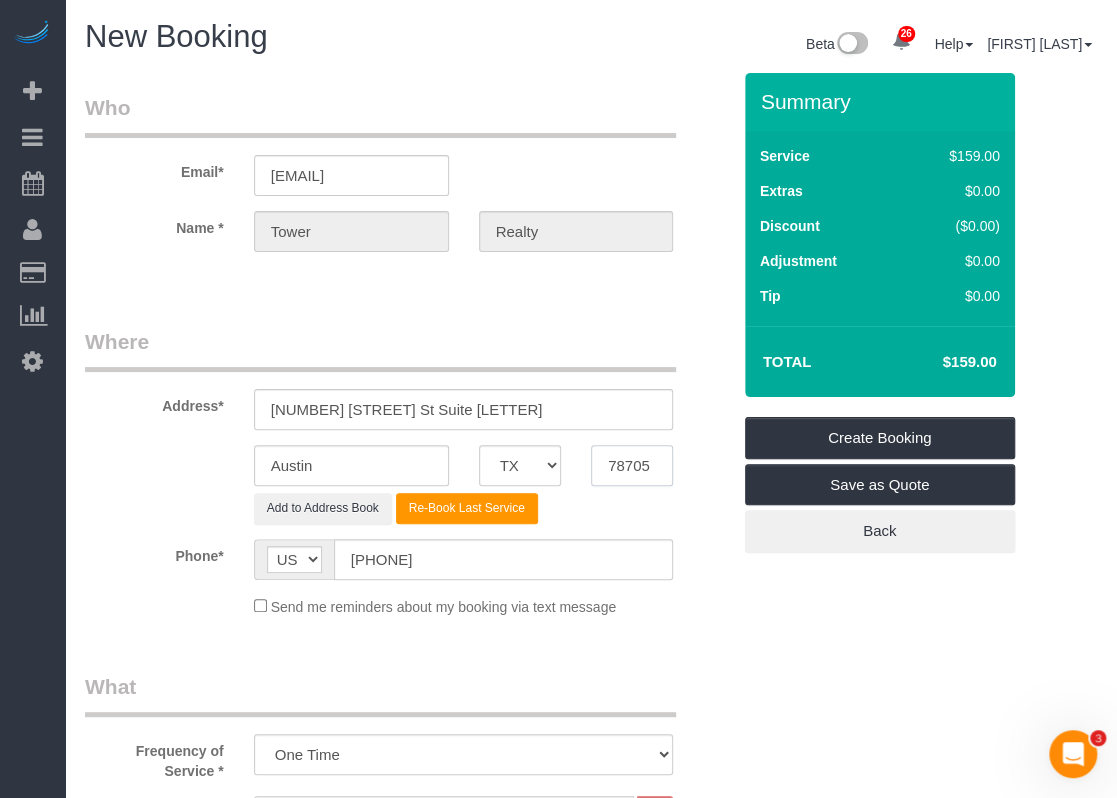 type on "78705" 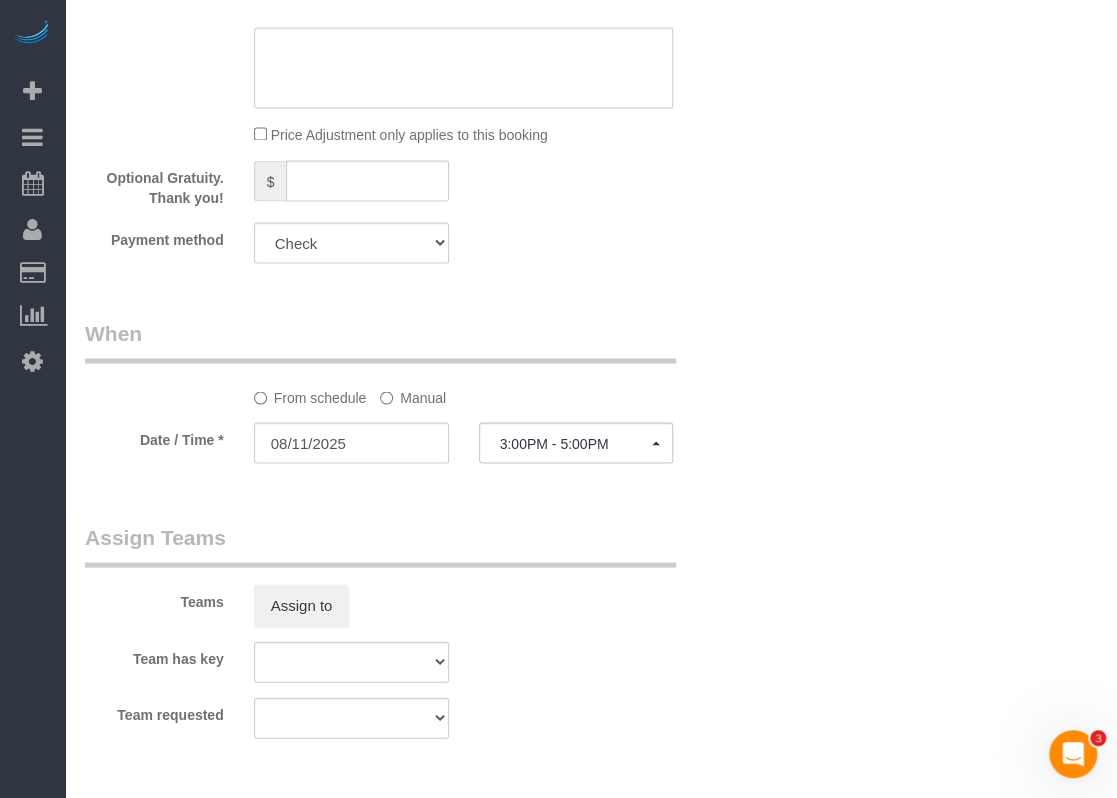 scroll, scrollTop: 1800, scrollLeft: 0, axis: vertical 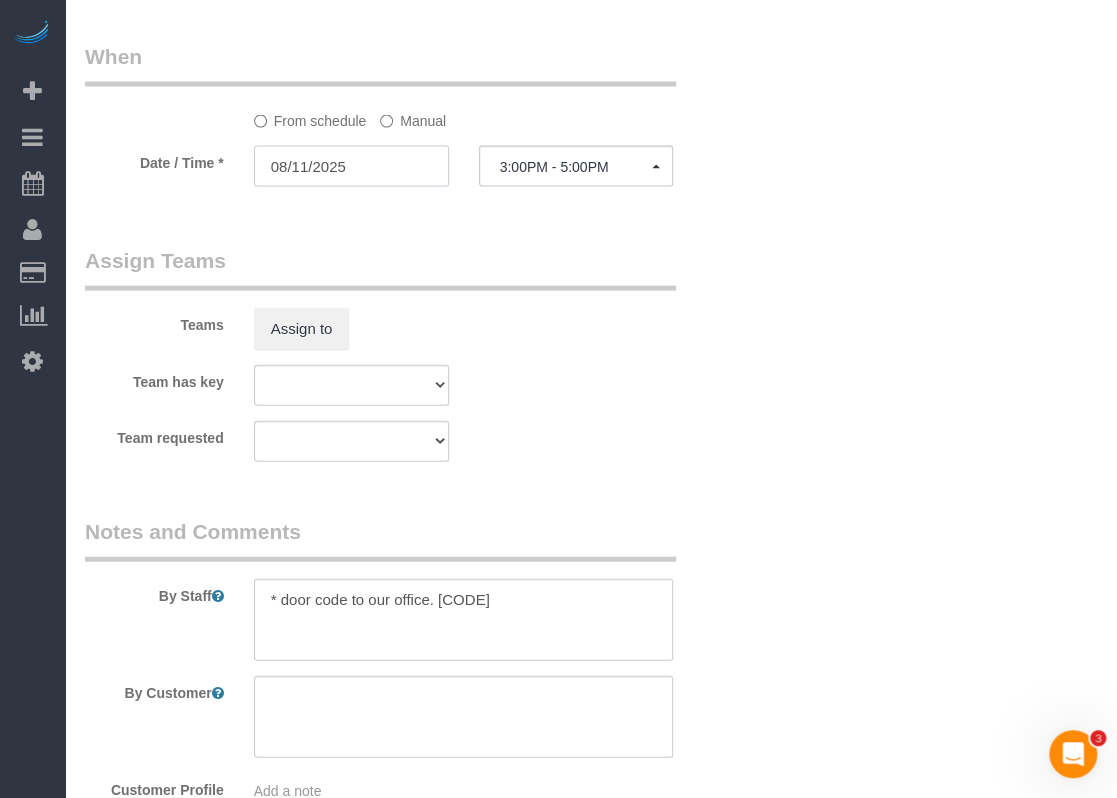 click on "08/11/2025" at bounding box center [351, 166] 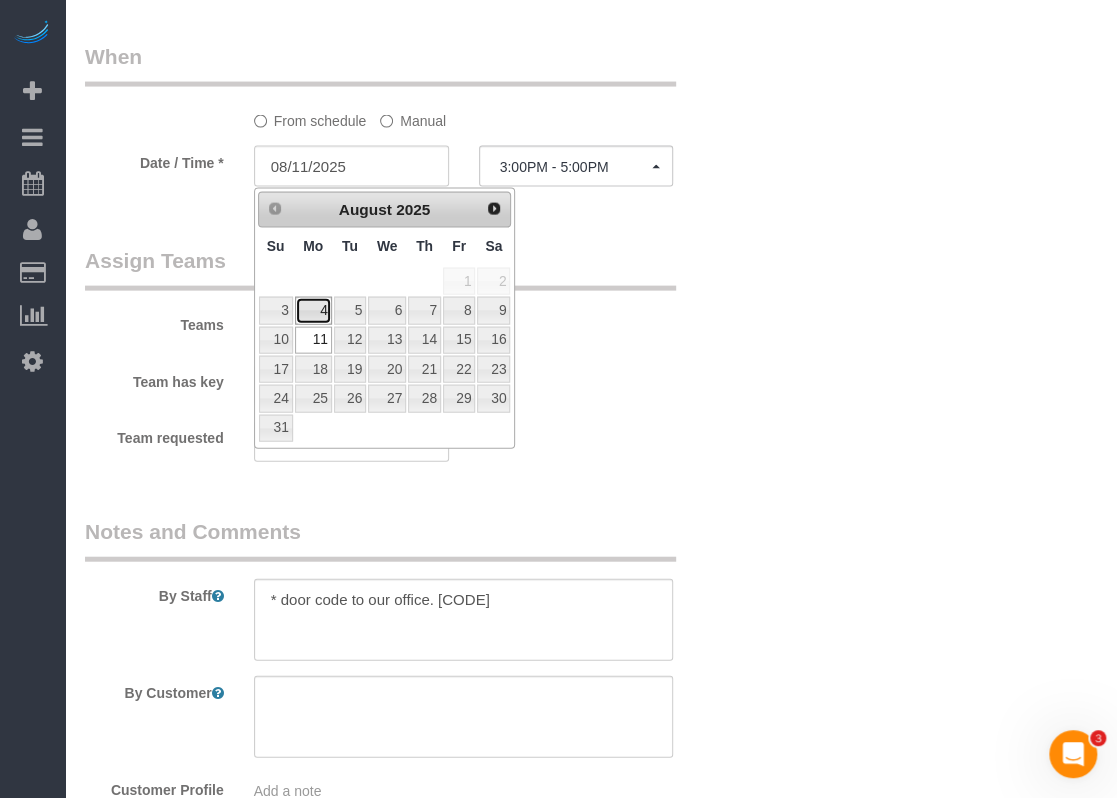 click on "4" at bounding box center [313, 310] 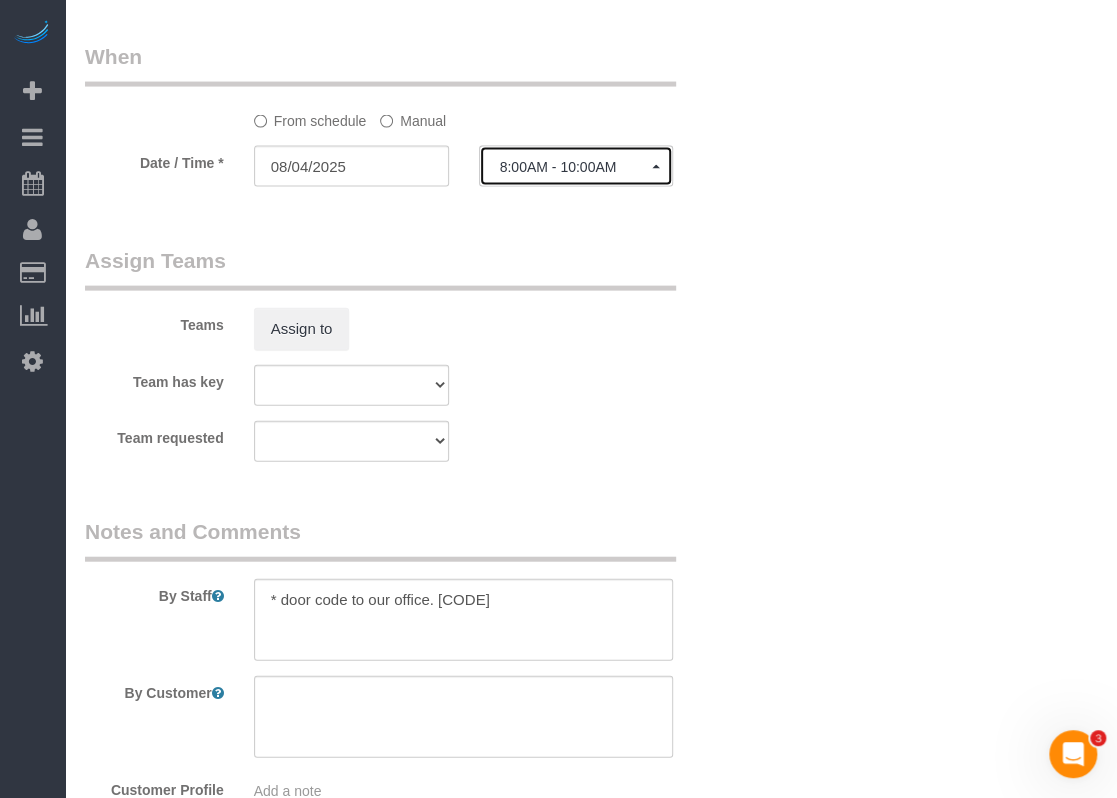 click on "8:00AM - 10:00AM" 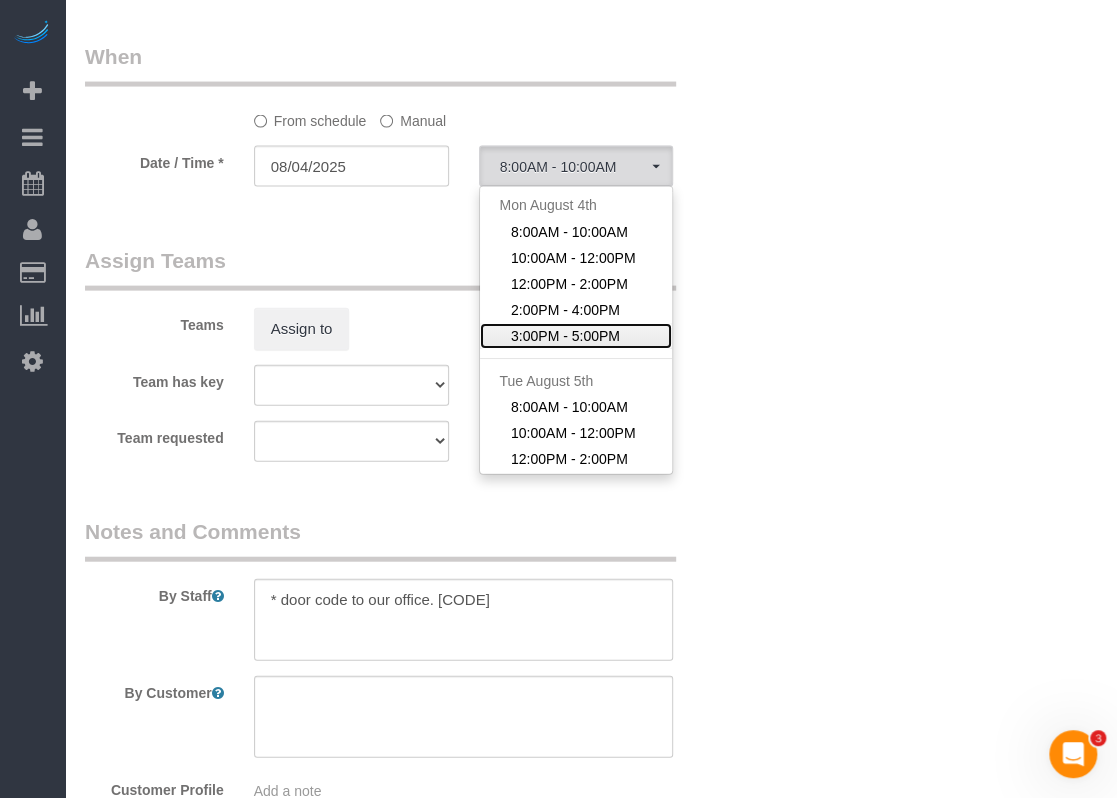 click on "3:00PM - 5:00PM" 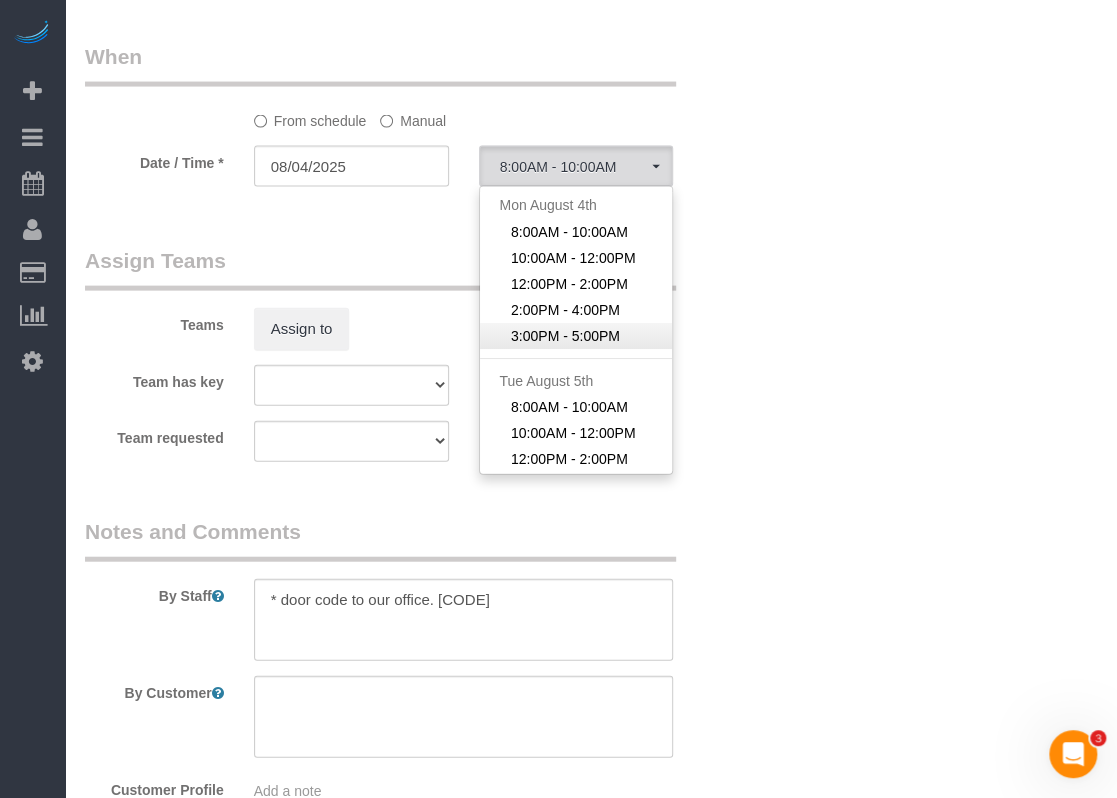 select on "spot93" 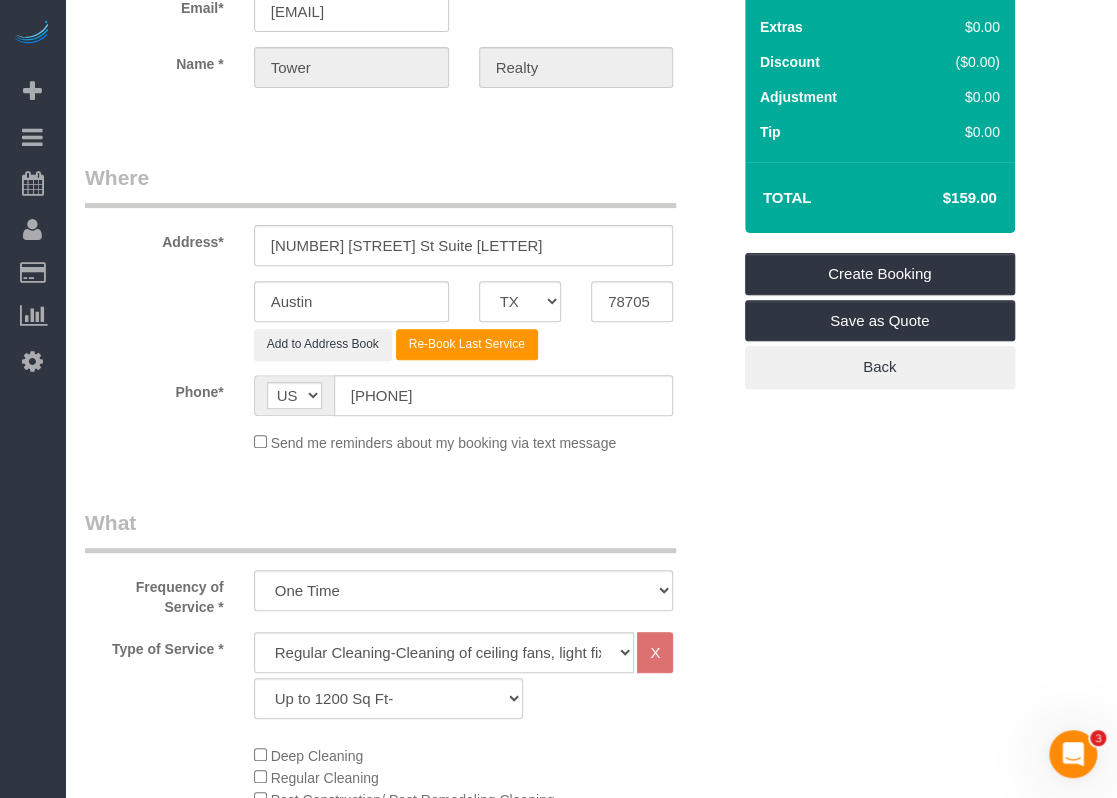 scroll, scrollTop: 0, scrollLeft: 0, axis: both 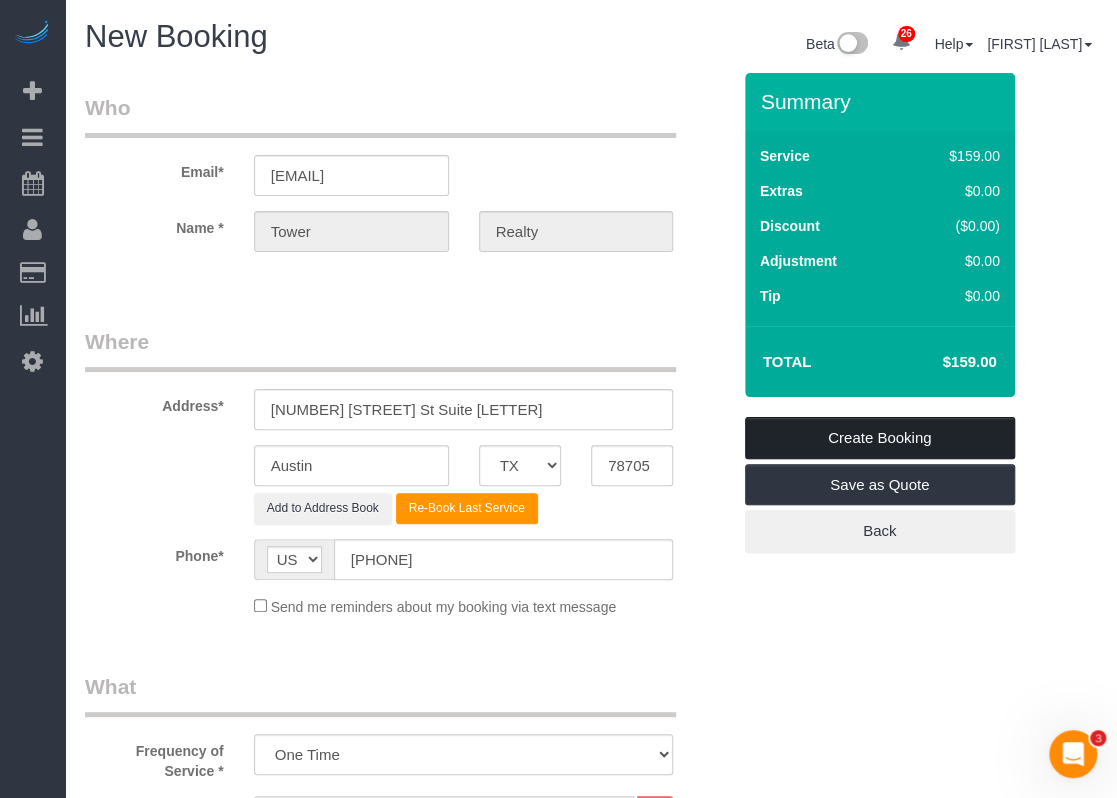 click on "Create Booking" at bounding box center (880, 438) 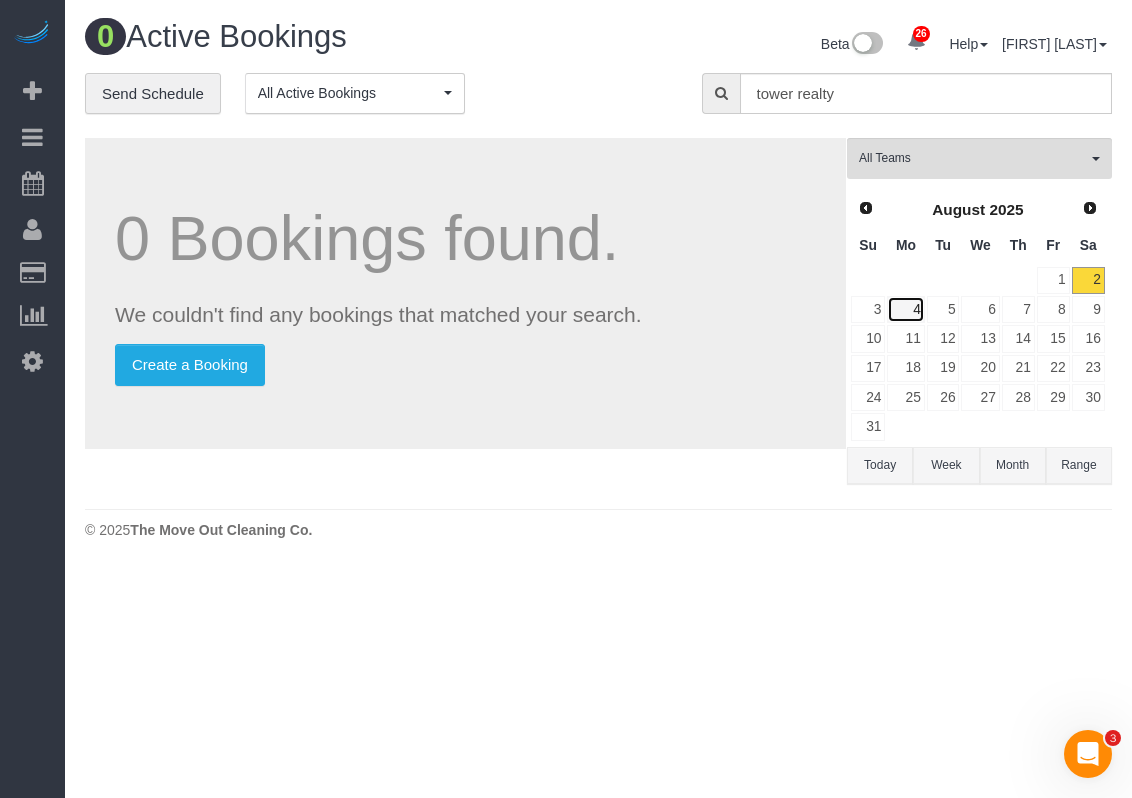 click on "4" at bounding box center [905, 309] 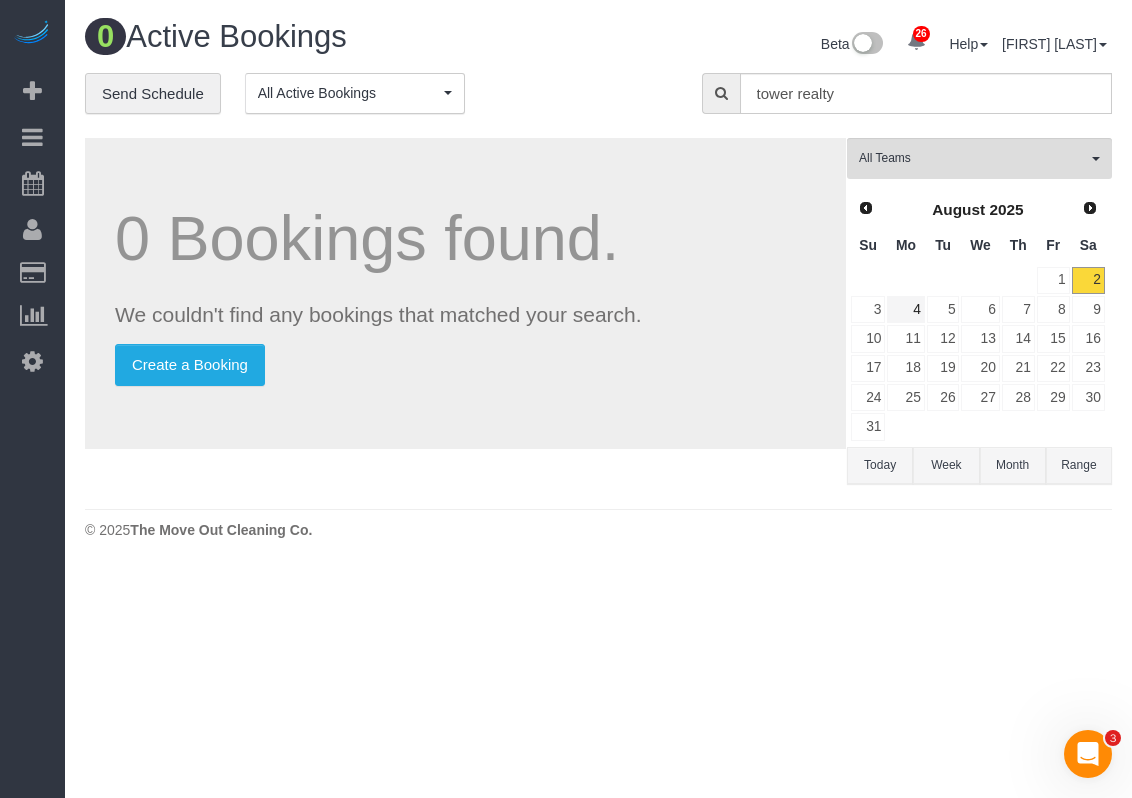 type 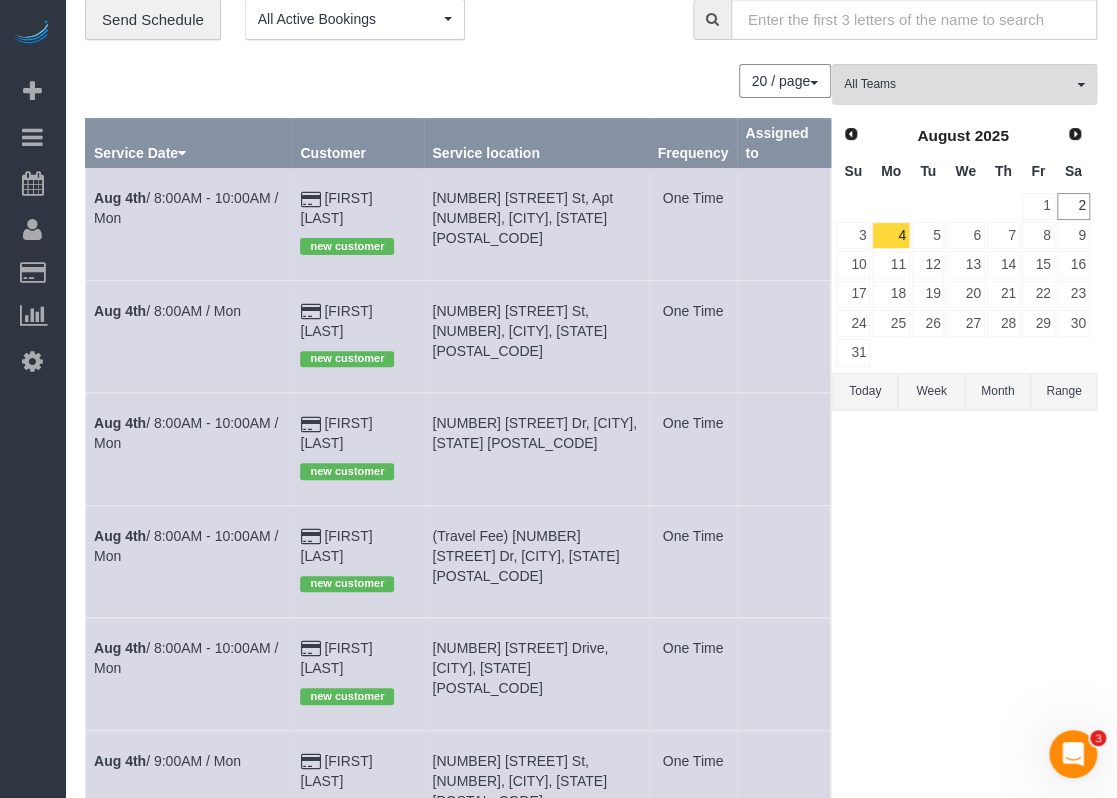scroll, scrollTop: 0, scrollLeft: 0, axis: both 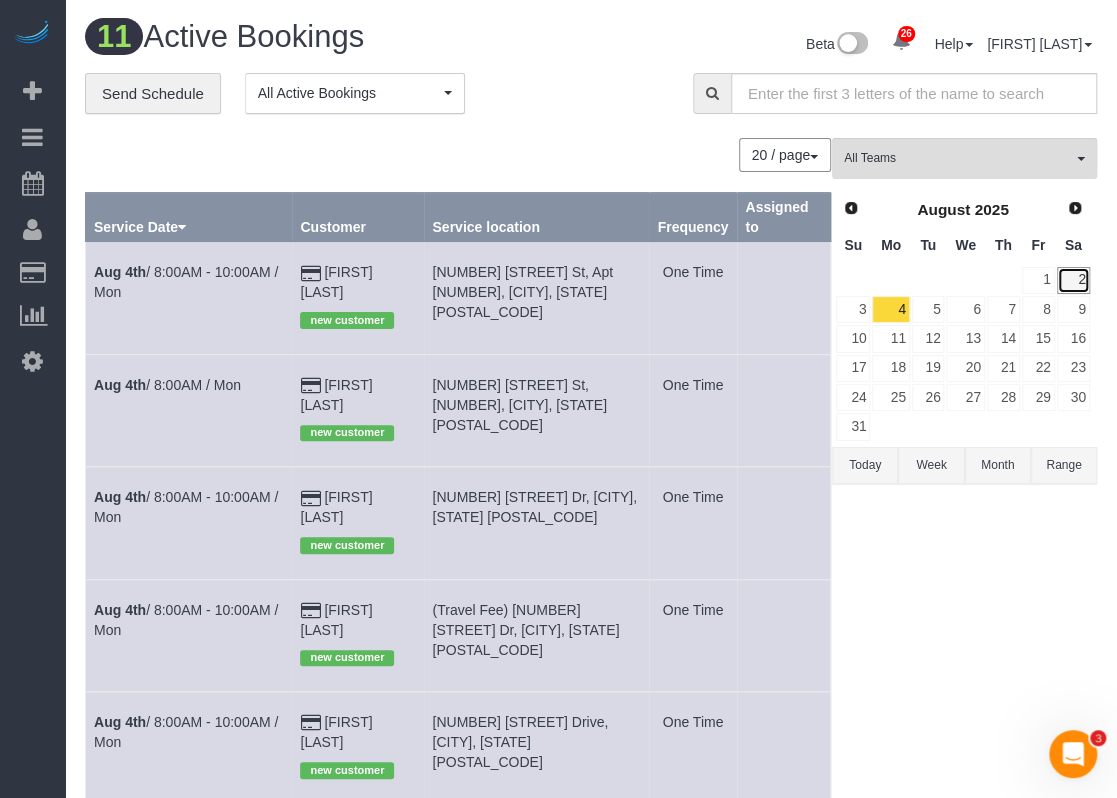 click on "2" at bounding box center [1073, 280] 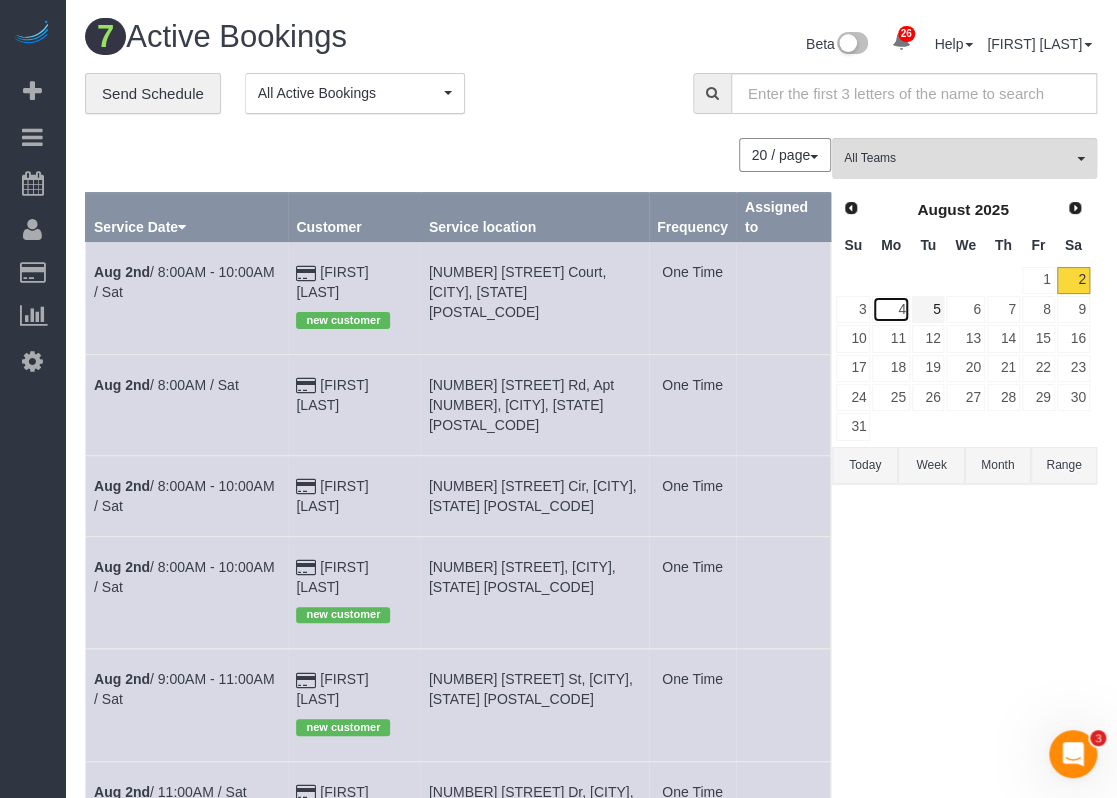 click on "4" at bounding box center [890, 309] 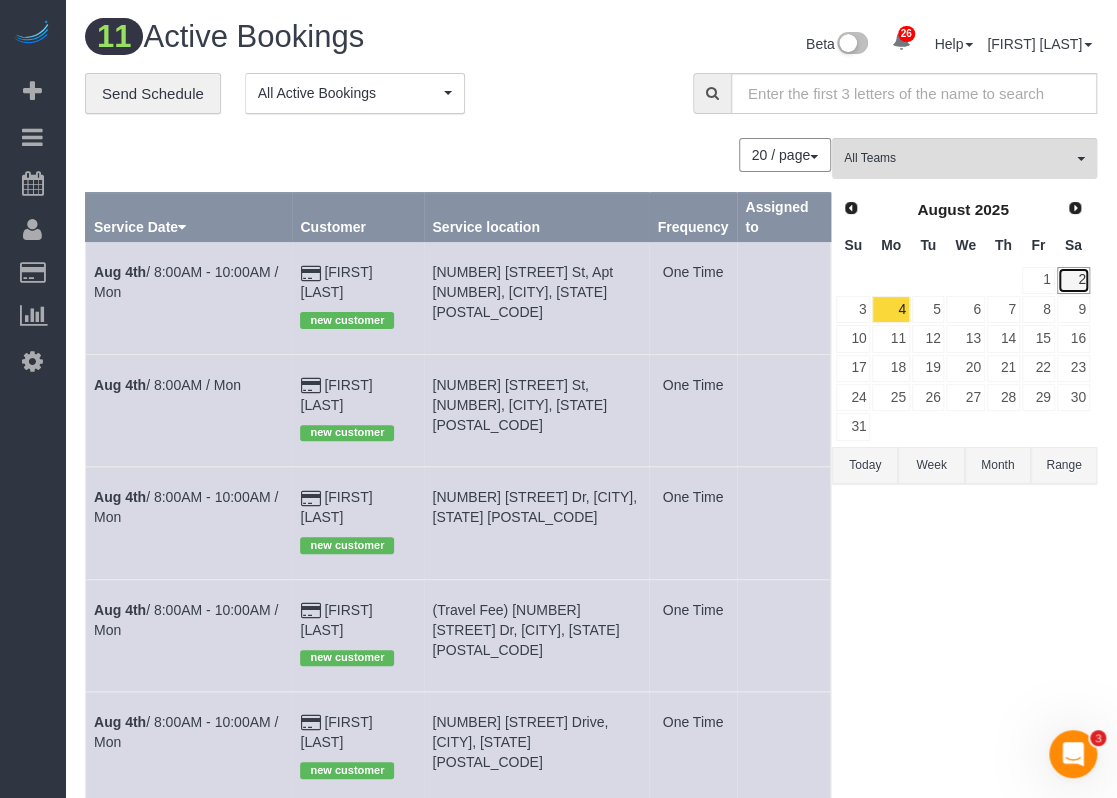 click on "2" at bounding box center (1073, 280) 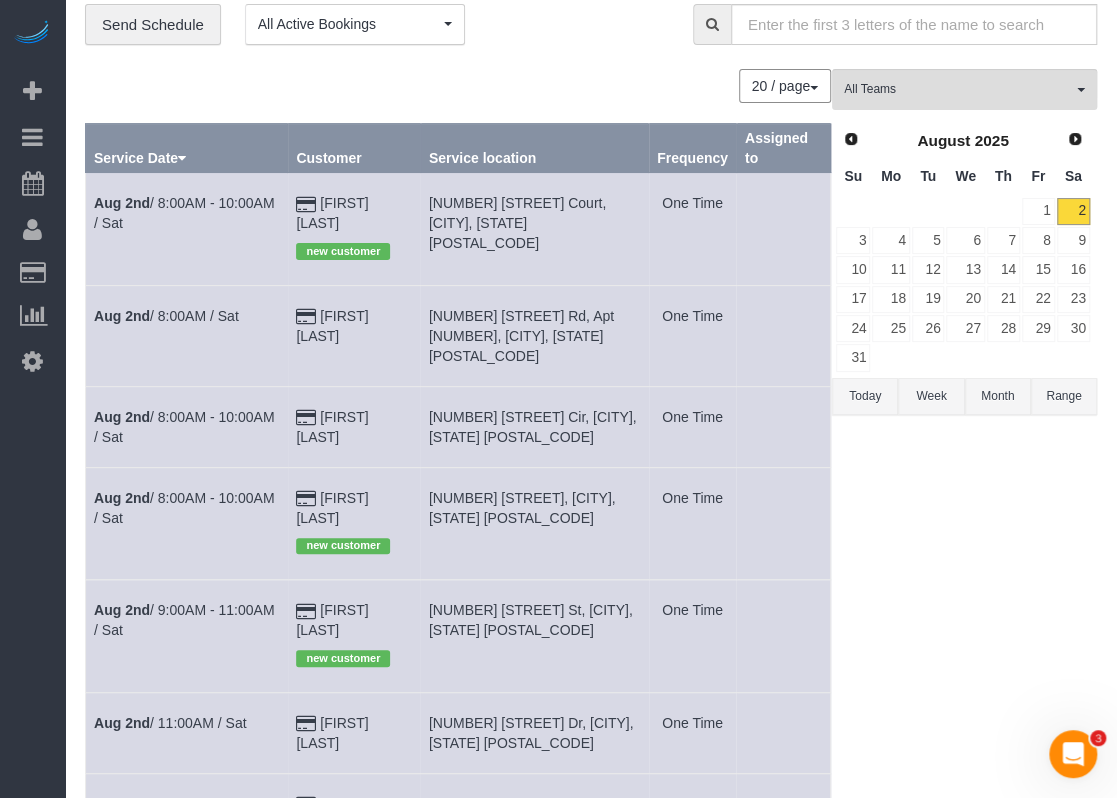 scroll, scrollTop: 100, scrollLeft: 0, axis: vertical 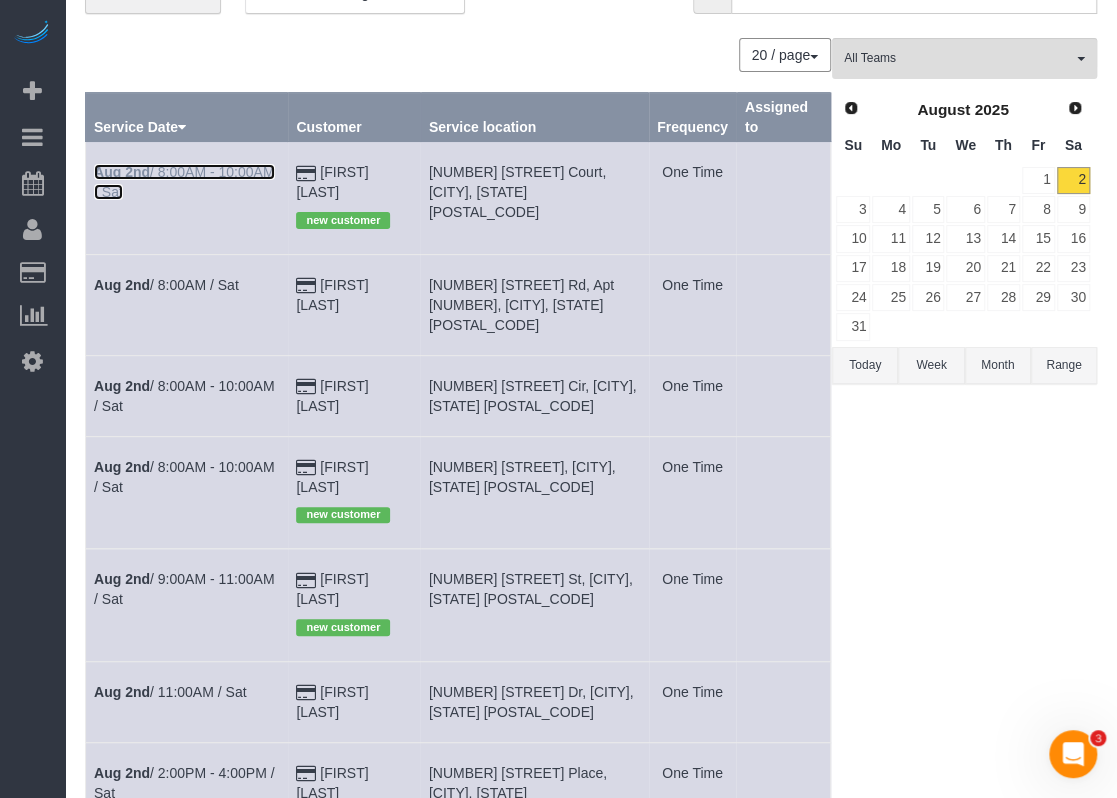 click on "Aug 2nd
/ 8:00AM - 10:00AM / Sat" at bounding box center (184, 182) 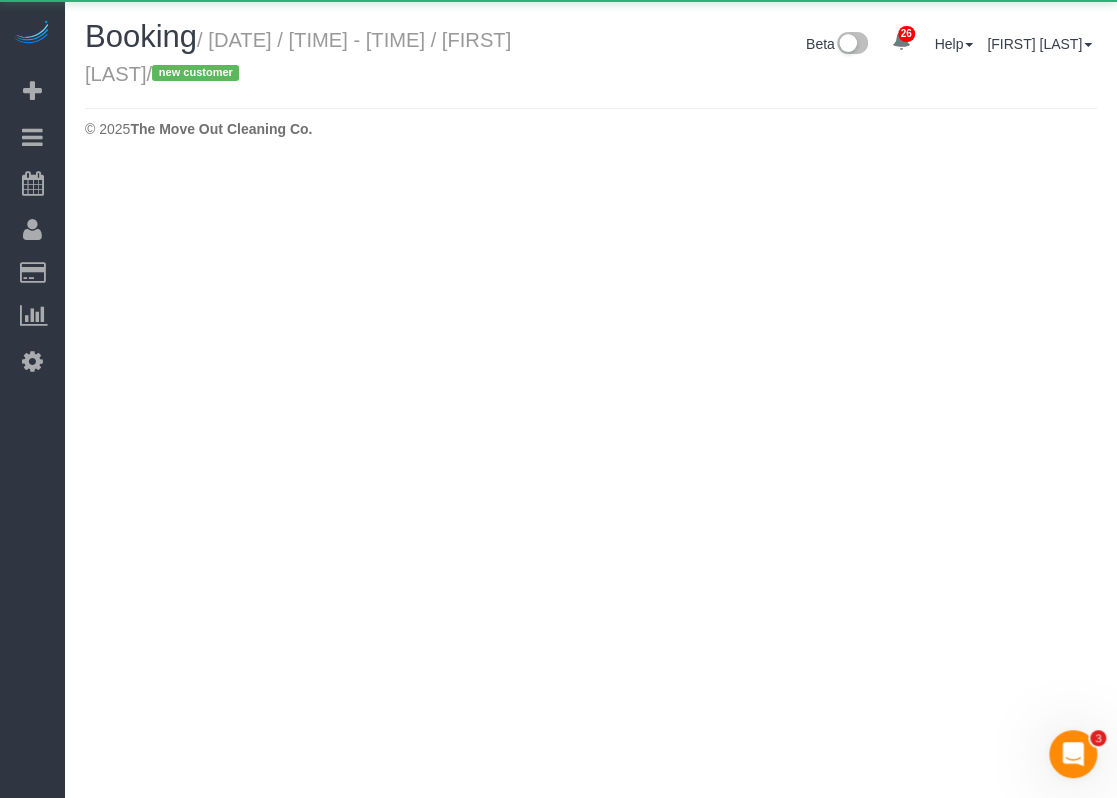 scroll, scrollTop: 0, scrollLeft: 0, axis: both 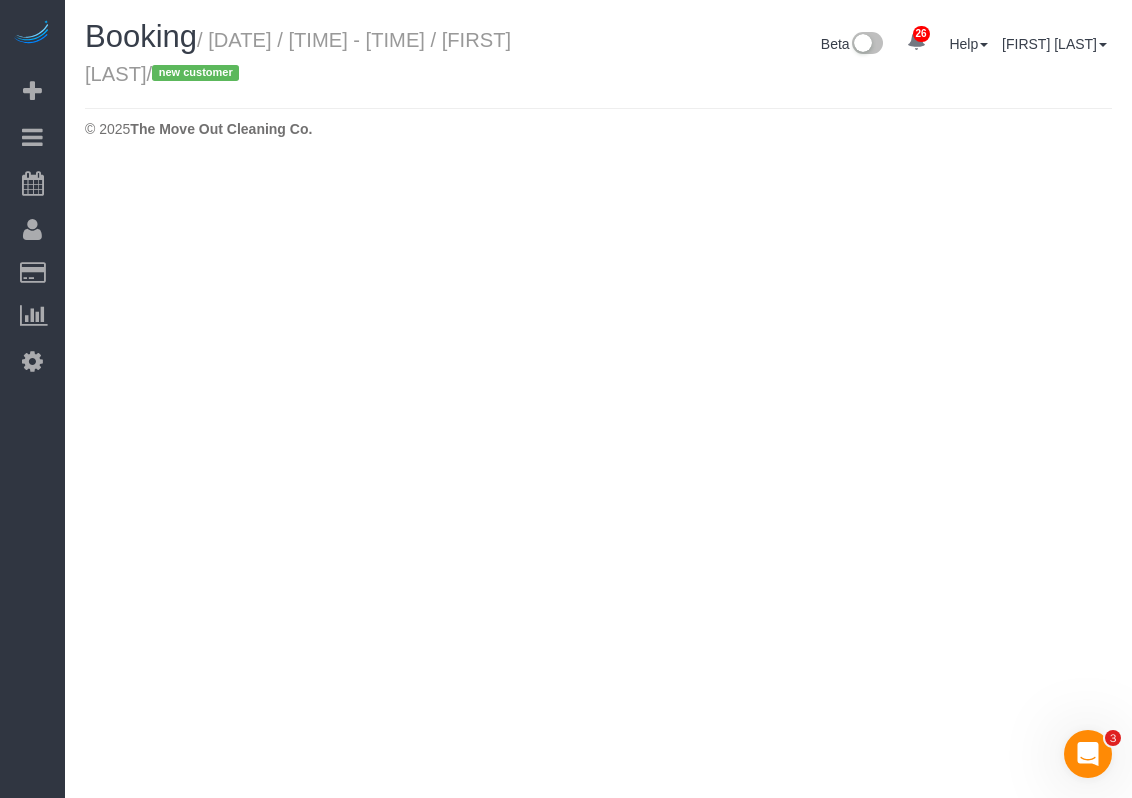select on "TX" 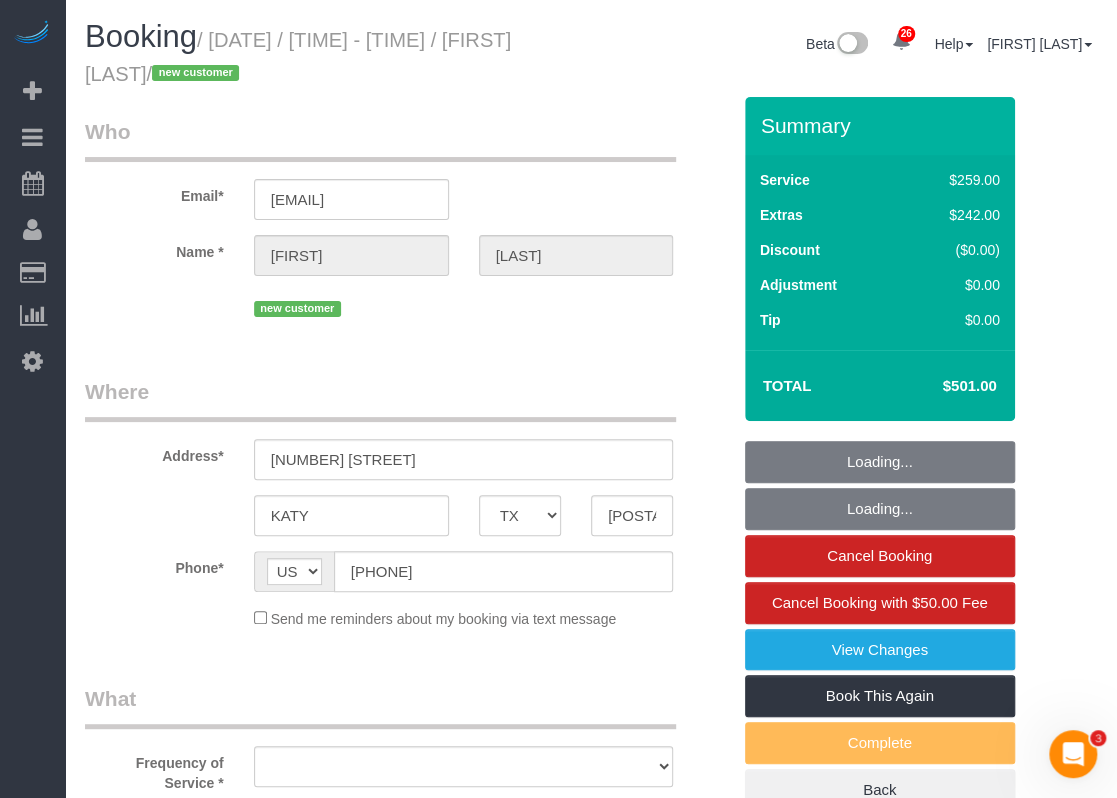select on "string:fspay-b68699b1-bffa-4388-b3f6-ca56b51b33da" 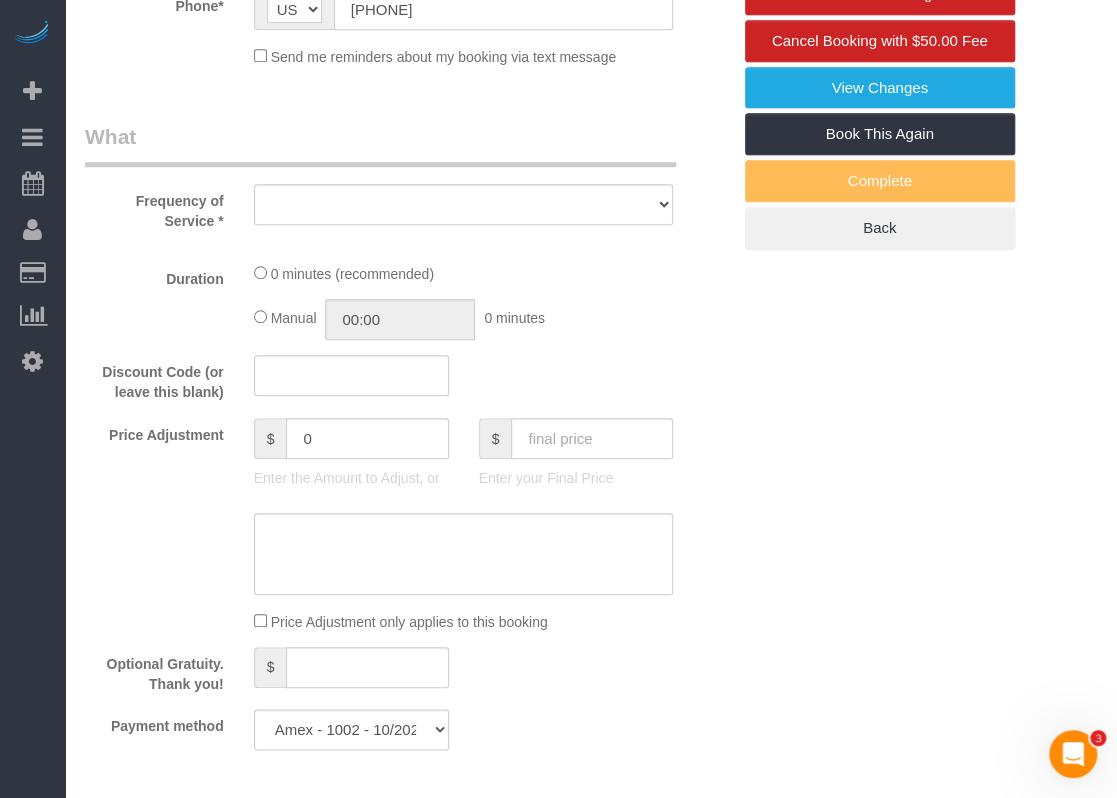 select on "object:5086" 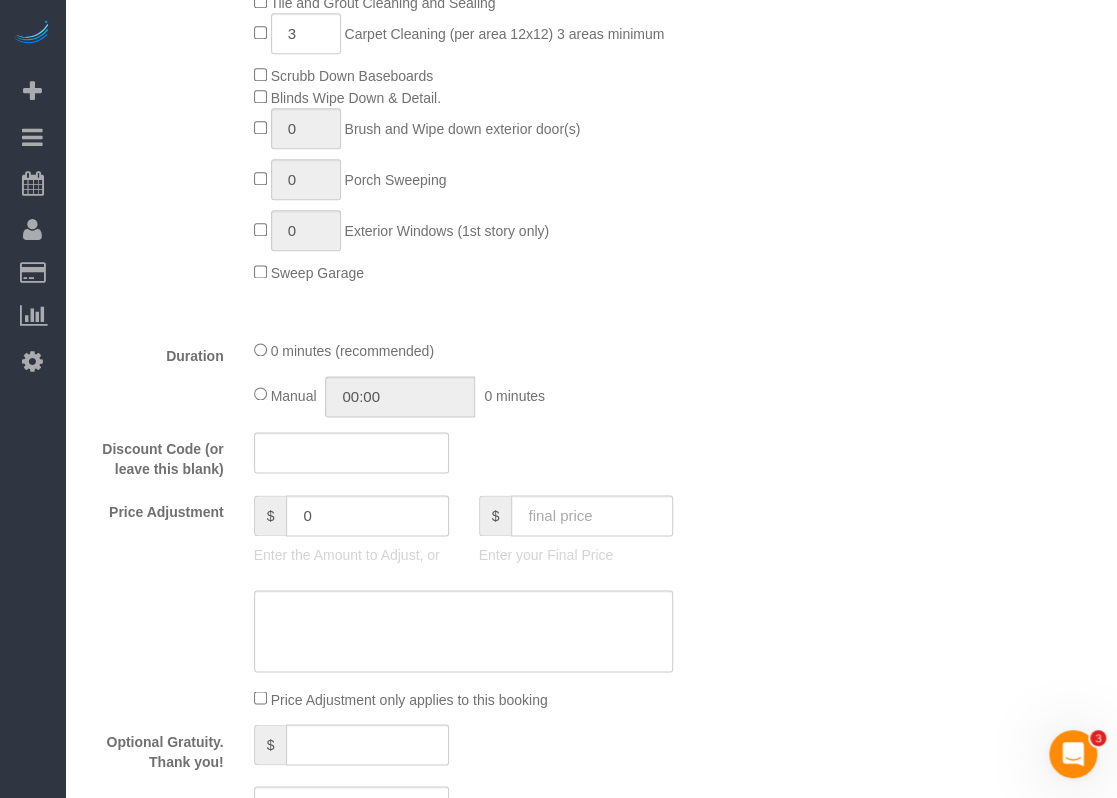 select on "object:5087" 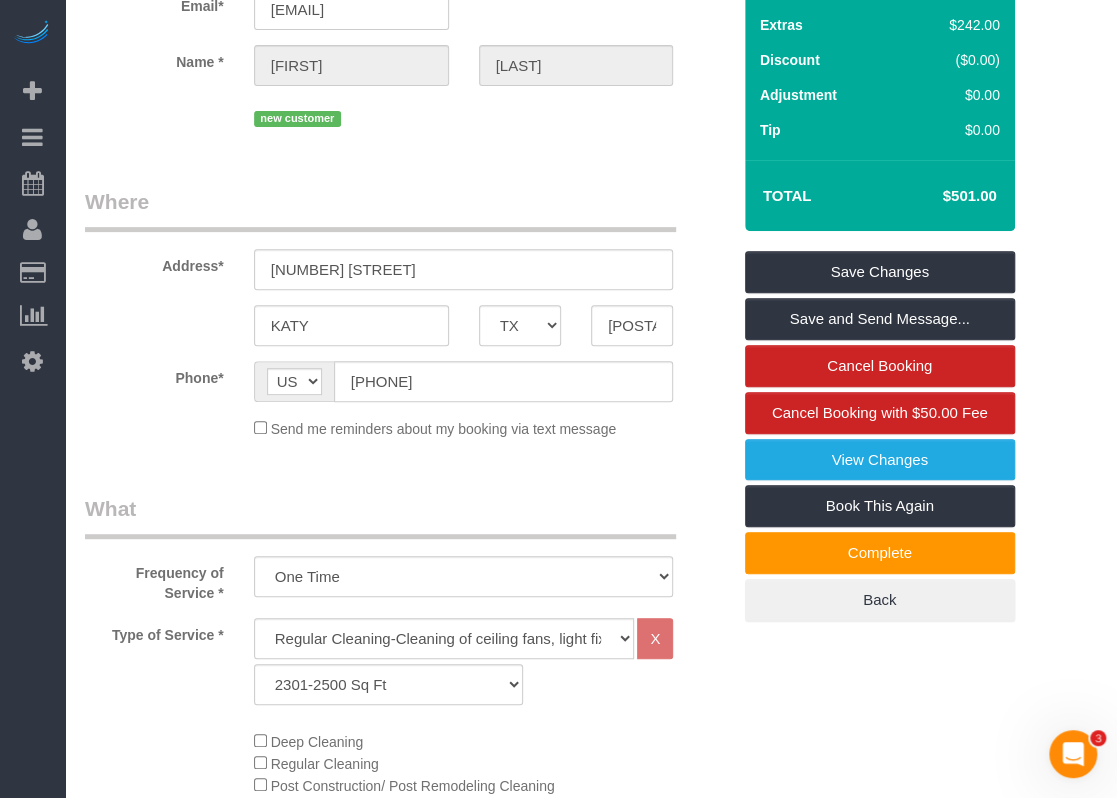 scroll, scrollTop: 0, scrollLeft: 0, axis: both 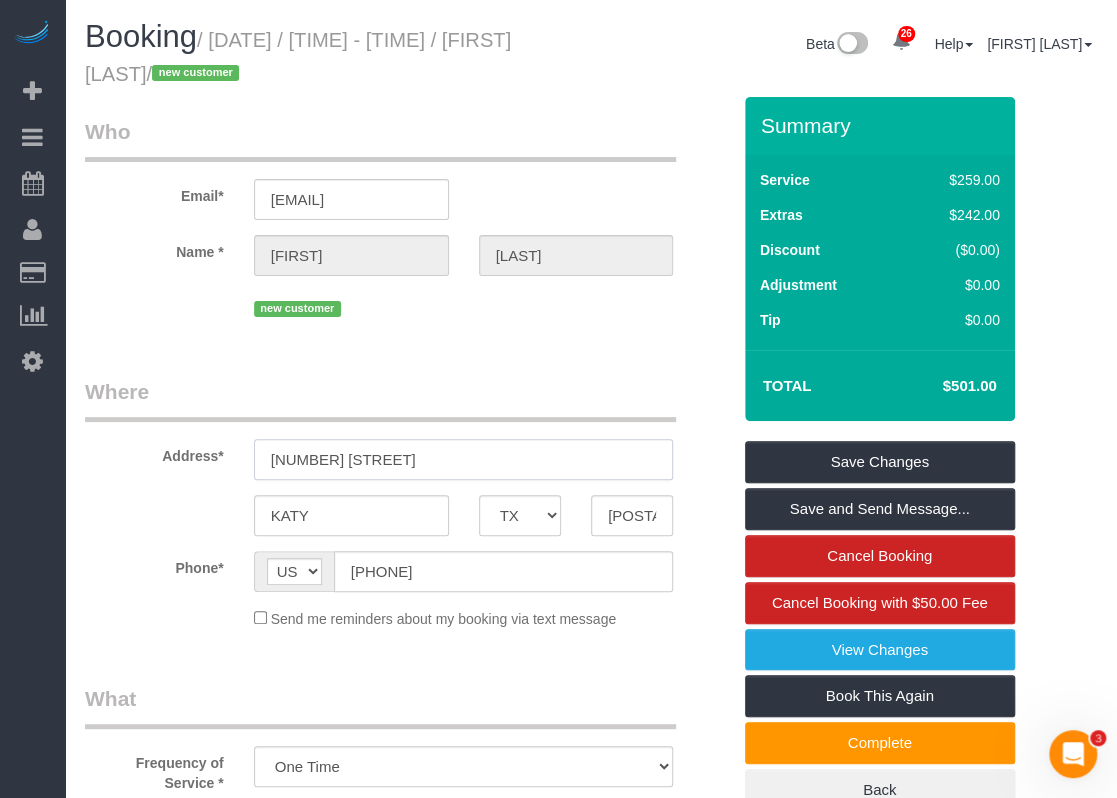 click on "21822 Mystic Point Court" at bounding box center (464, 459) 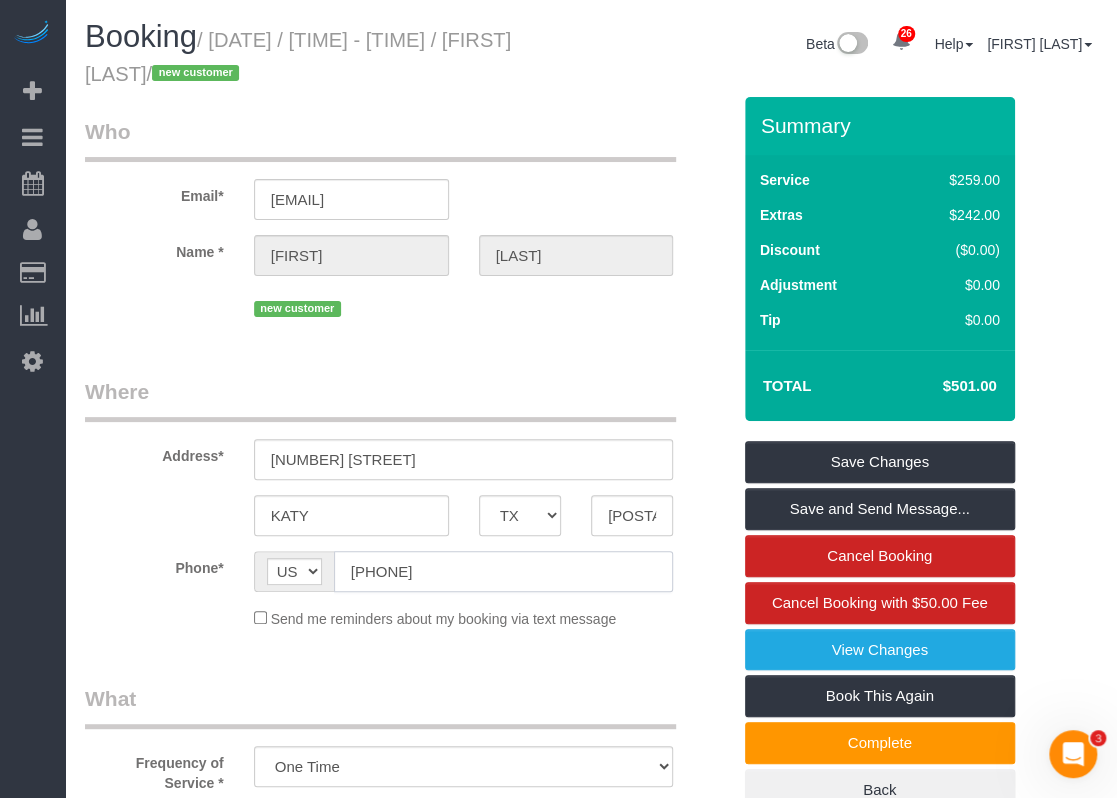 click on "(949) 294-8855" 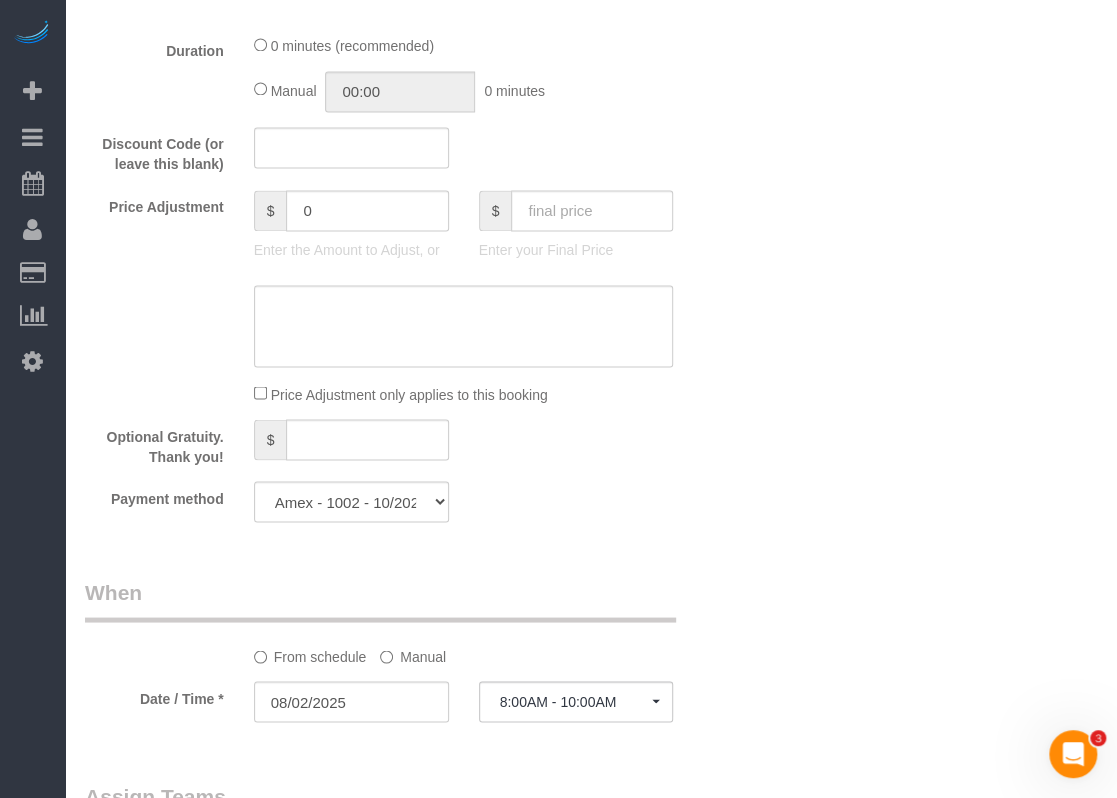 scroll, scrollTop: 800, scrollLeft: 0, axis: vertical 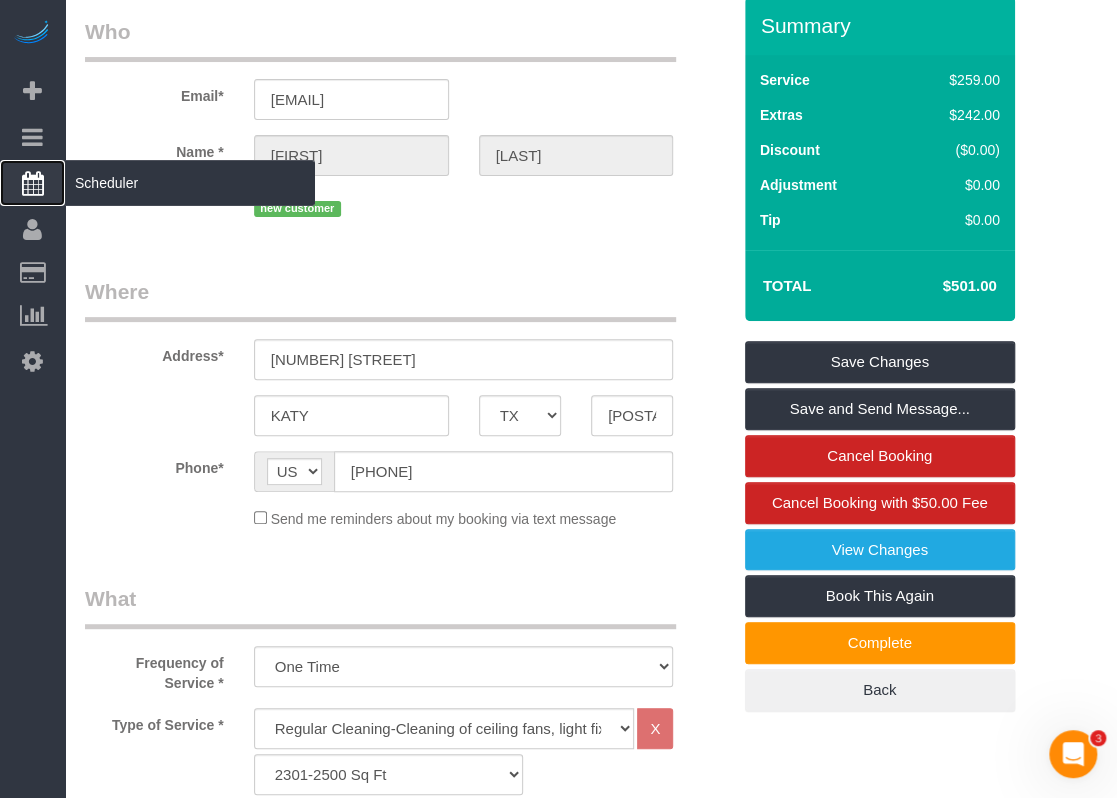 click on "Scheduler" at bounding box center [190, 183] 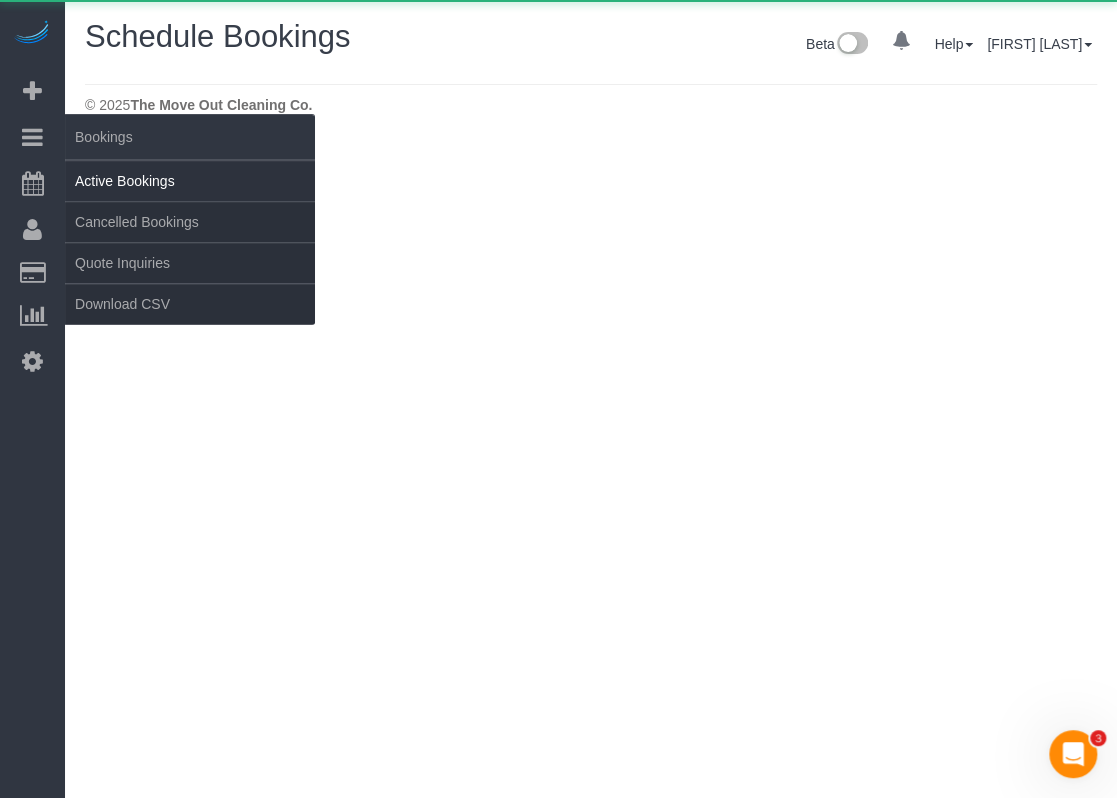scroll, scrollTop: 0, scrollLeft: 0, axis: both 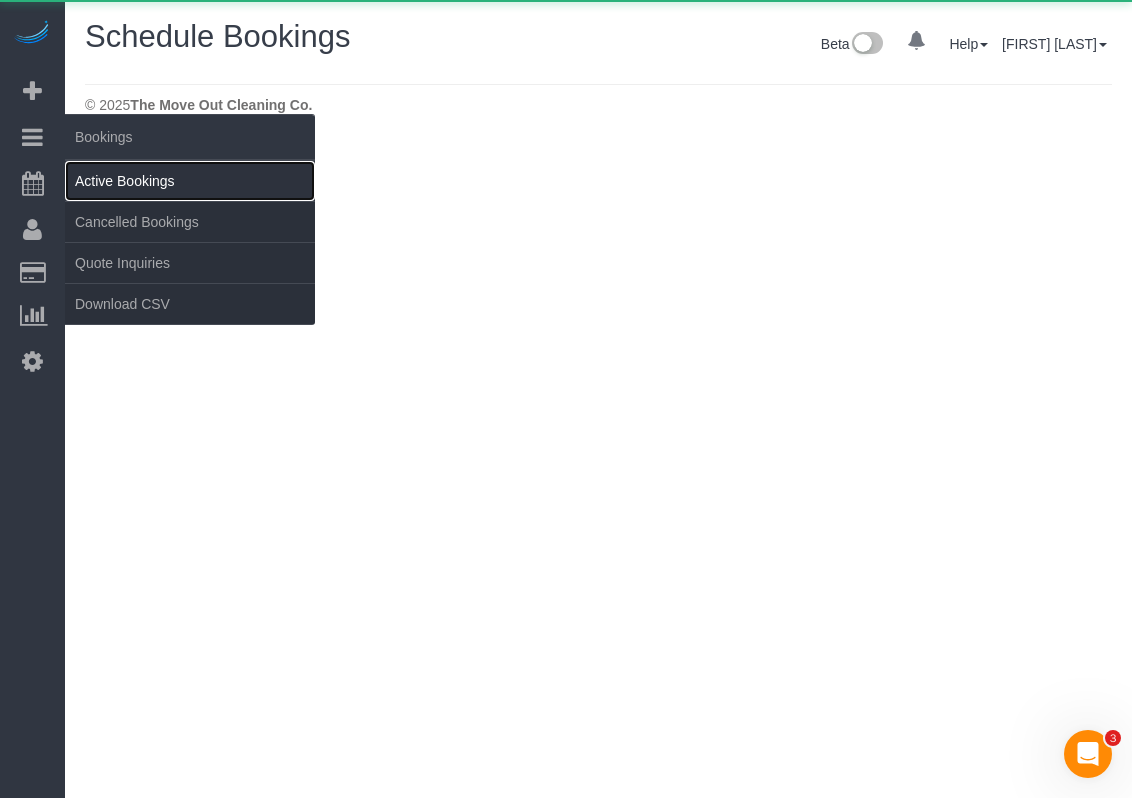 click on "Active Bookings" at bounding box center (190, 181) 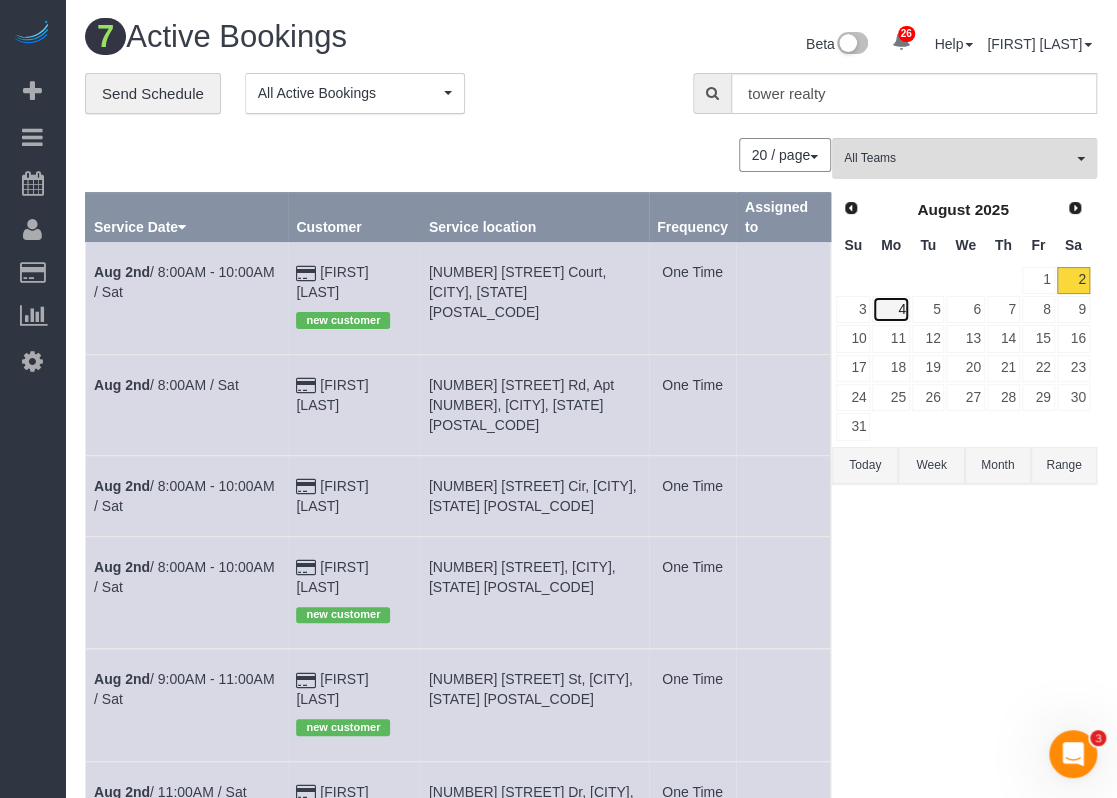 click on "4" at bounding box center (890, 309) 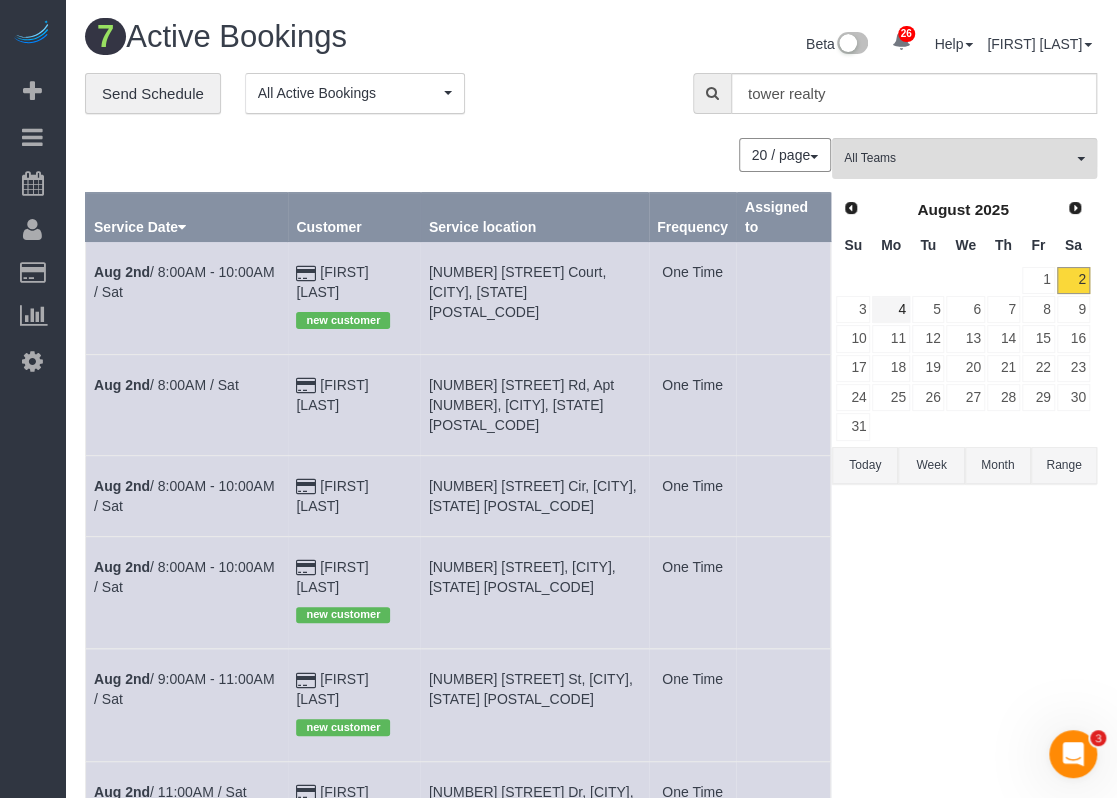type 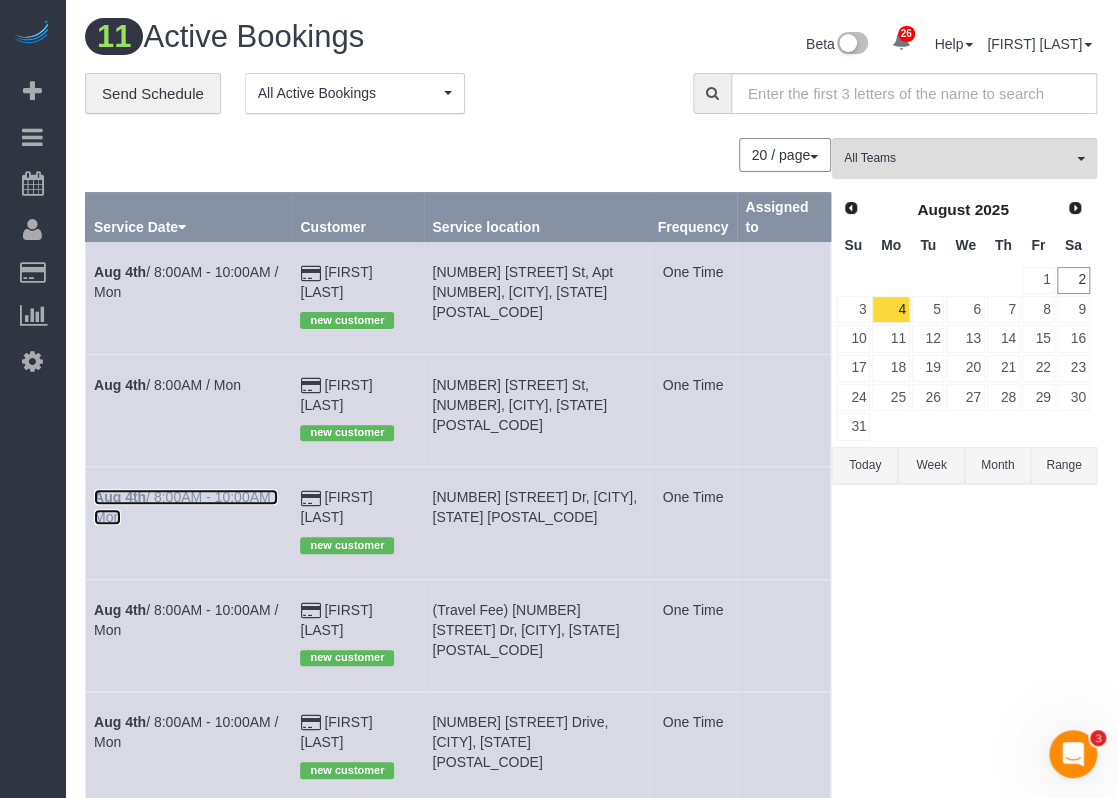 click on "Aug 4th
/ 8:00AM - 10:00AM / Mon" at bounding box center (186, 507) 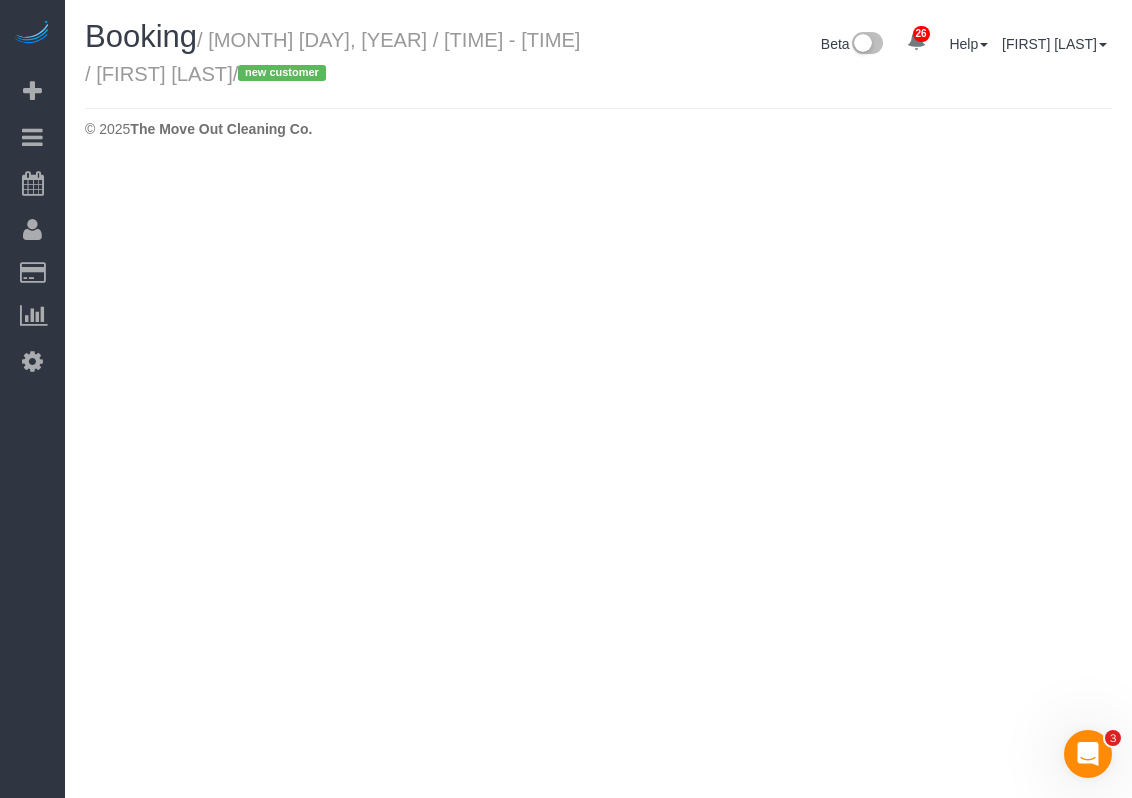select on "TX" 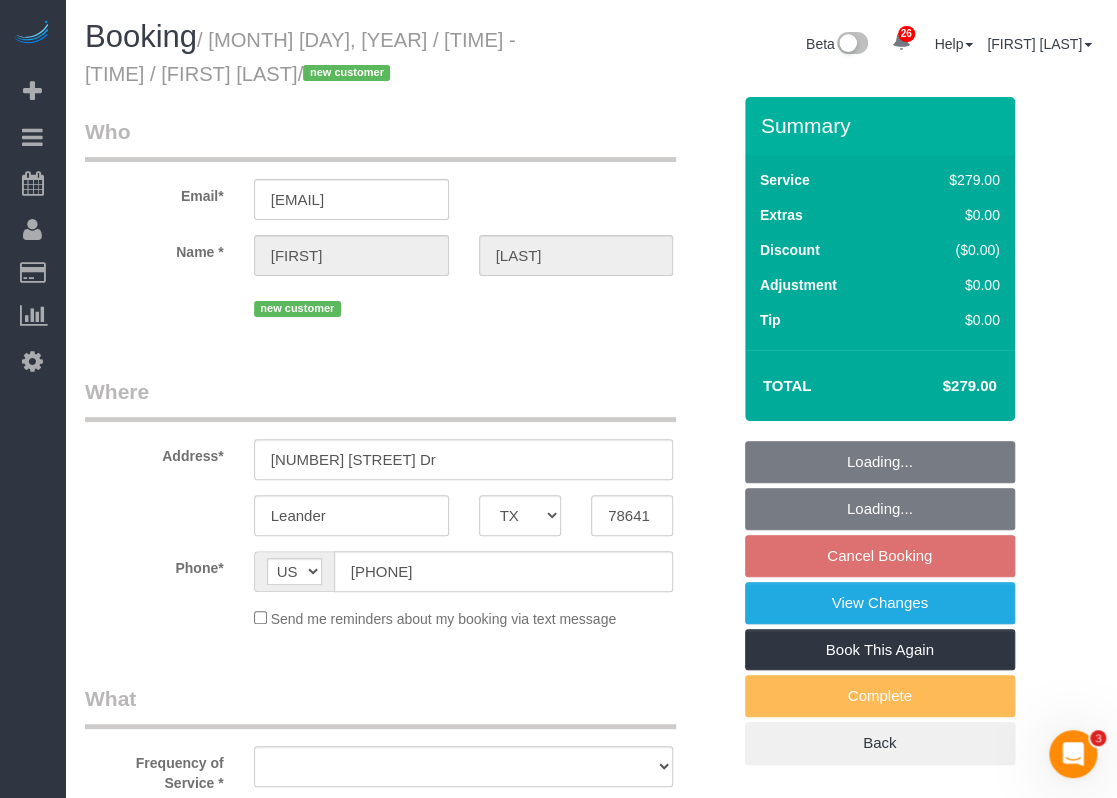 select on "string:fspay-18e8b084-4bfd-4712-97e7-787659bdaa6b" 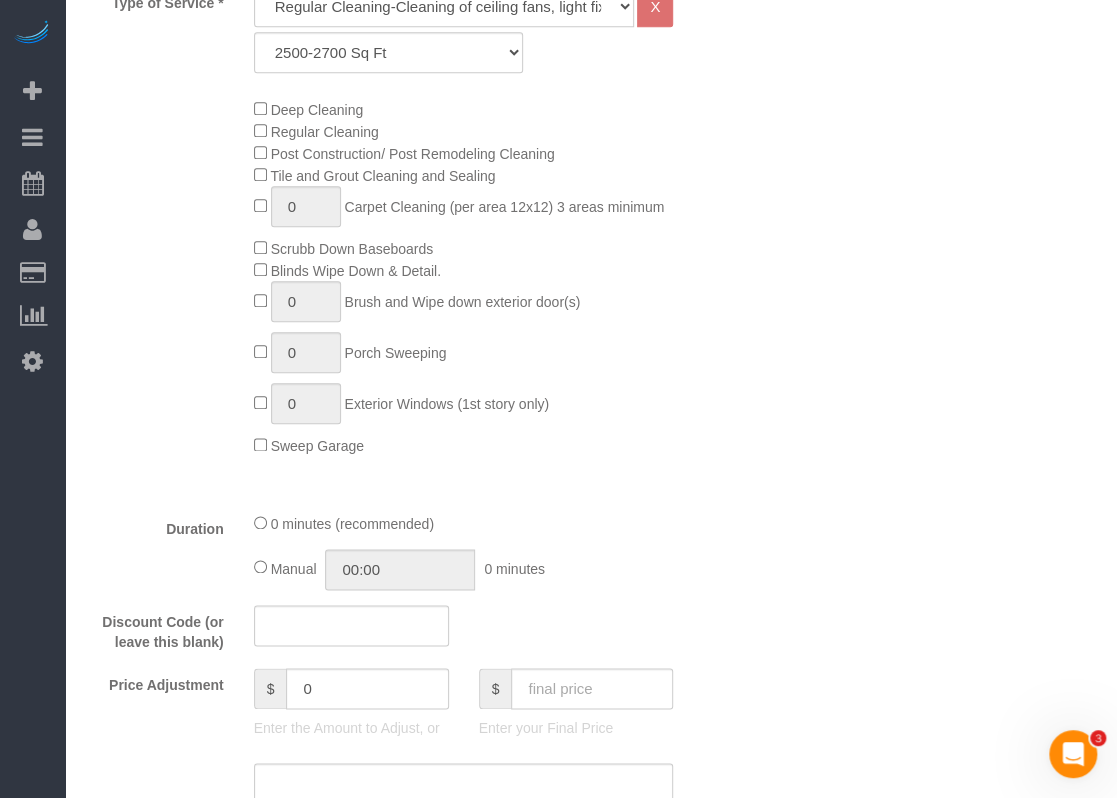 select on "object:6113" 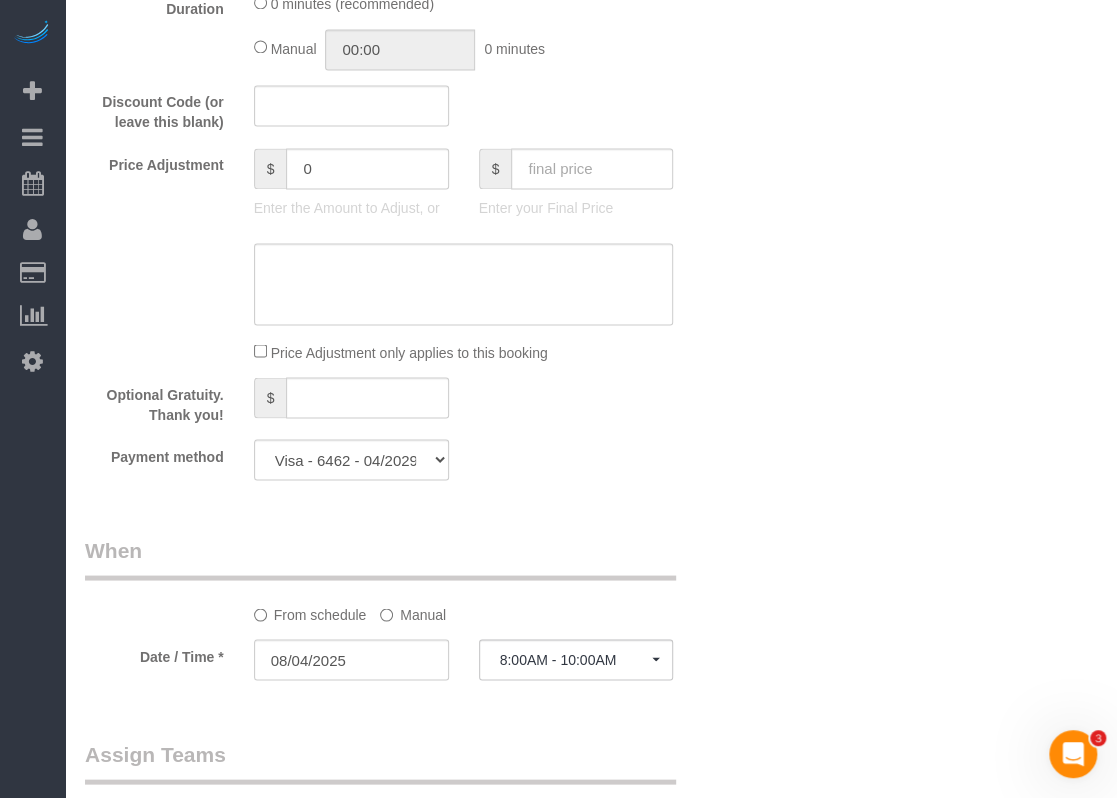select on "object:6119" 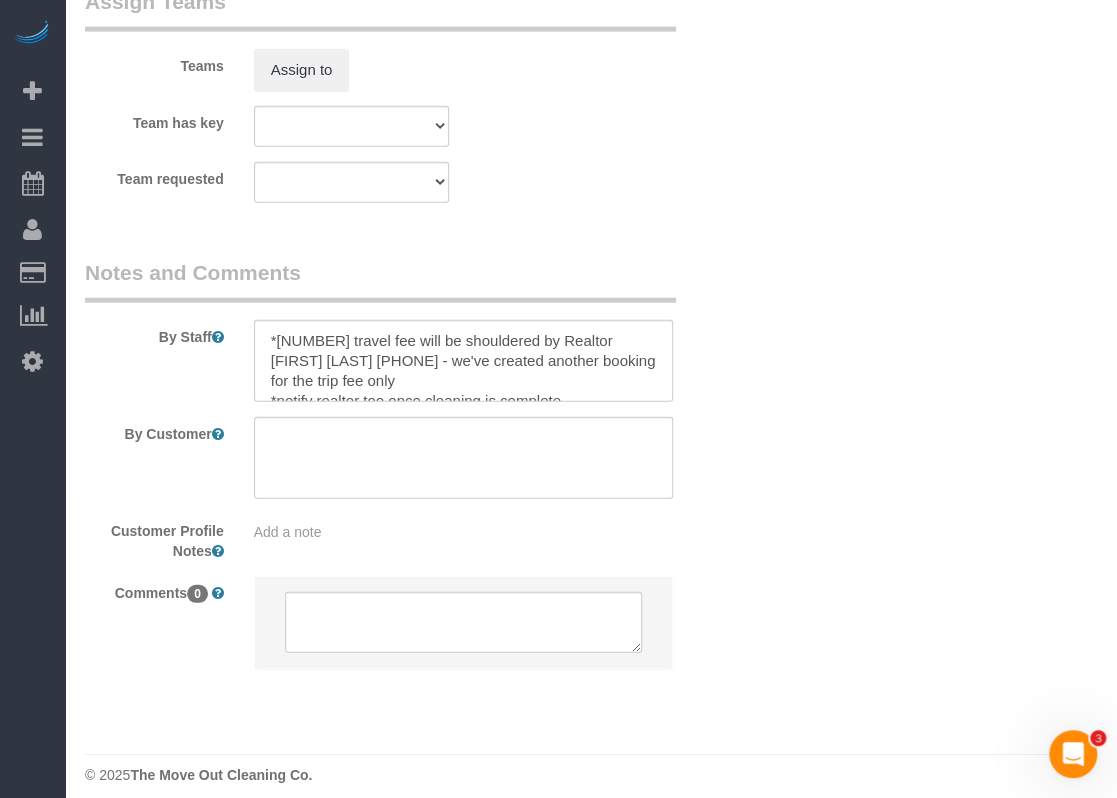 scroll, scrollTop: 2108, scrollLeft: 0, axis: vertical 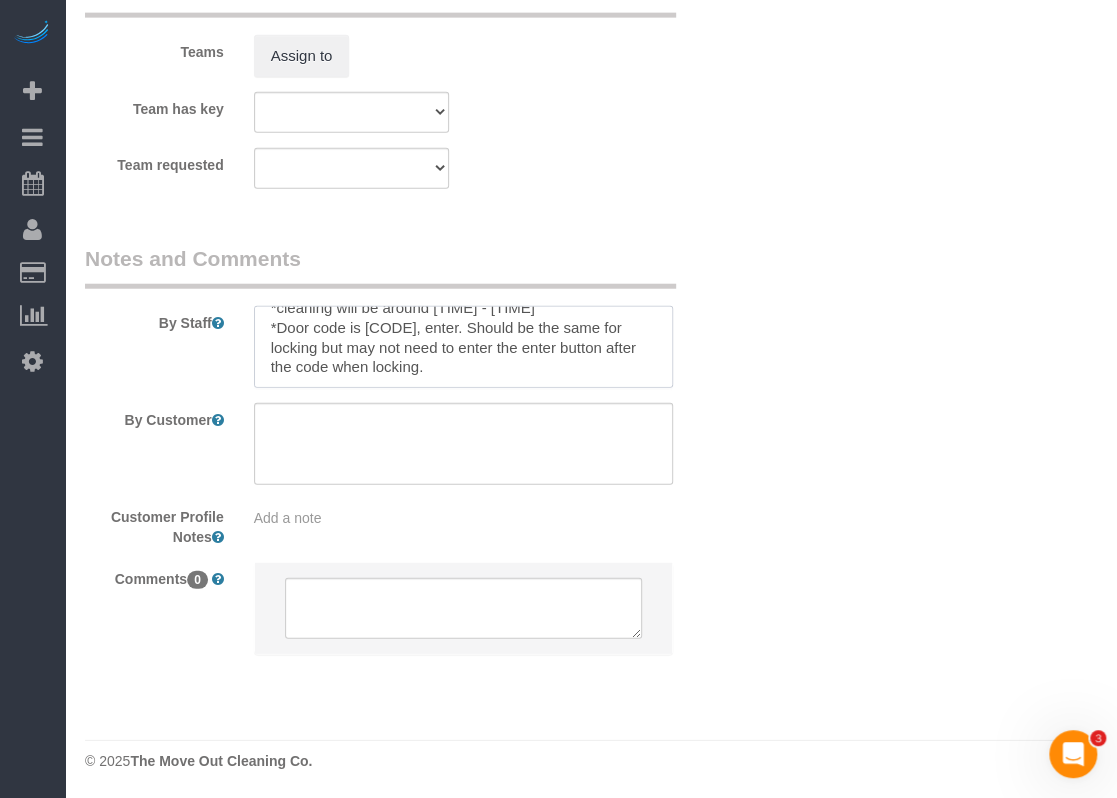 click at bounding box center (464, 347) 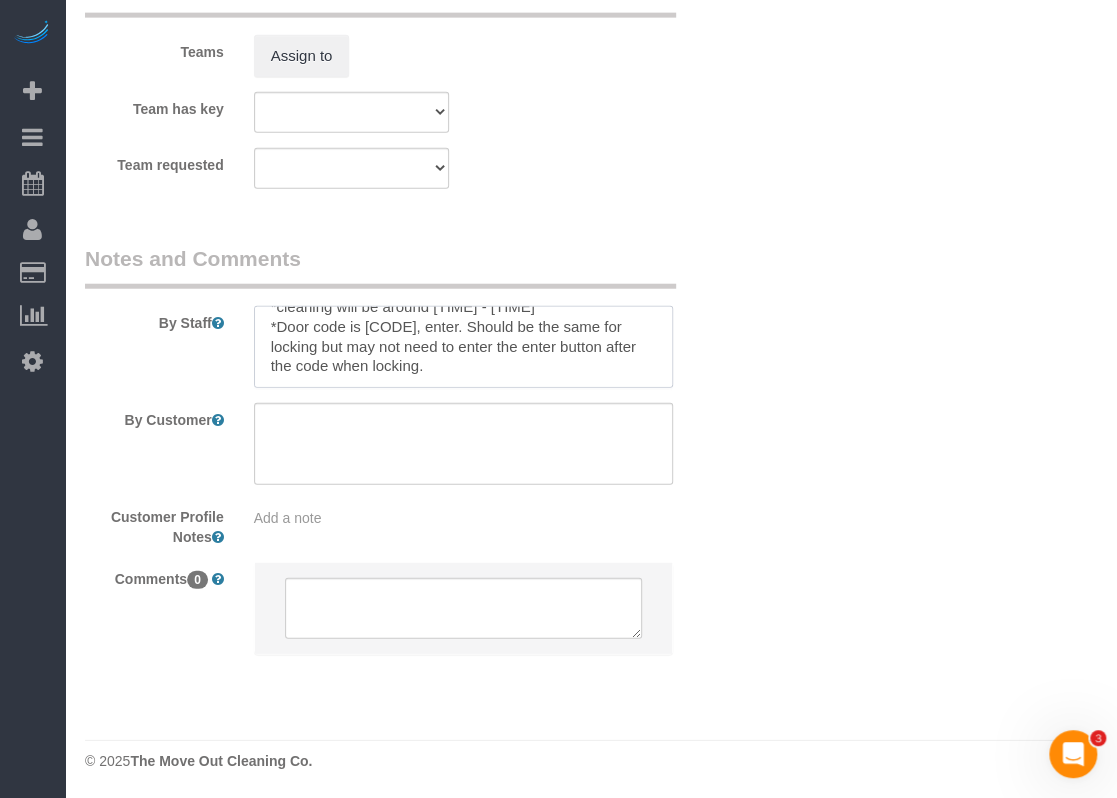 paste on "they will need to leave a formal dining table and chairs there. They know that we can only clean around and will not coming back for corrections once its moved after the cleaning" 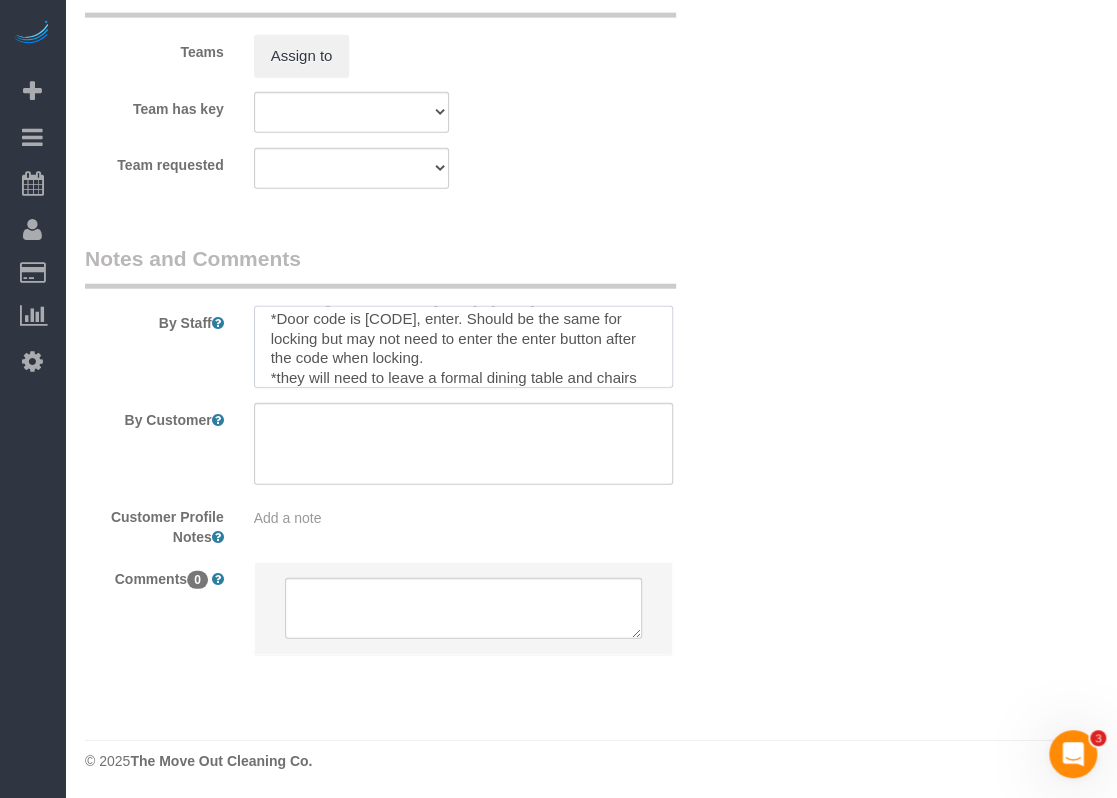 scroll, scrollTop: 168, scrollLeft: 0, axis: vertical 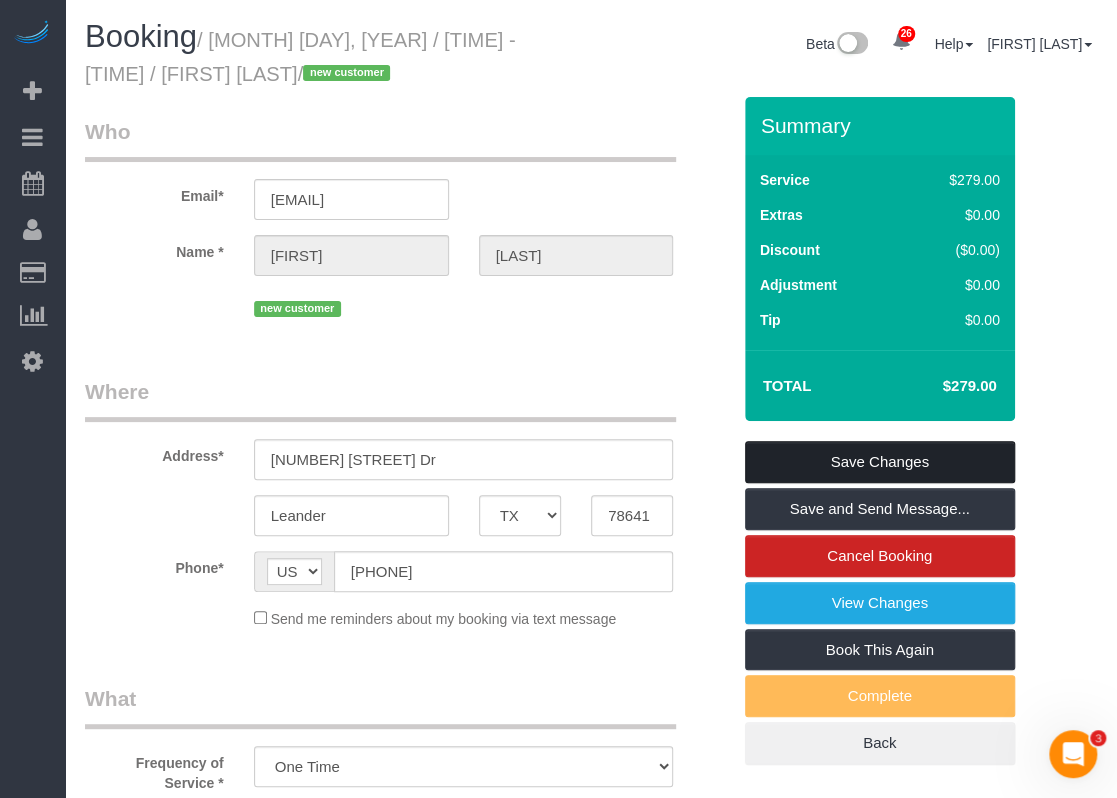 type on "*35 travel fee will be shouldered by Realtor Jeffrey Nyland 512-626-8552 - we've created another booking for the trip fee only
*notify realtor too once cleaning is complete
*cleaning will be around 8:00 - 8:30am
*Door code is 0926, enter. Should be the same for locking but may not need to enter the enter button after the code when locking.
*they will need to leave a formal dining table and chairs there. They know that we can only clean around and will not coming back for corrections once its moved after the cleaning" 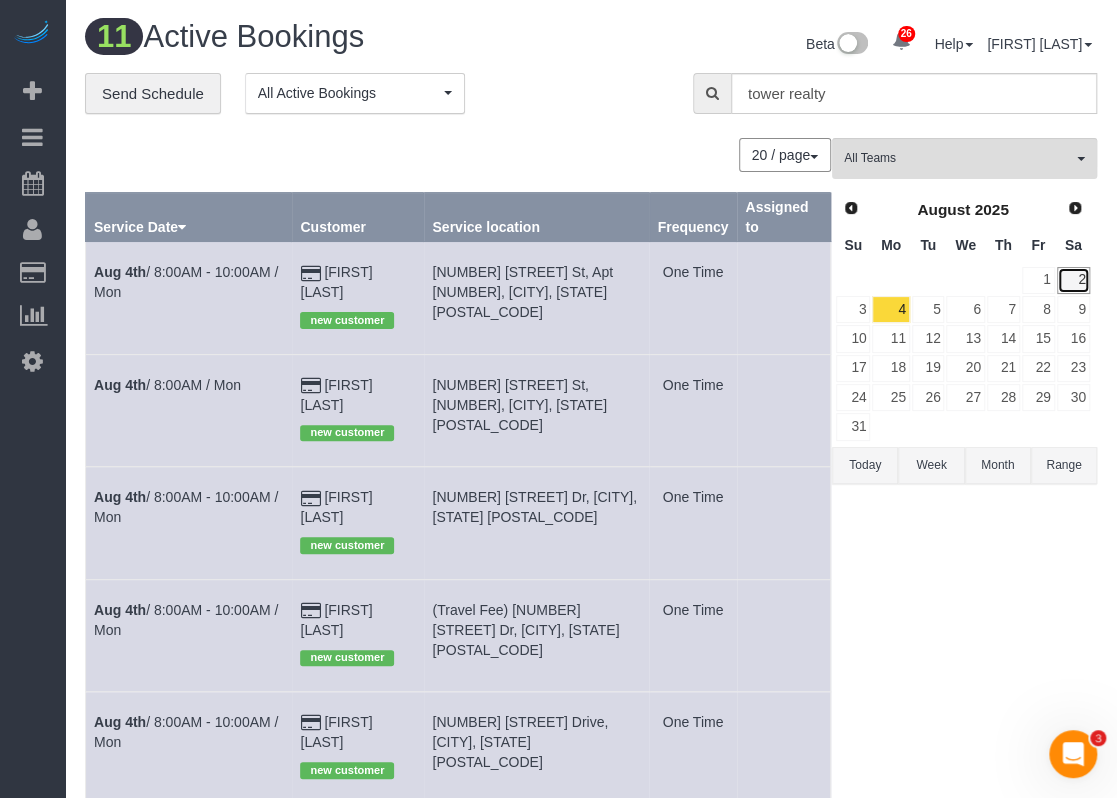 click on "2" at bounding box center [1073, 280] 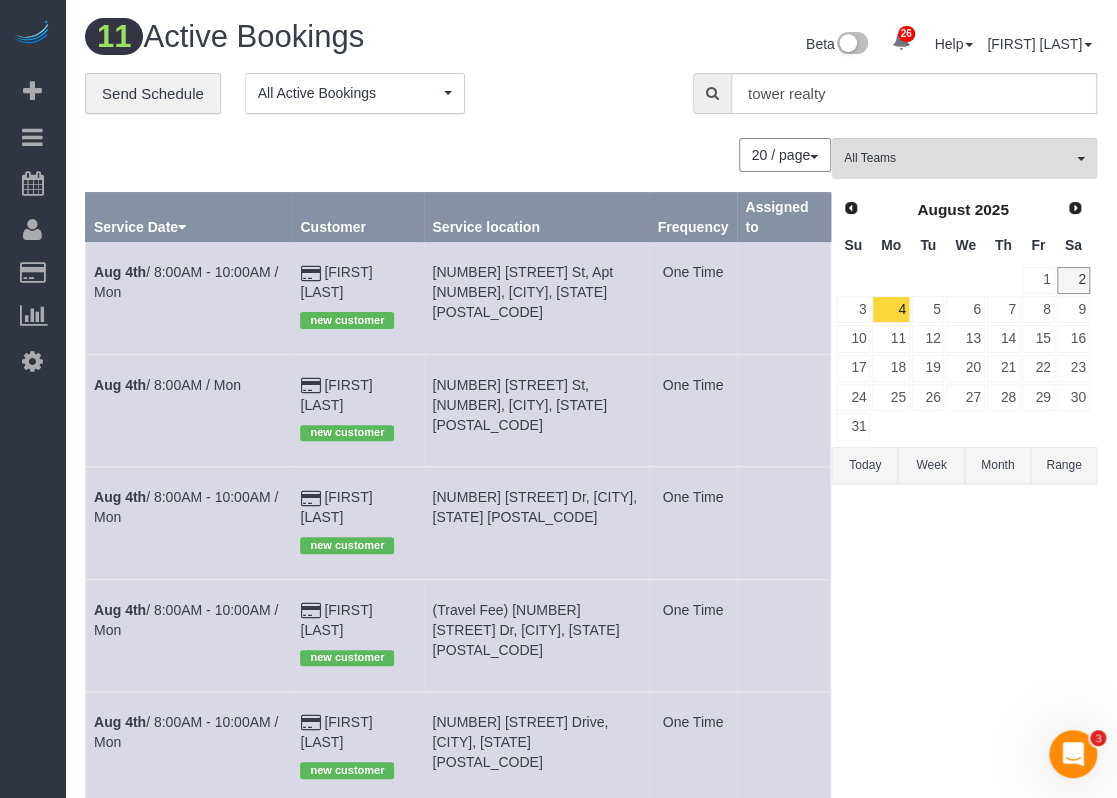 type 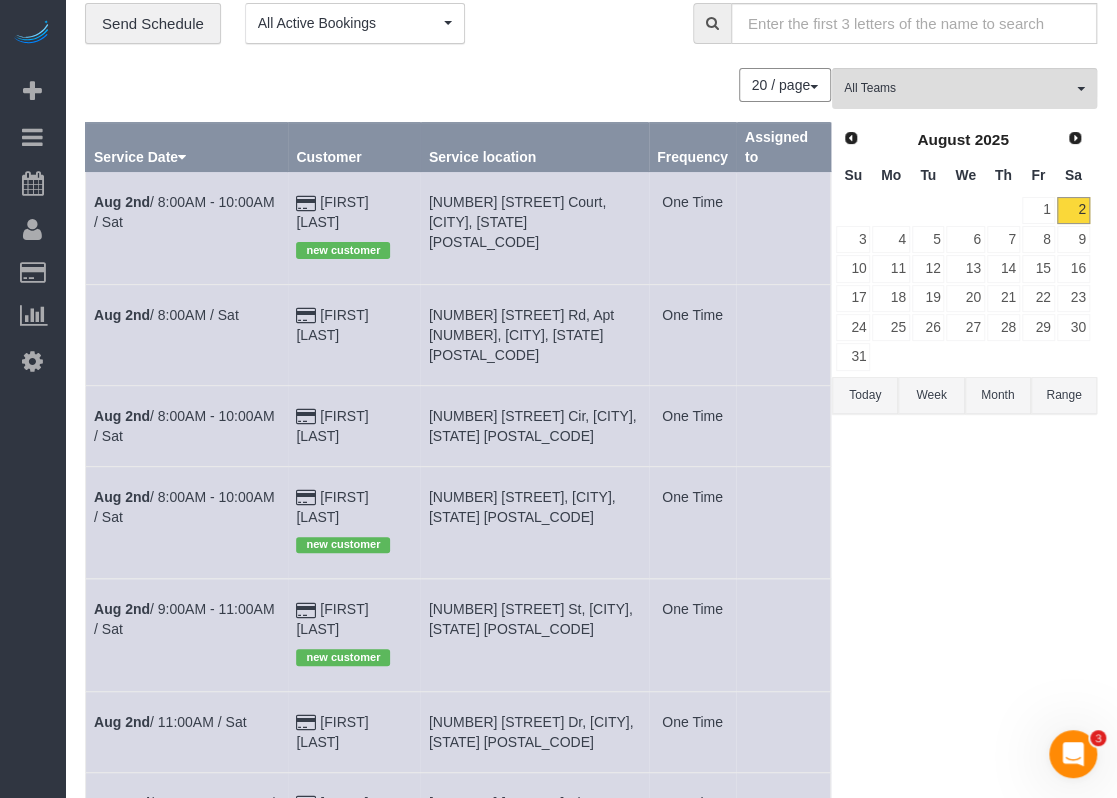 scroll, scrollTop: 100, scrollLeft: 0, axis: vertical 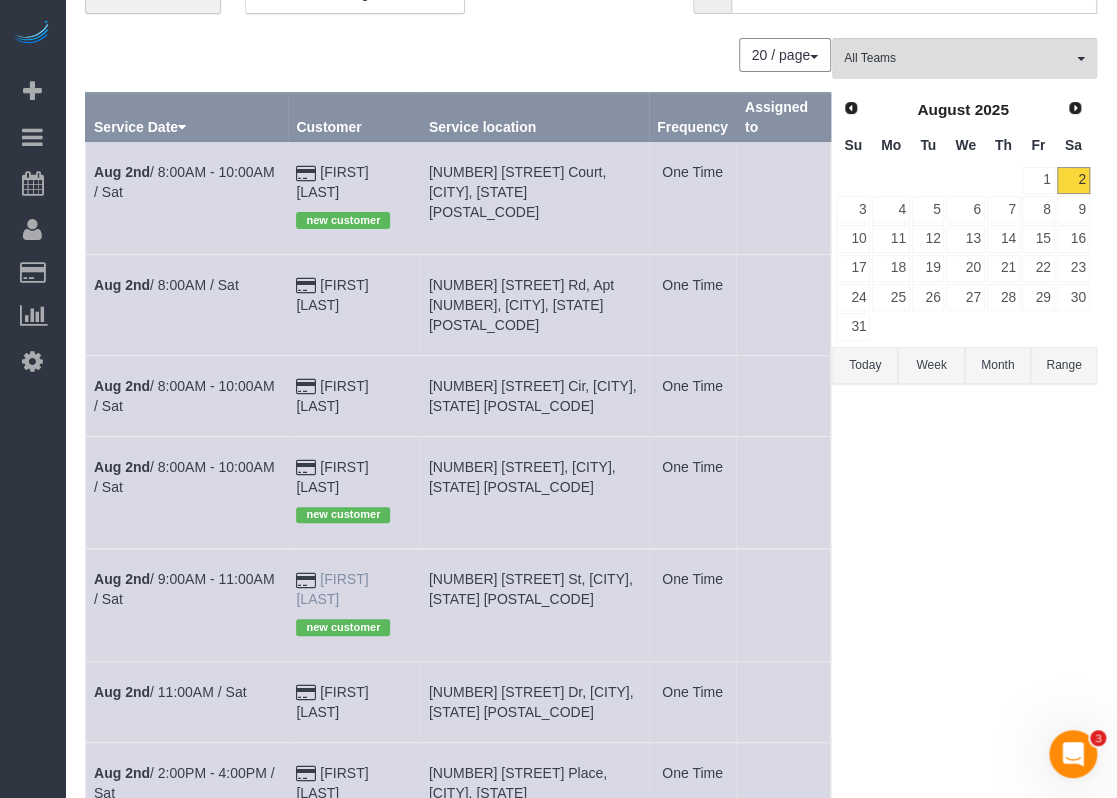 drag, startPoint x: 418, startPoint y: 513, endPoint x: 321, endPoint y: 514, distance: 97.00516 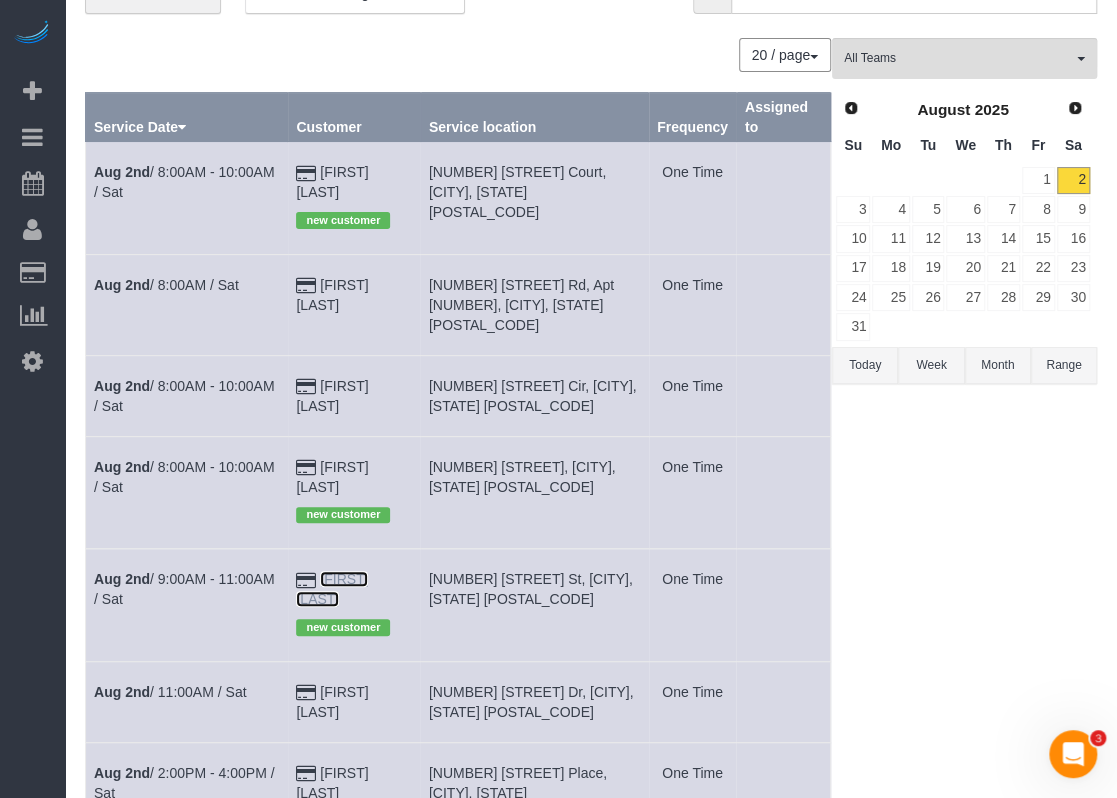 copy on "Camille Dagos" 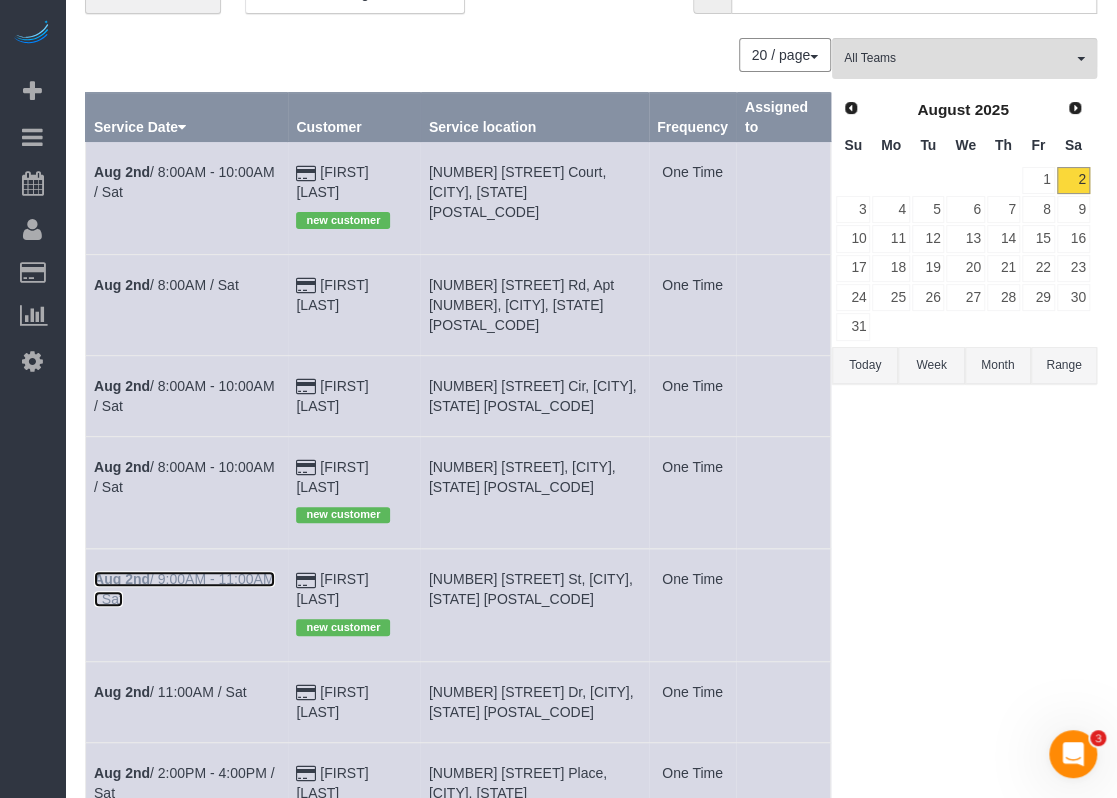 click on "Aug 2nd
/ 9:00AM - 11:00AM / Sat" at bounding box center [184, 589] 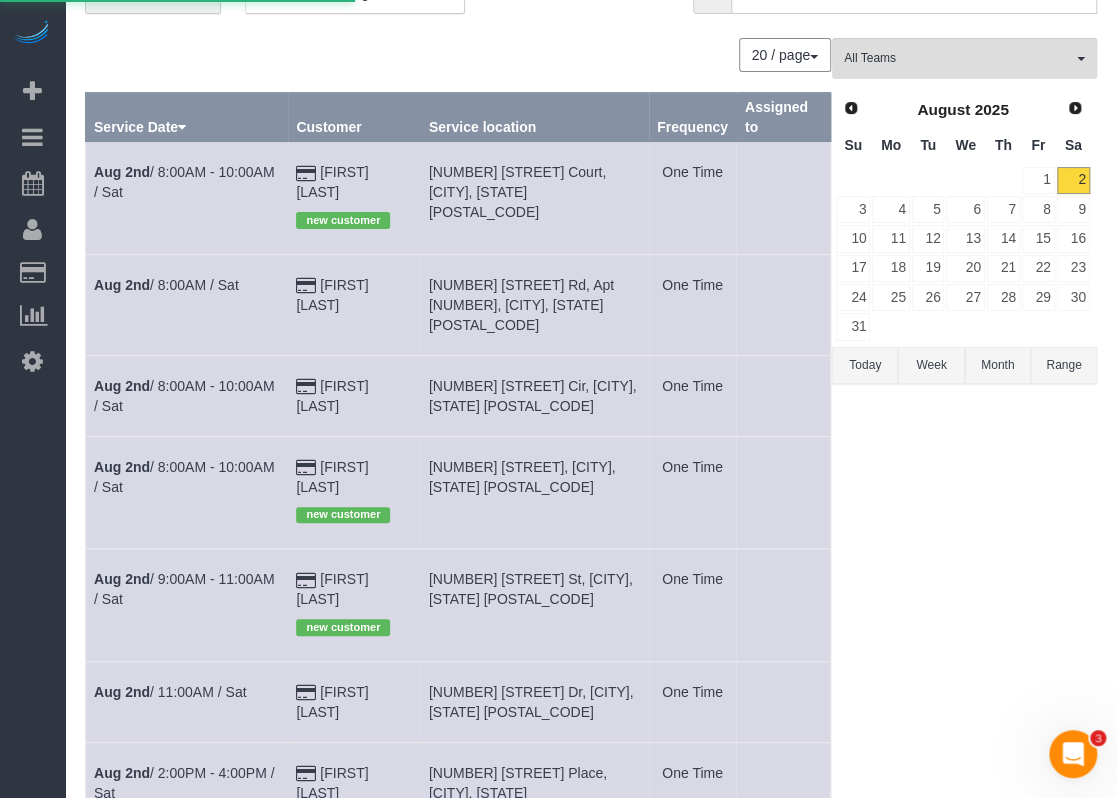scroll, scrollTop: 0, scrollLeft: 0, axis: both 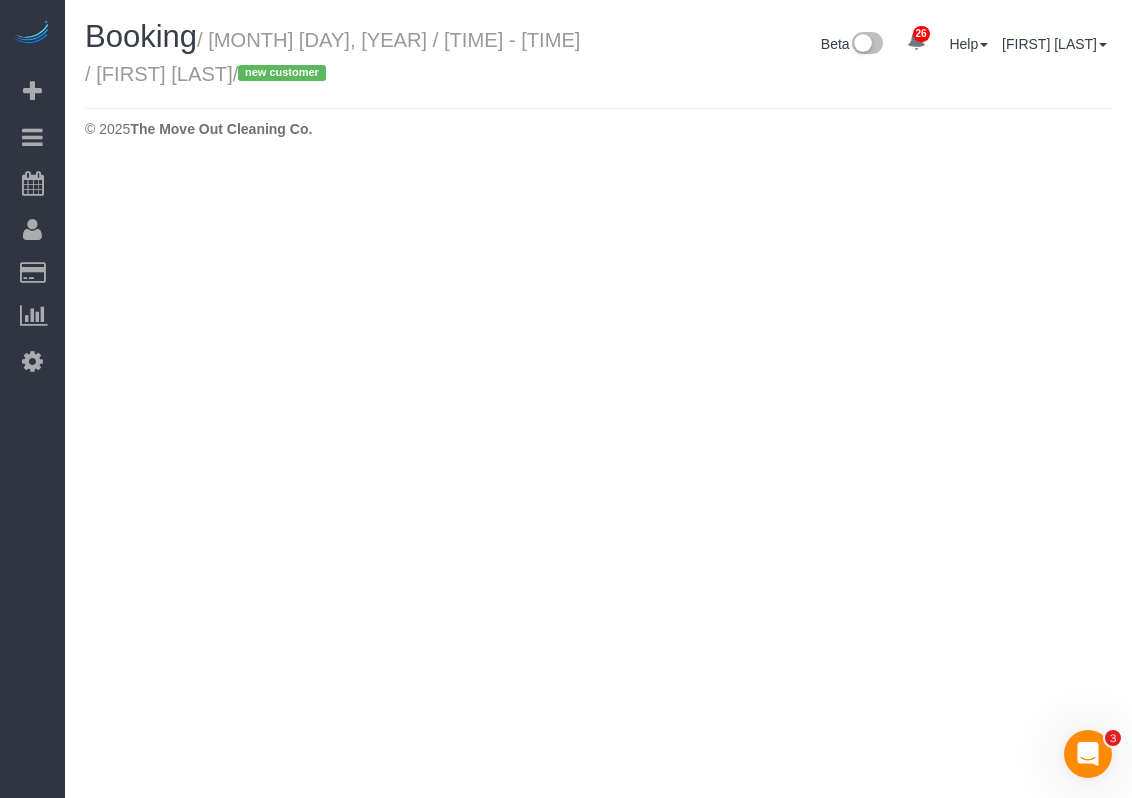 select on "TX" 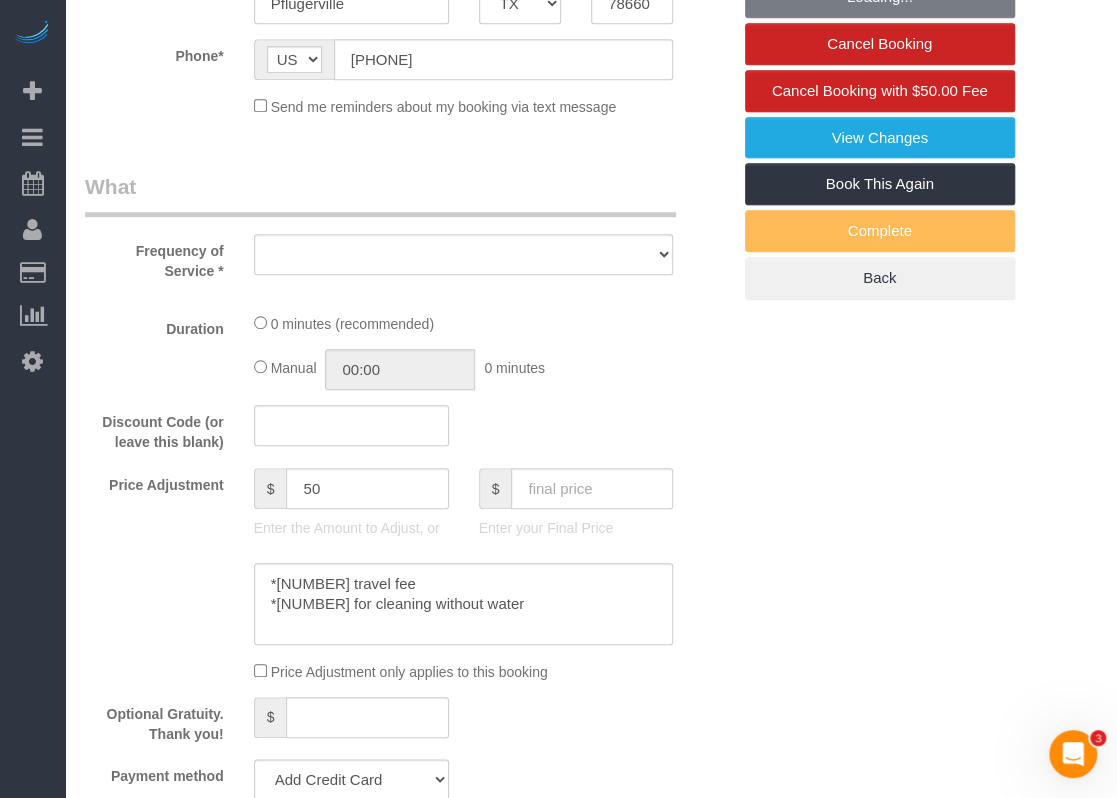 select on "3" 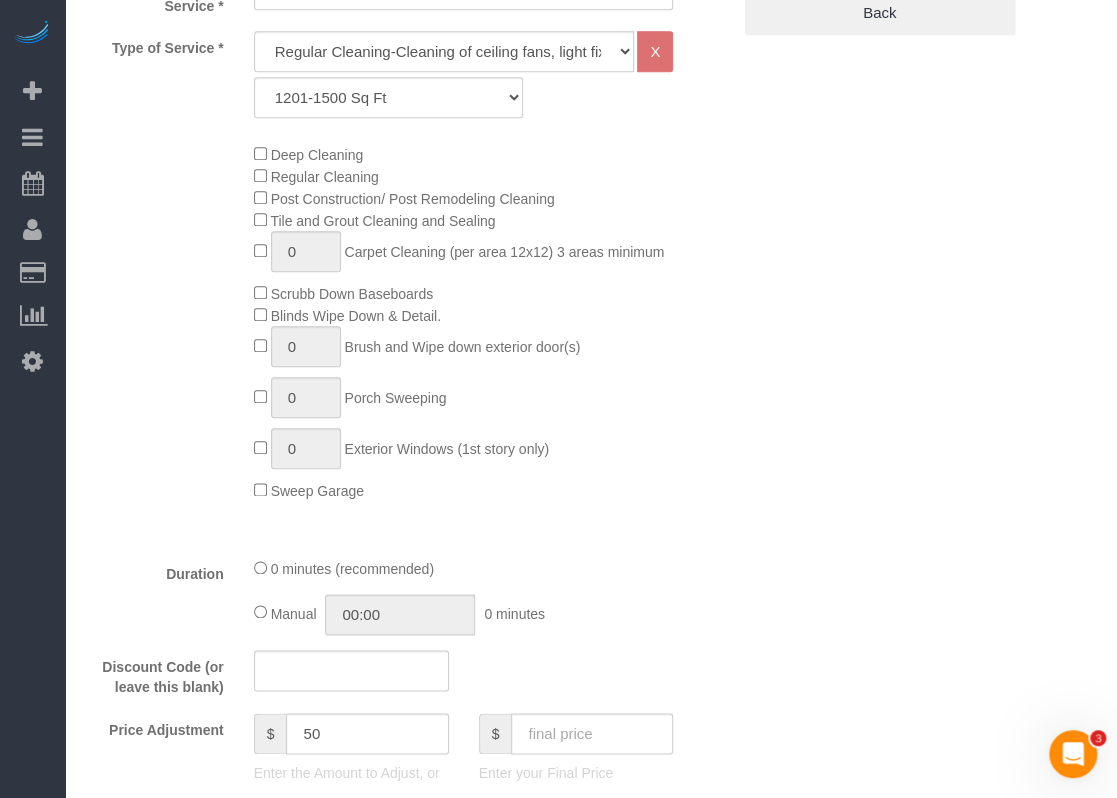 select on "object:6814" 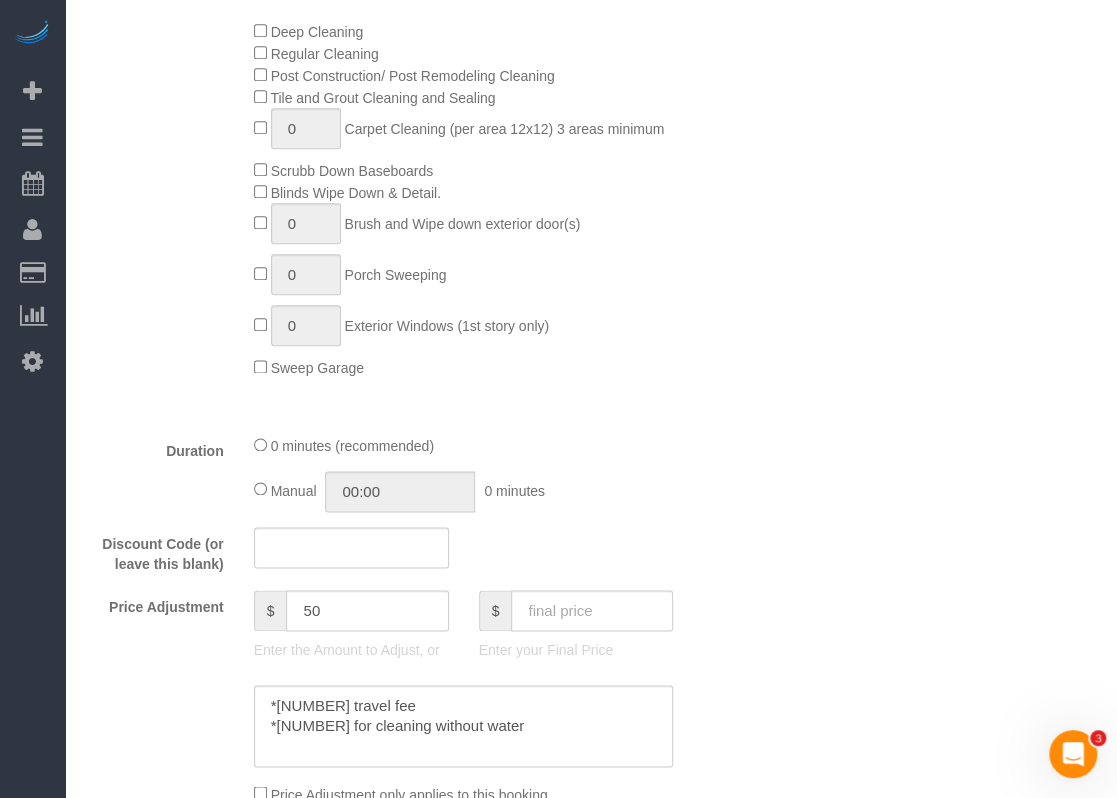 select on "object:6826" 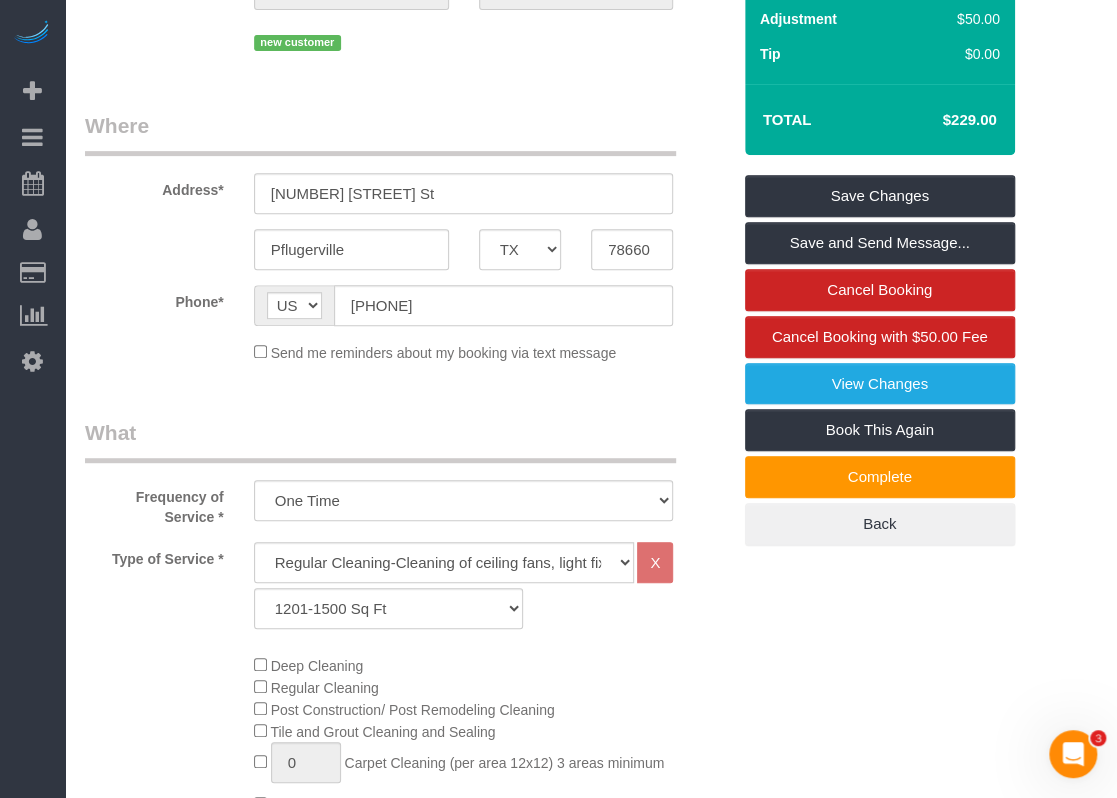scroll, scrollTop: 200, scrollLeft: 0, axis: vertical 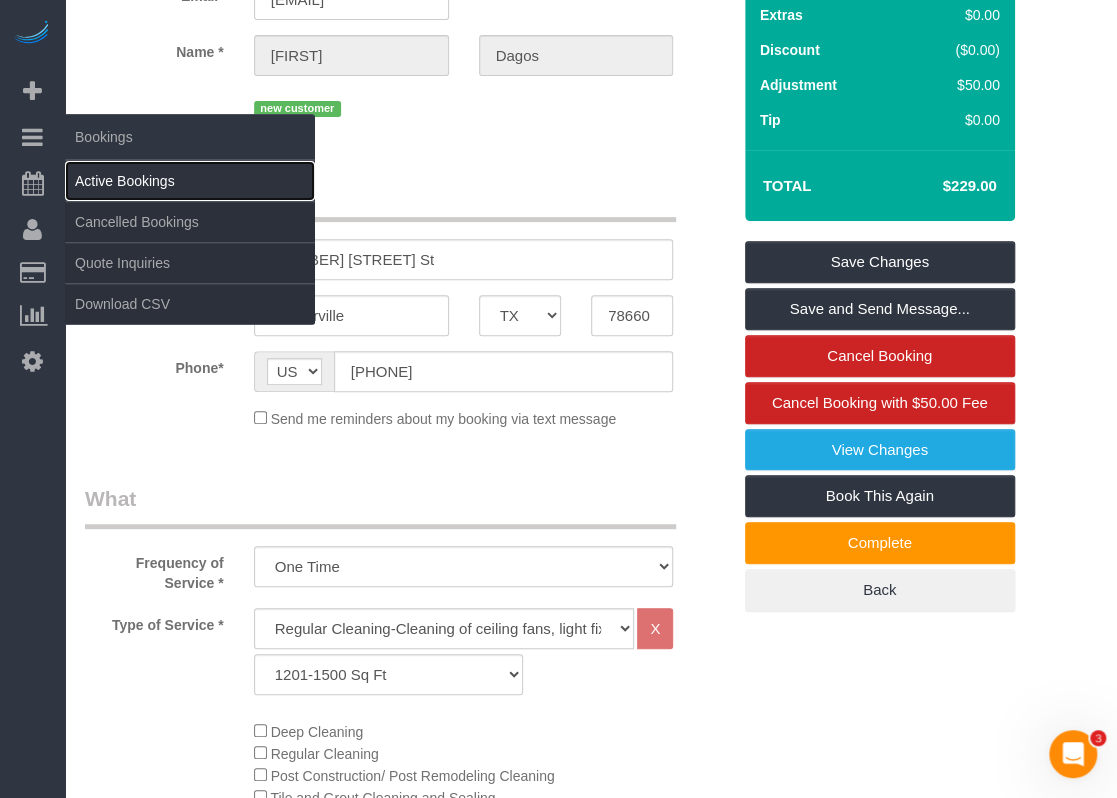 click on "Active Bookings" at bounding box center [190, 181] 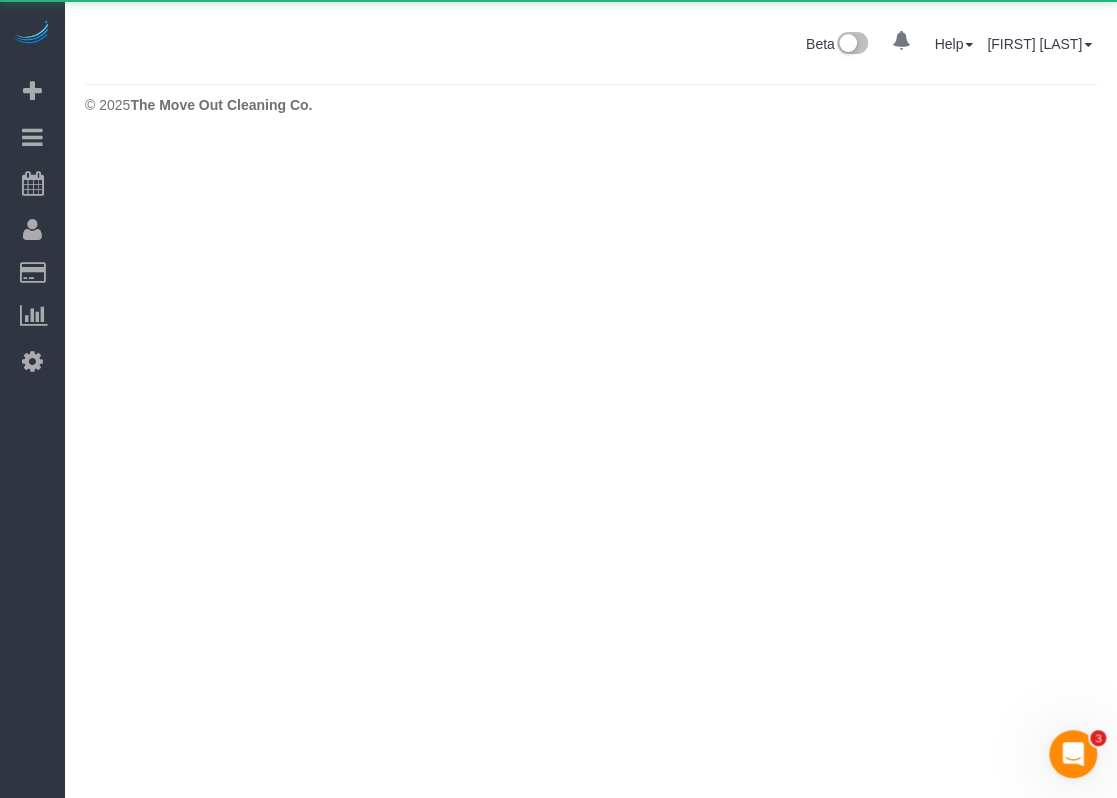 scroll, scrollTop: 0, scrollLeft: 0, axis: both 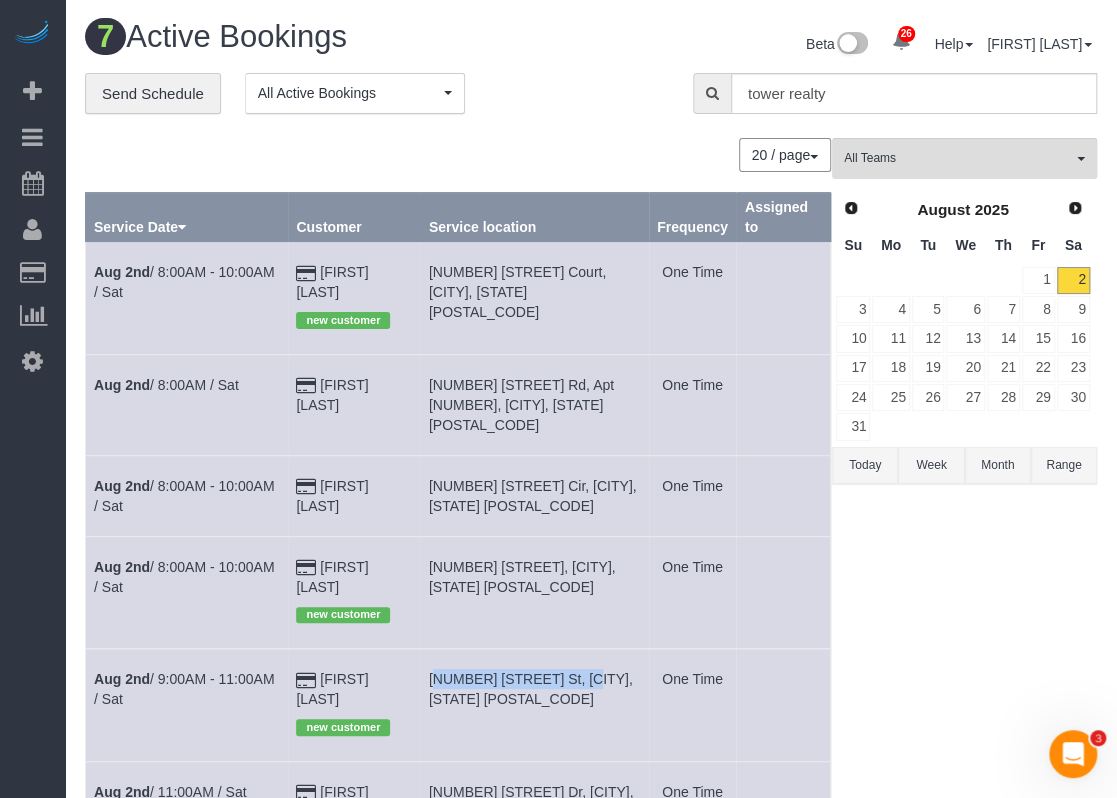 drag, startPoint x: 441, startPoint y: 609, endPoint x: 606, endPoint y: 611, distance: 165.01212 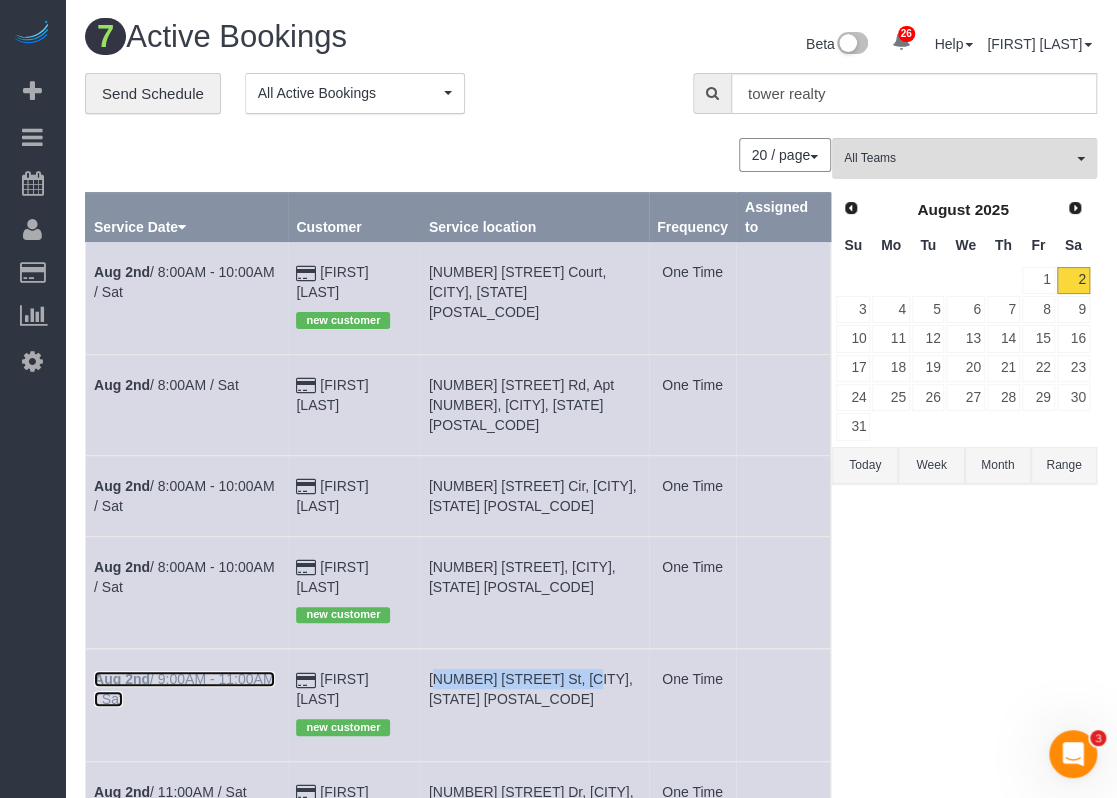 click on "Aug 2nd
/ 9:00AM - 11:00AM / Sat" at bounding box center (184, 689) 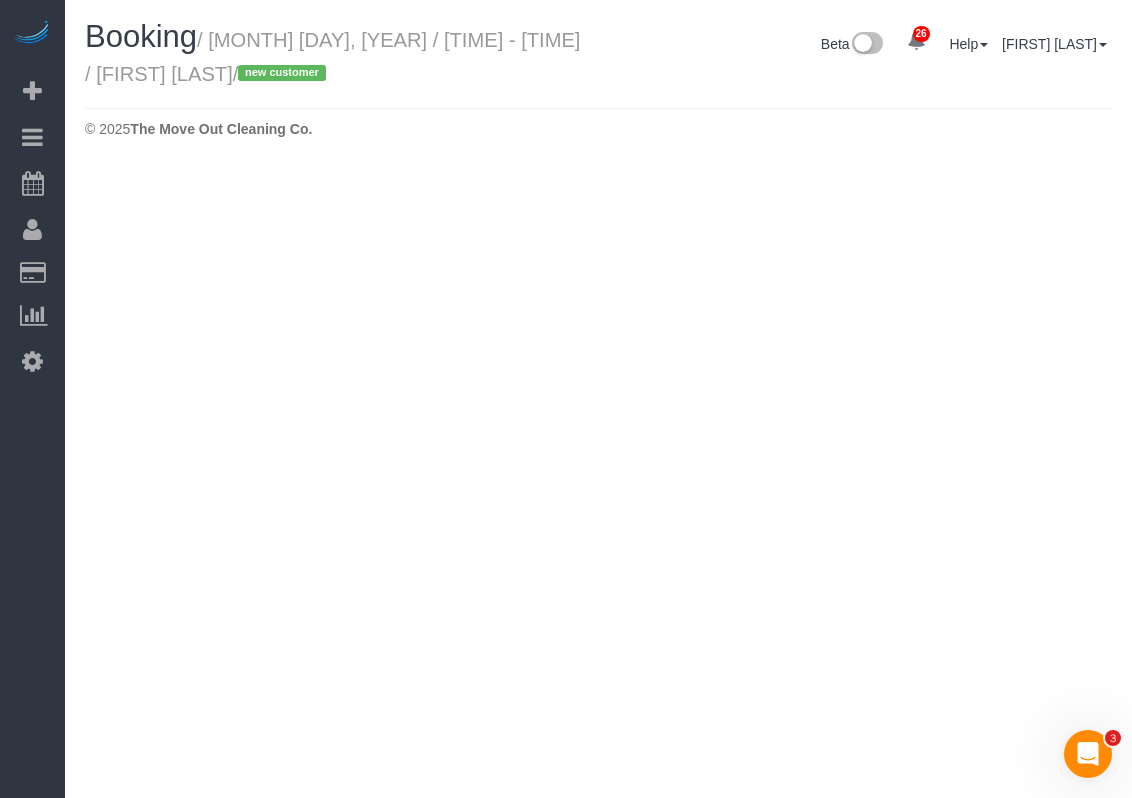 select on "TX" 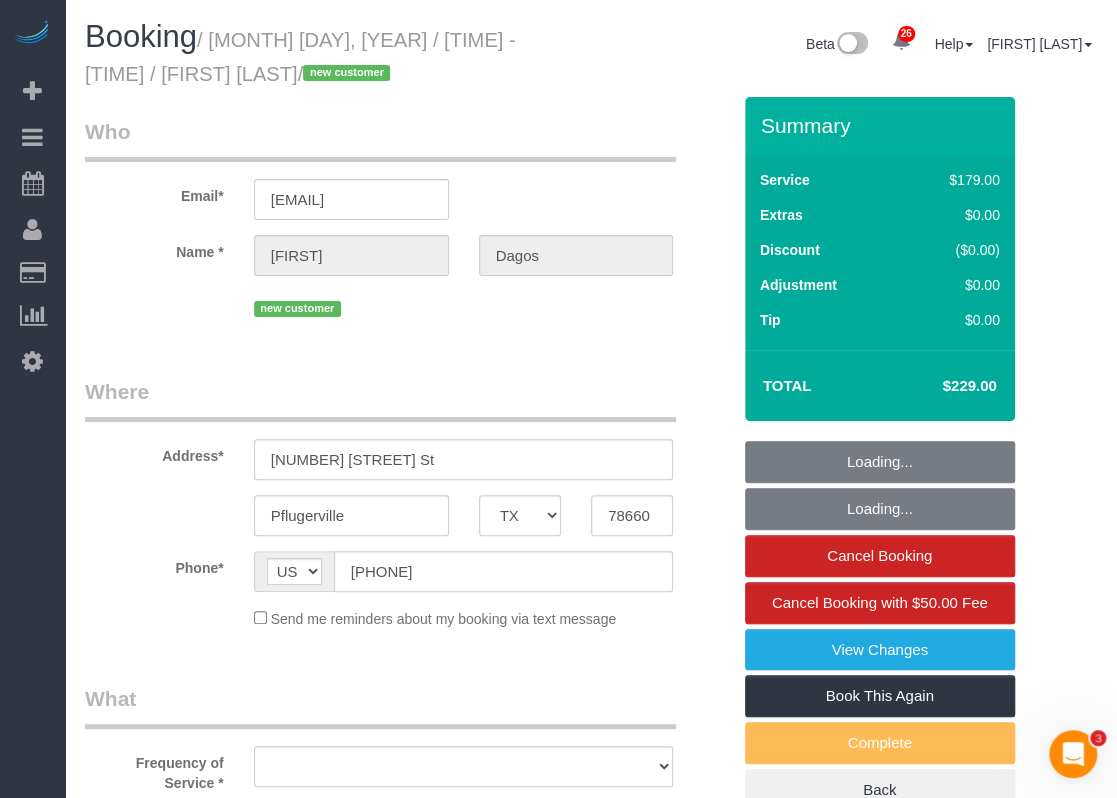 select on "string:fspay-2d126eb2-4ae3-45f8-afb3-c9fc4f2b4f6c" 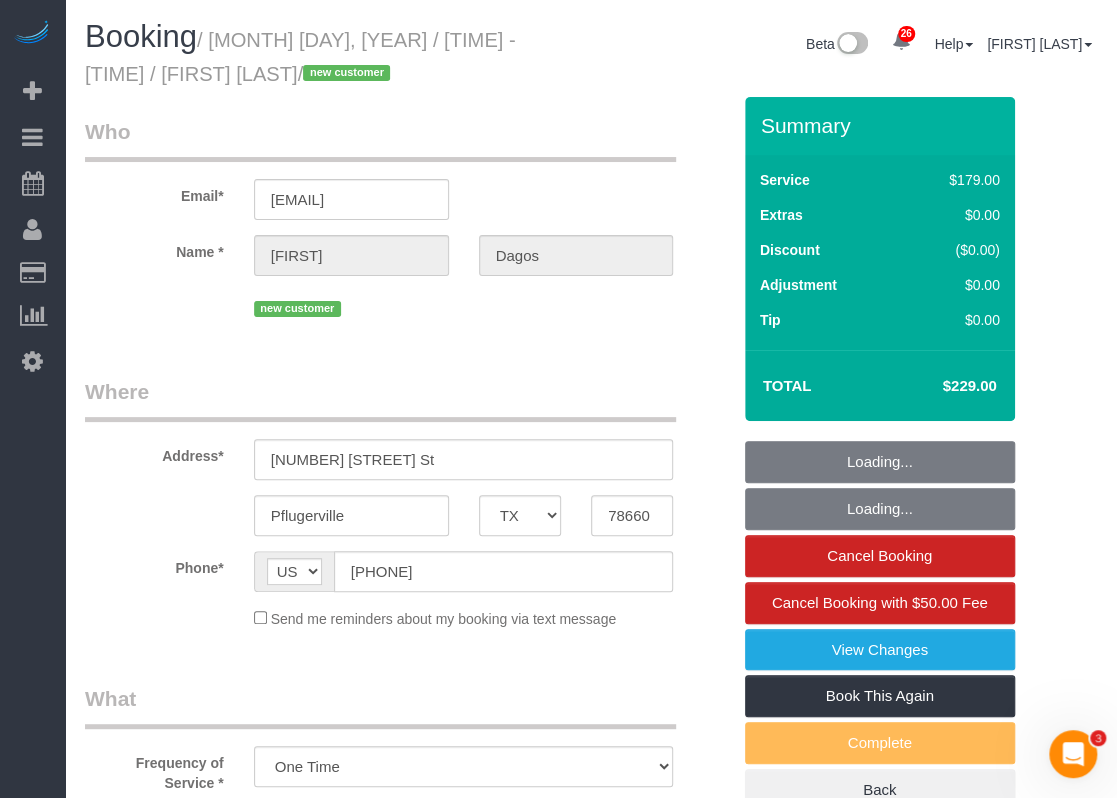 select on "object:7597" 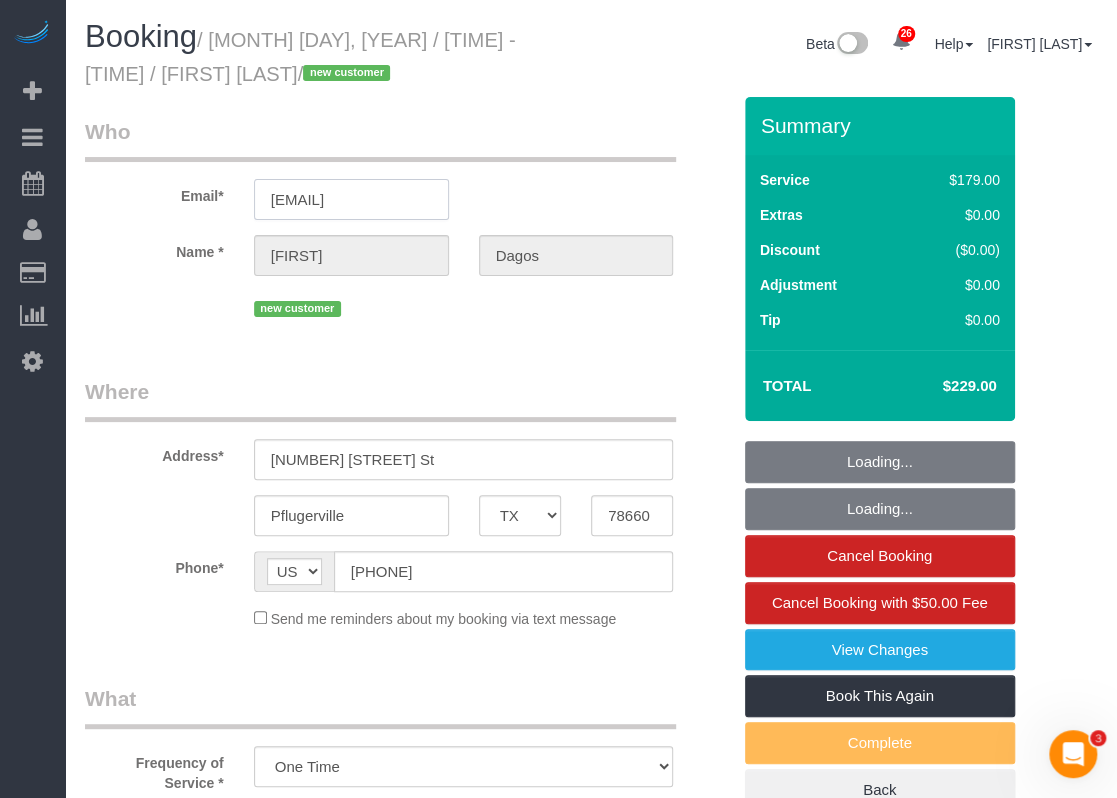 click on "rcdagos@gmail.com" at bounding box center [351, 199] 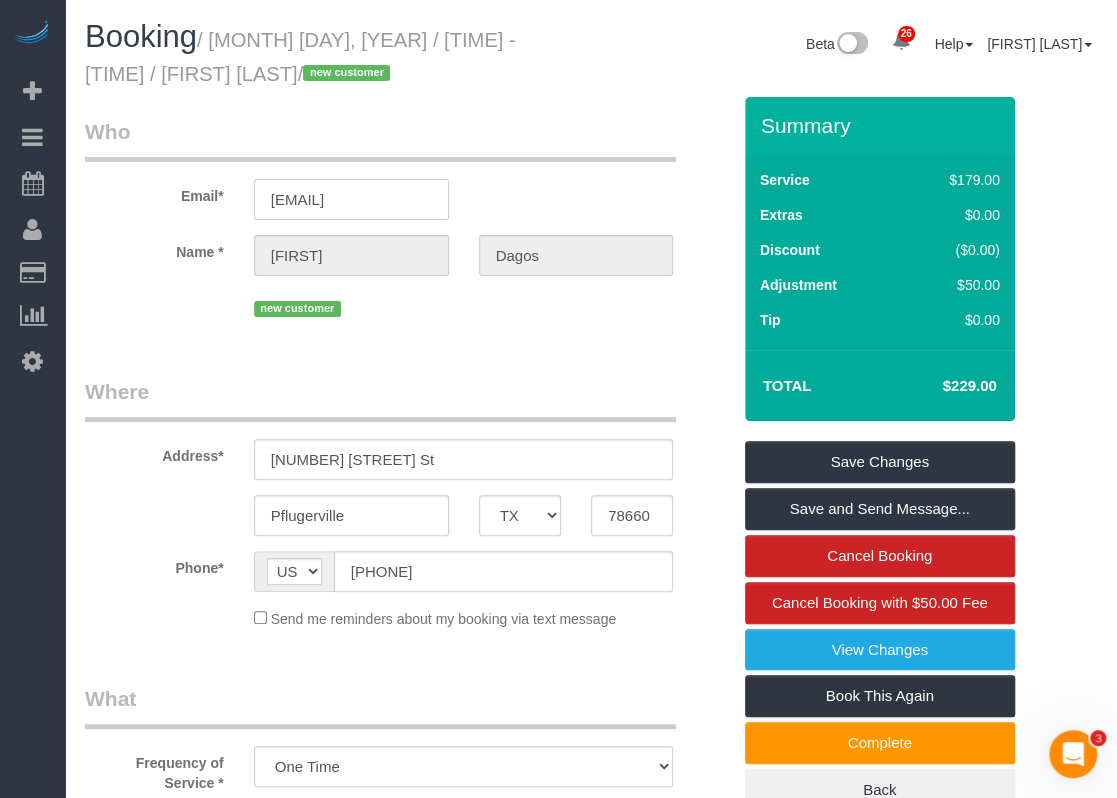 click on "rcdagos@gmail.com" at bounding box center (351, 199) 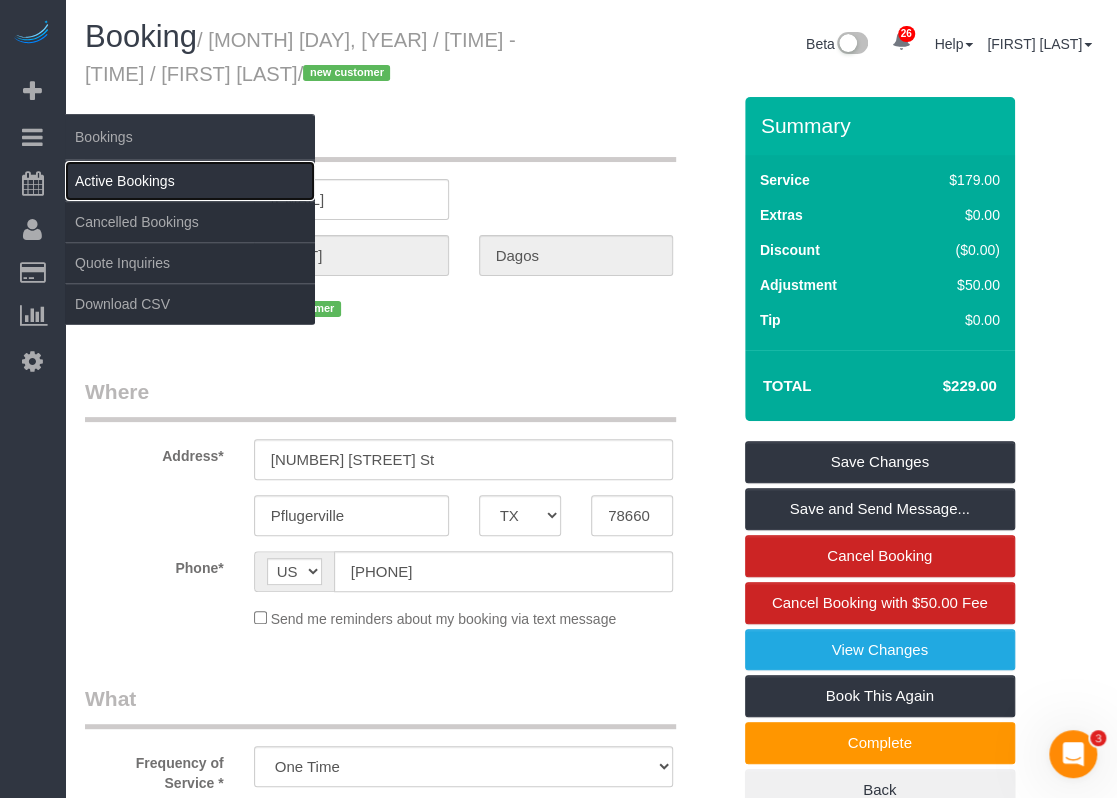 click on "Active Bookings" at bounding box center (190, 181) 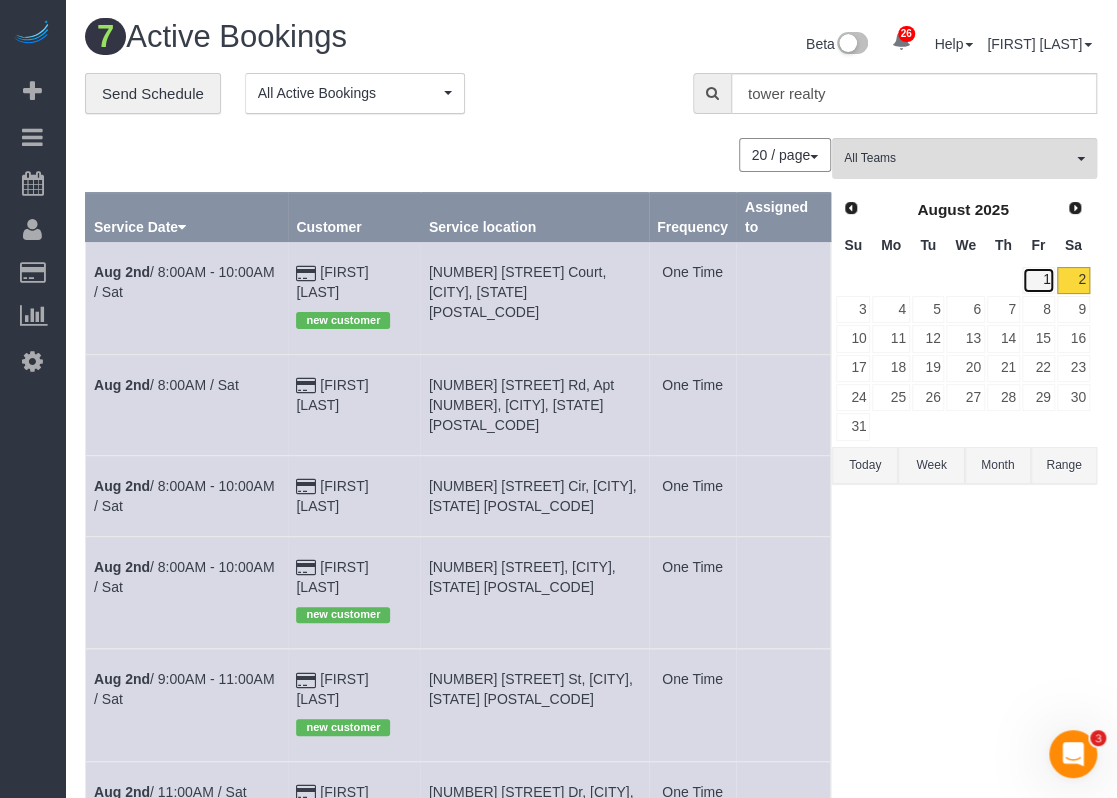 click on "1" at bounding box center [1038, 280] 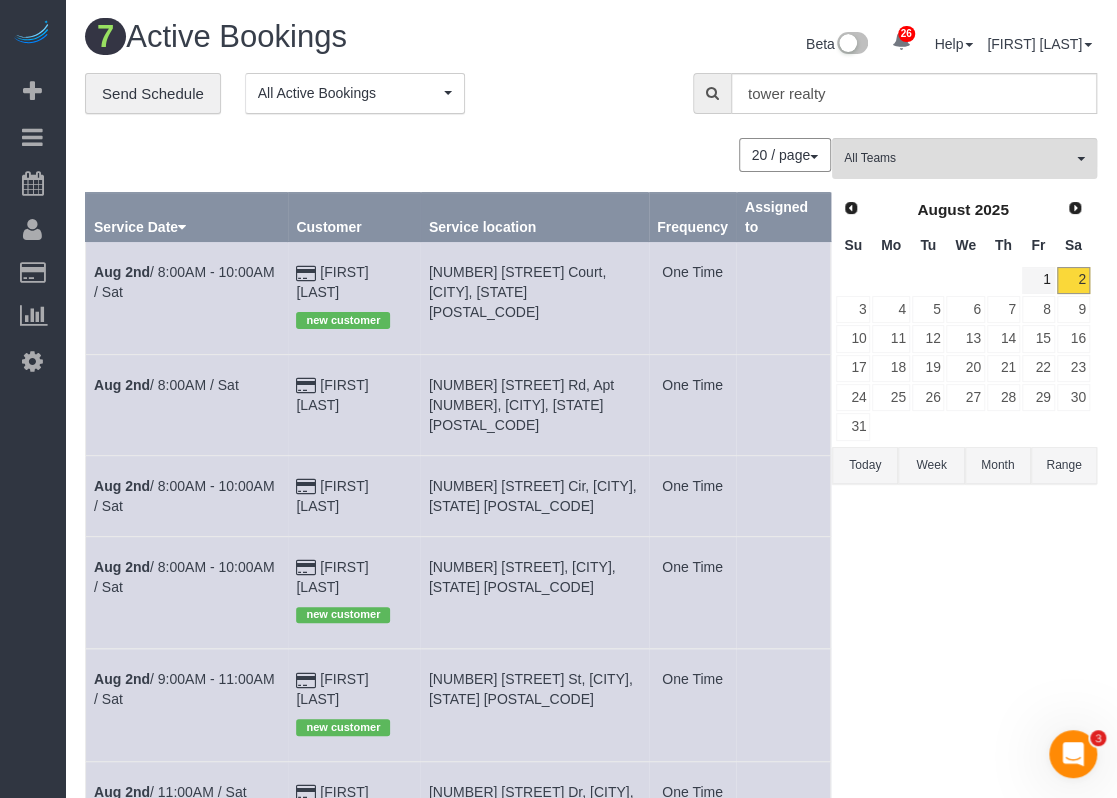 type 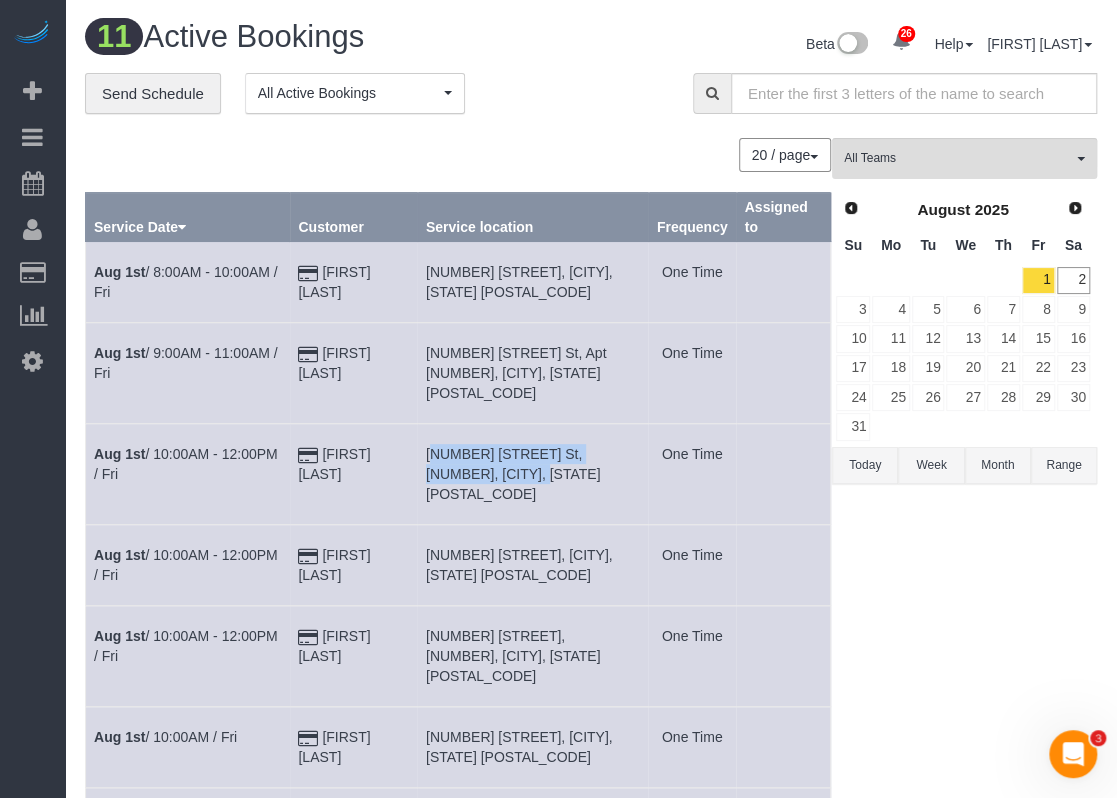drag, startPoint x: 503, startPoint y: 459, endPoint x: 431, endPoint y: 435, distance: 75.89466 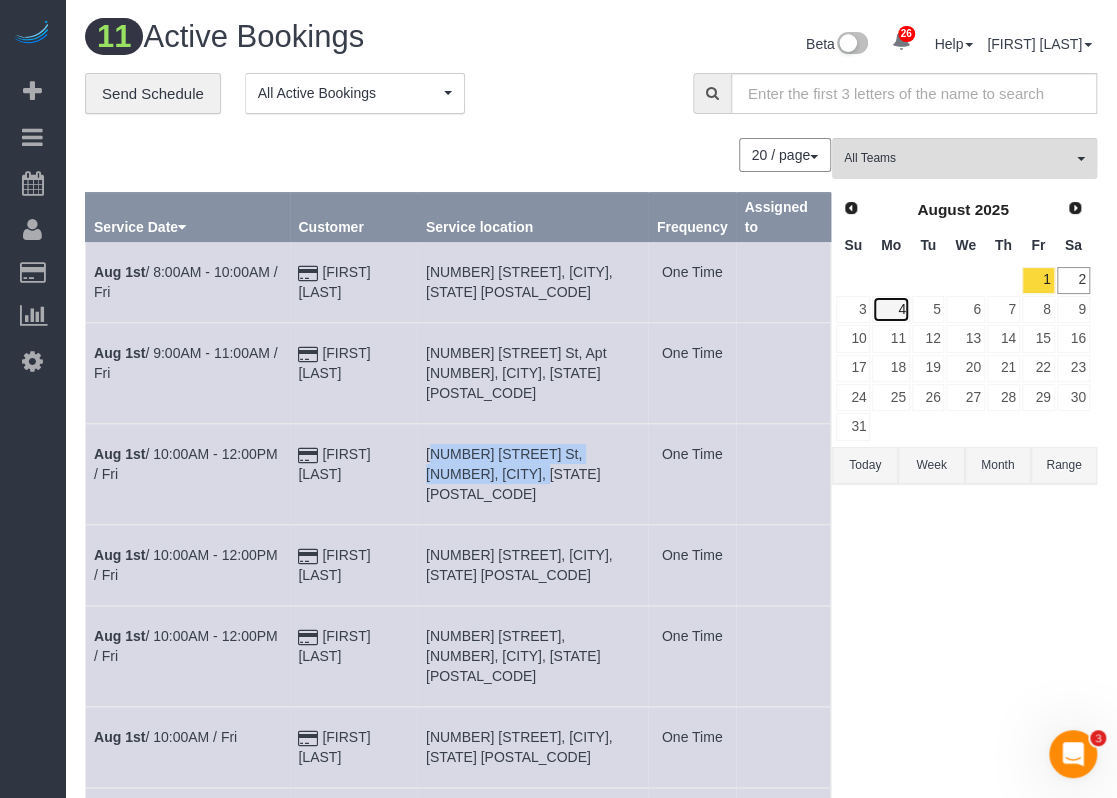 click on "4" at bounding box center (890, 309) 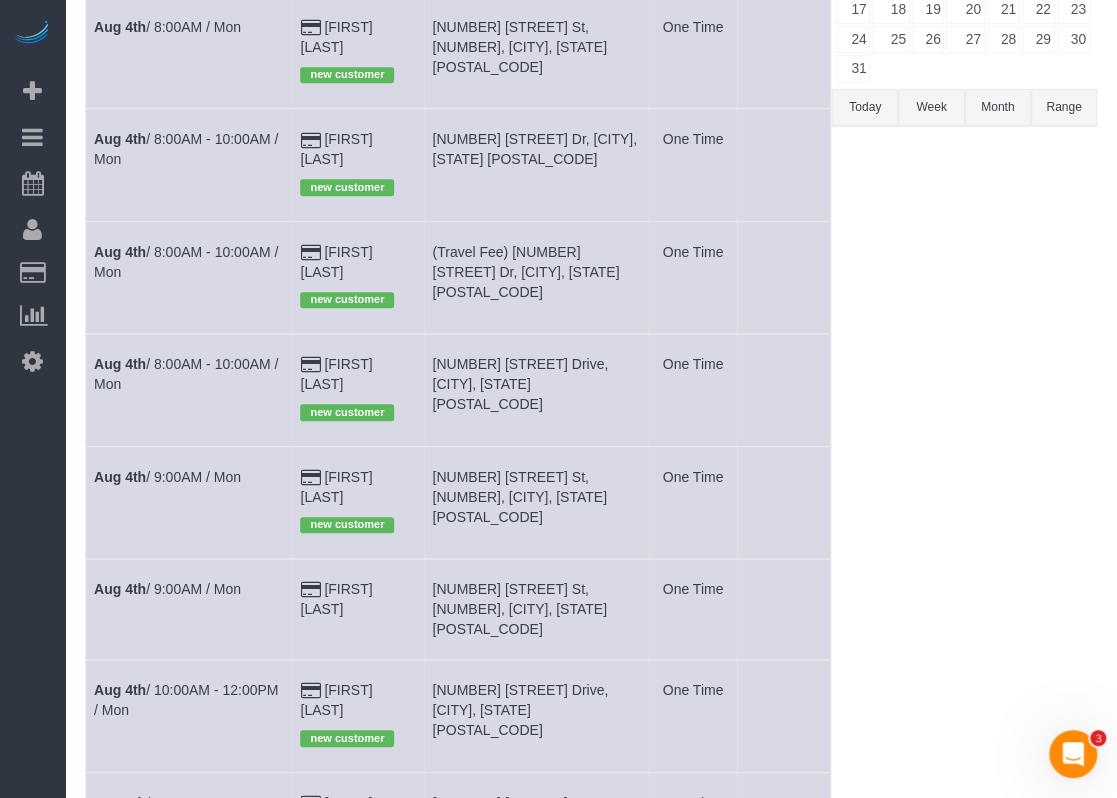 scroll, scrollTop: 0, scrollLeft: 0, axis: both 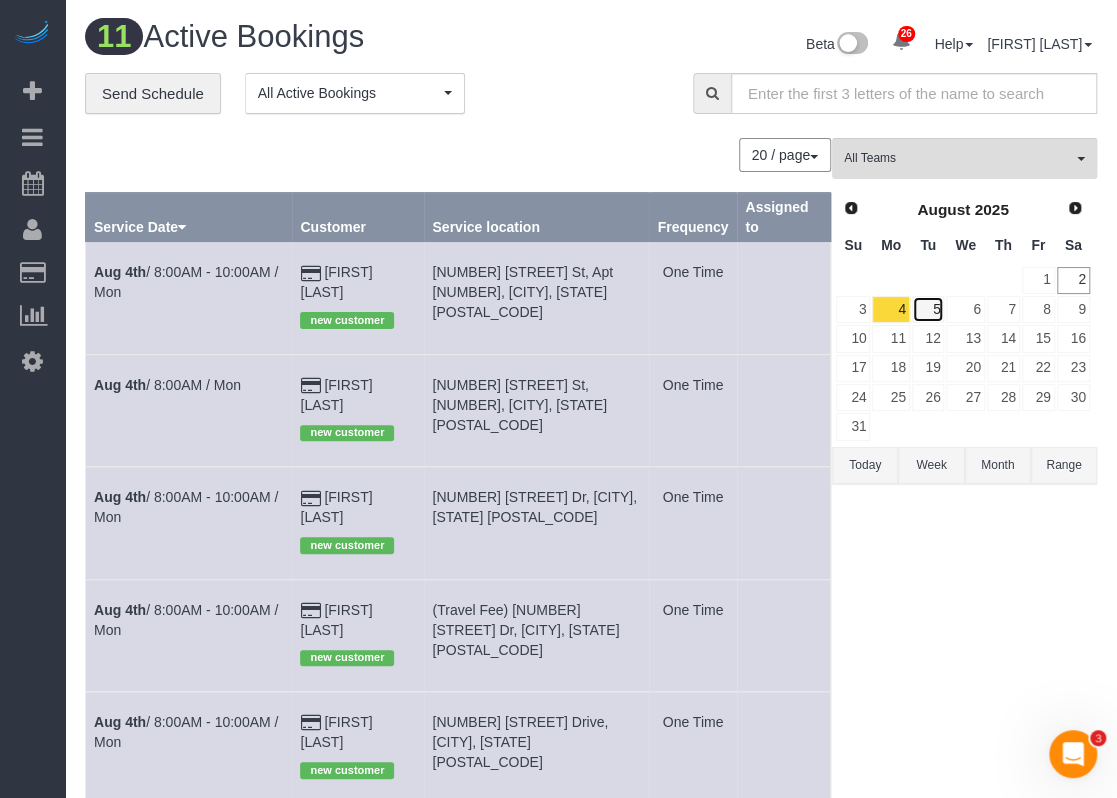 click on "5" at bounding box center (928, 309) 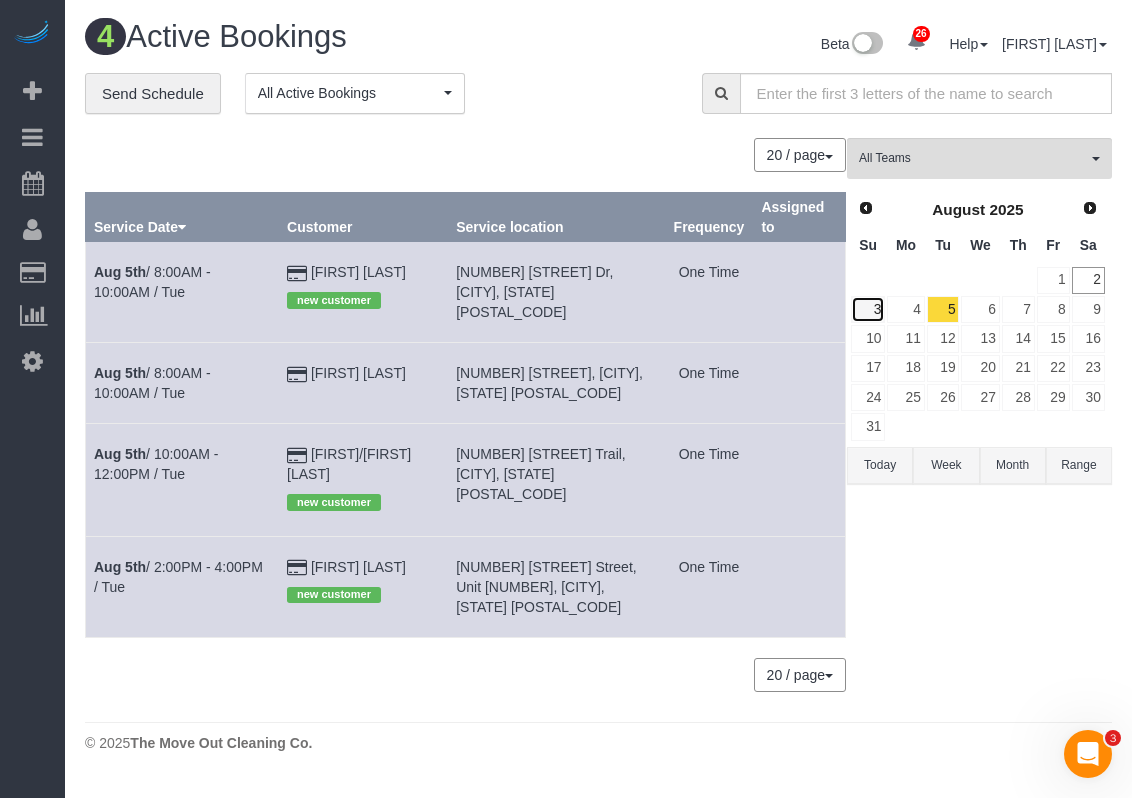 click on "3" at bounding box center [868, 309] 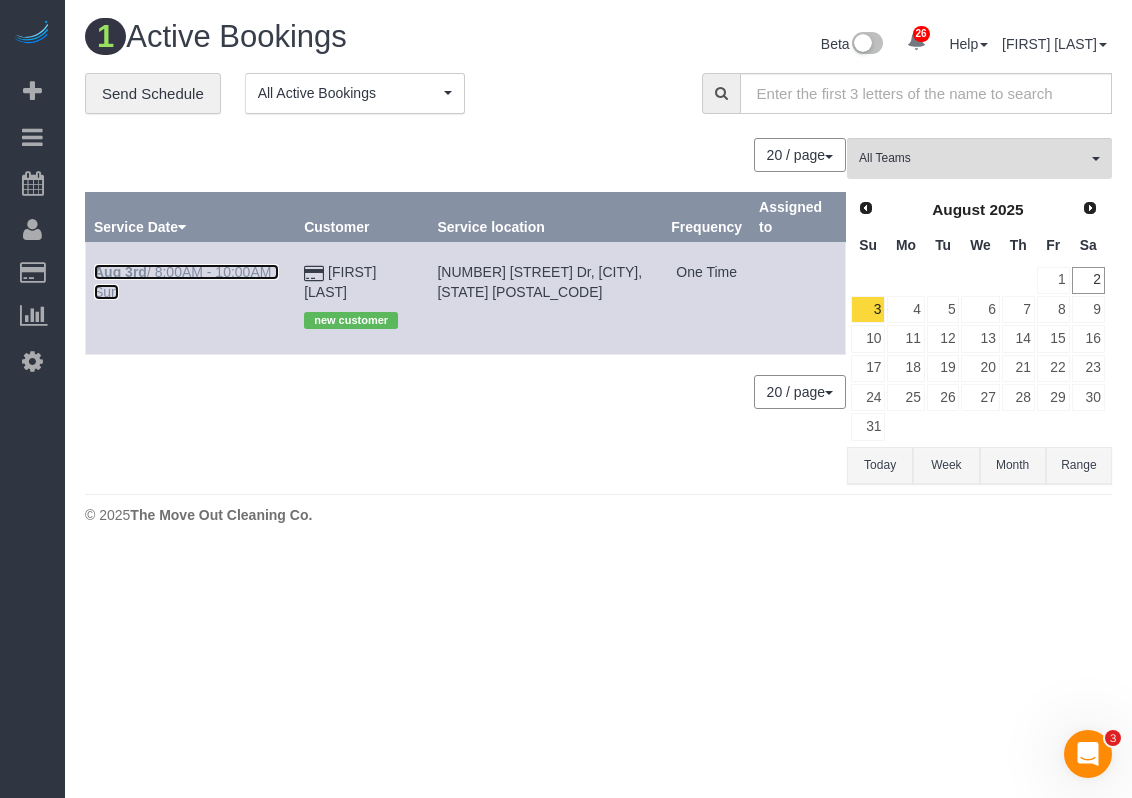 click on "Aug 3rd
/ 8:00AM - 10:00AM / Sun" at bounding box center (186, 282) 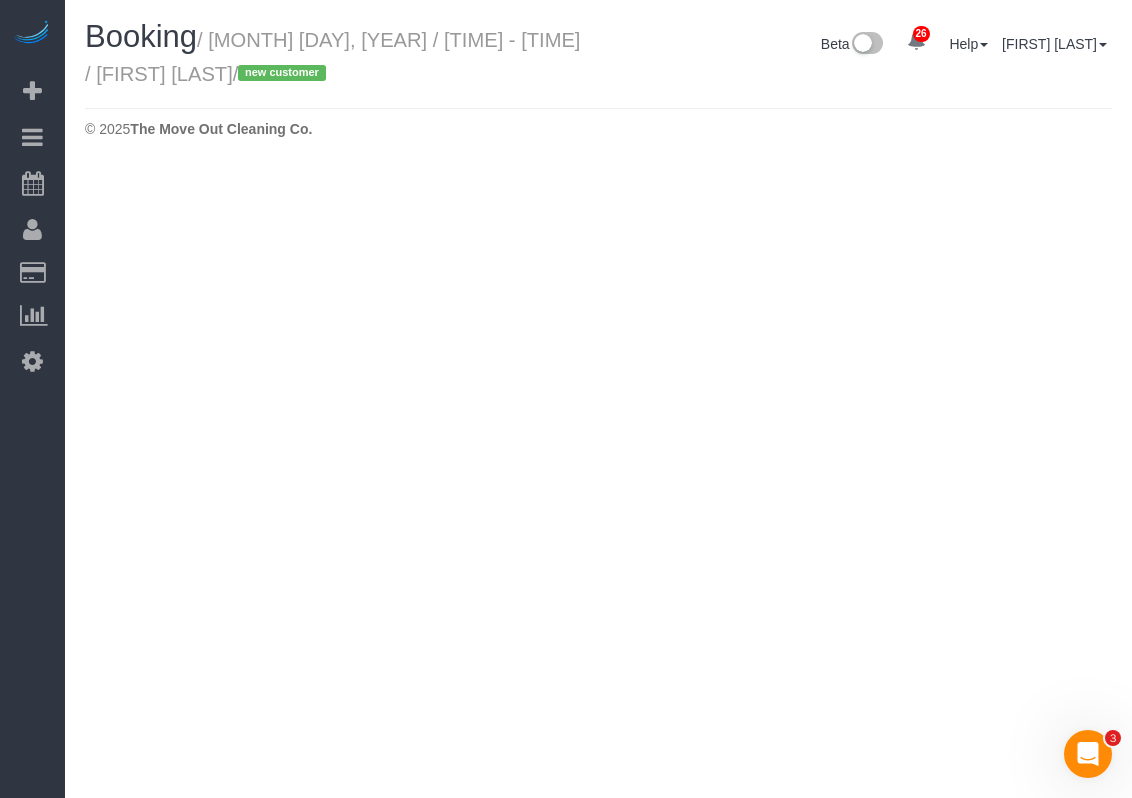 select on "TX" 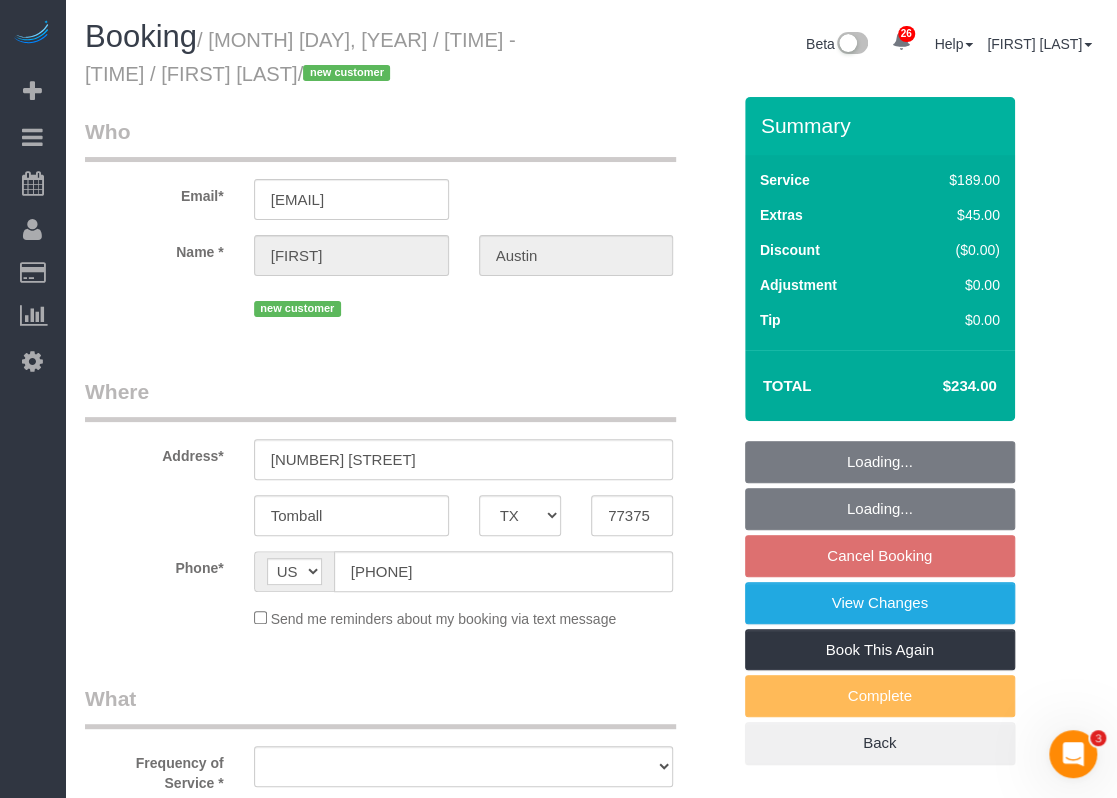 select on "string:fspay-7fc74825-f33d-4ea5-aaa5-4a9b72384920" 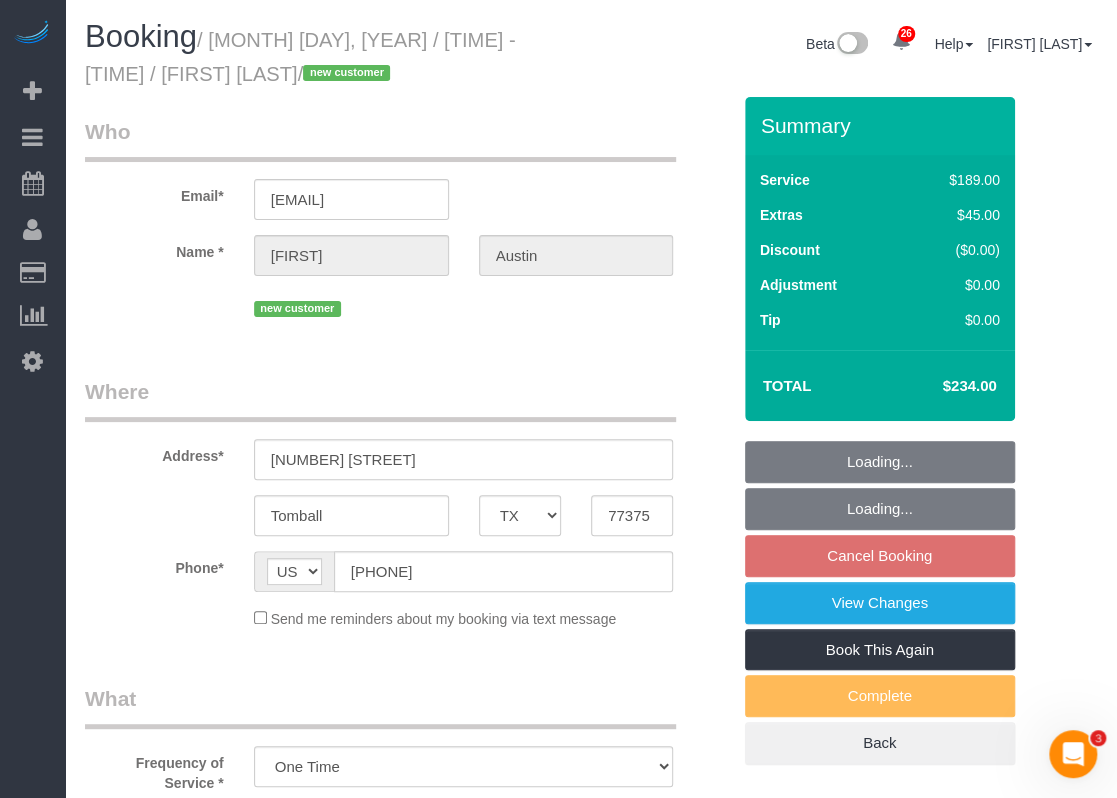 select on "object:8769" 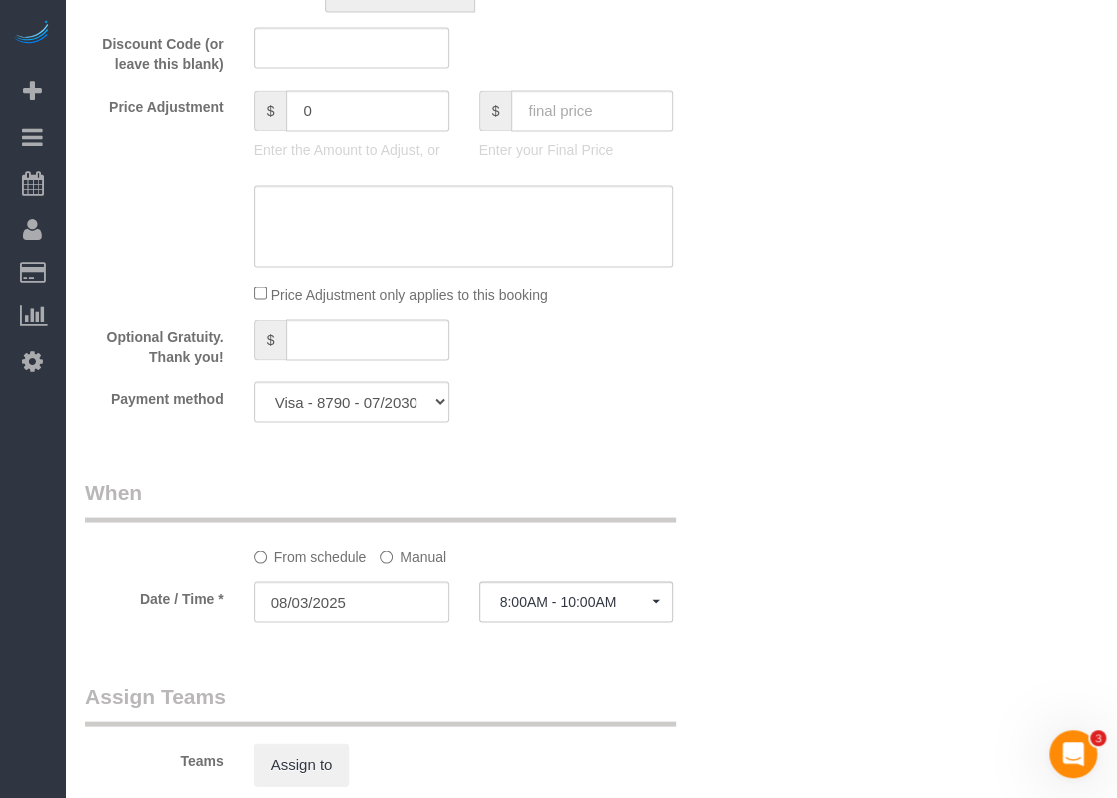 scroll, scrollTop: 1000, scrollLeft: 0, axis: vertical 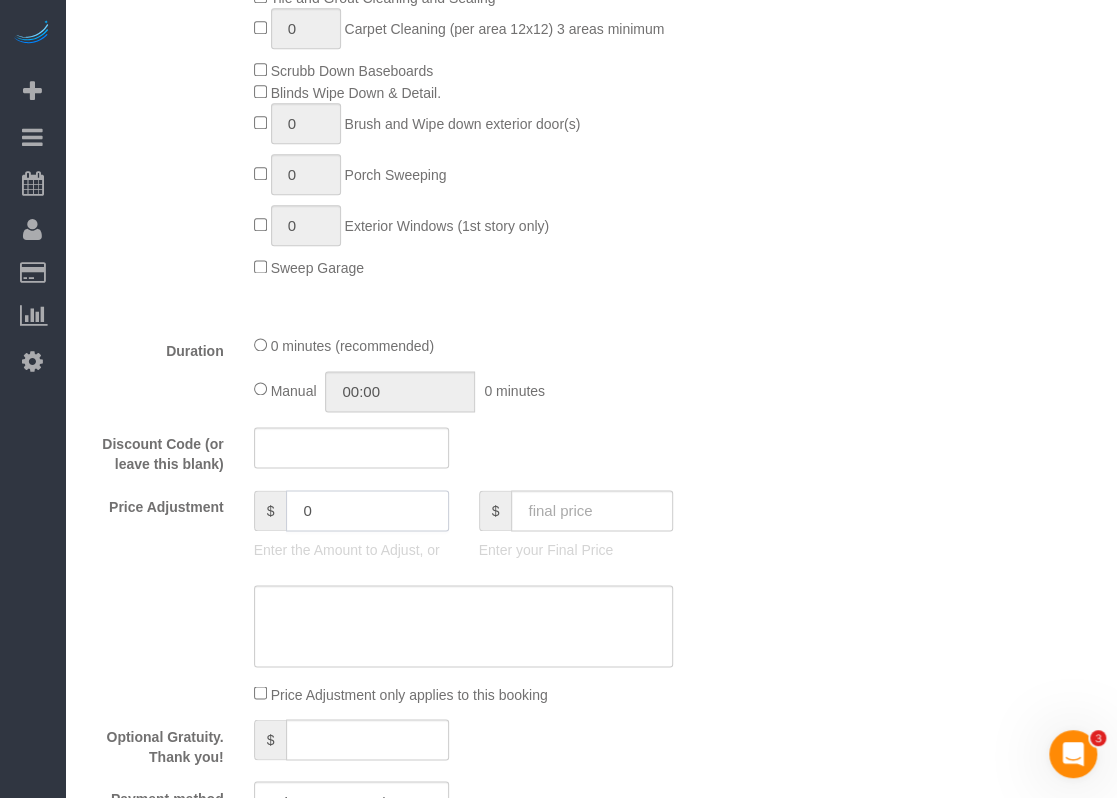 click on "Price Adjustment
$
0
Enter the Amount to Adjust, or
$
Enter your Final Price" 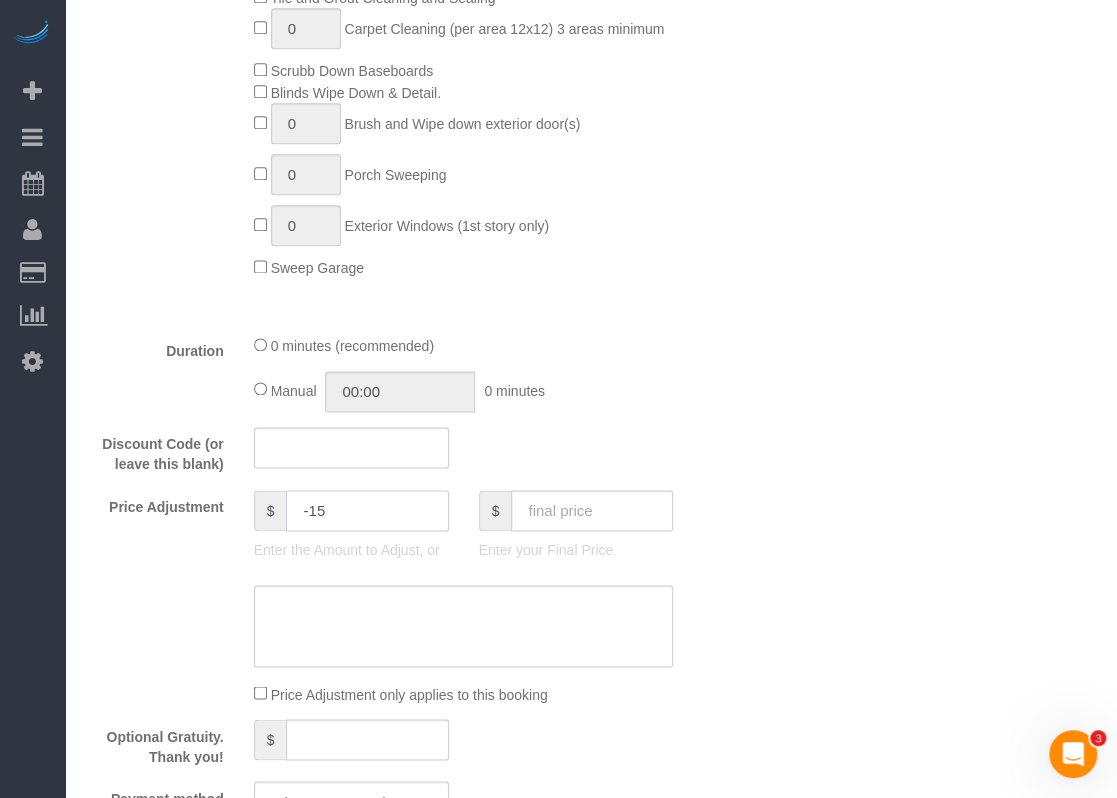 type on "-15" 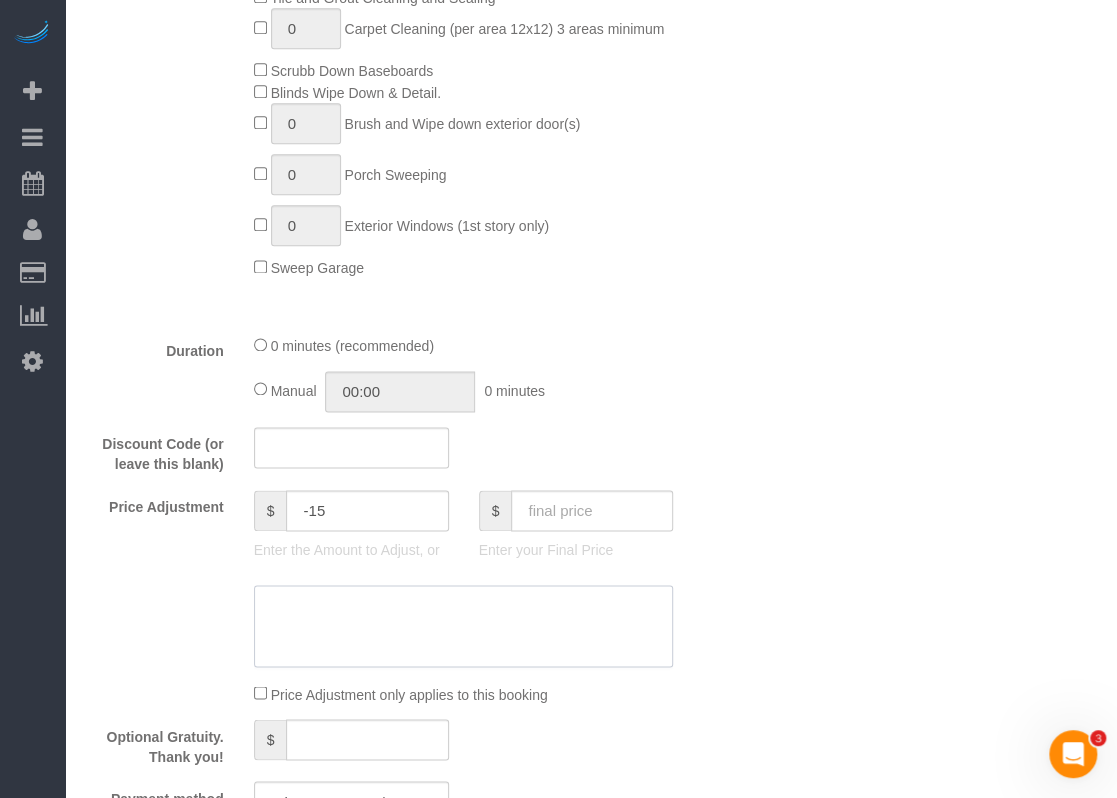 click 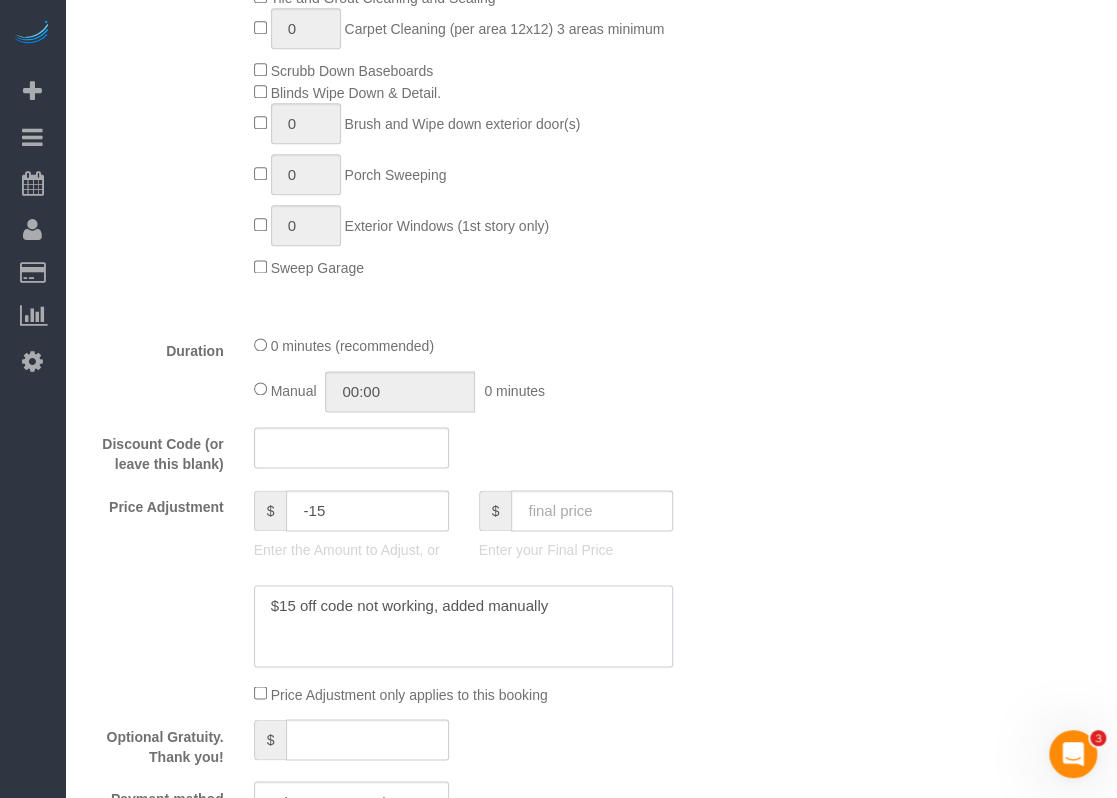 type on "$15 off code not working, added manually" 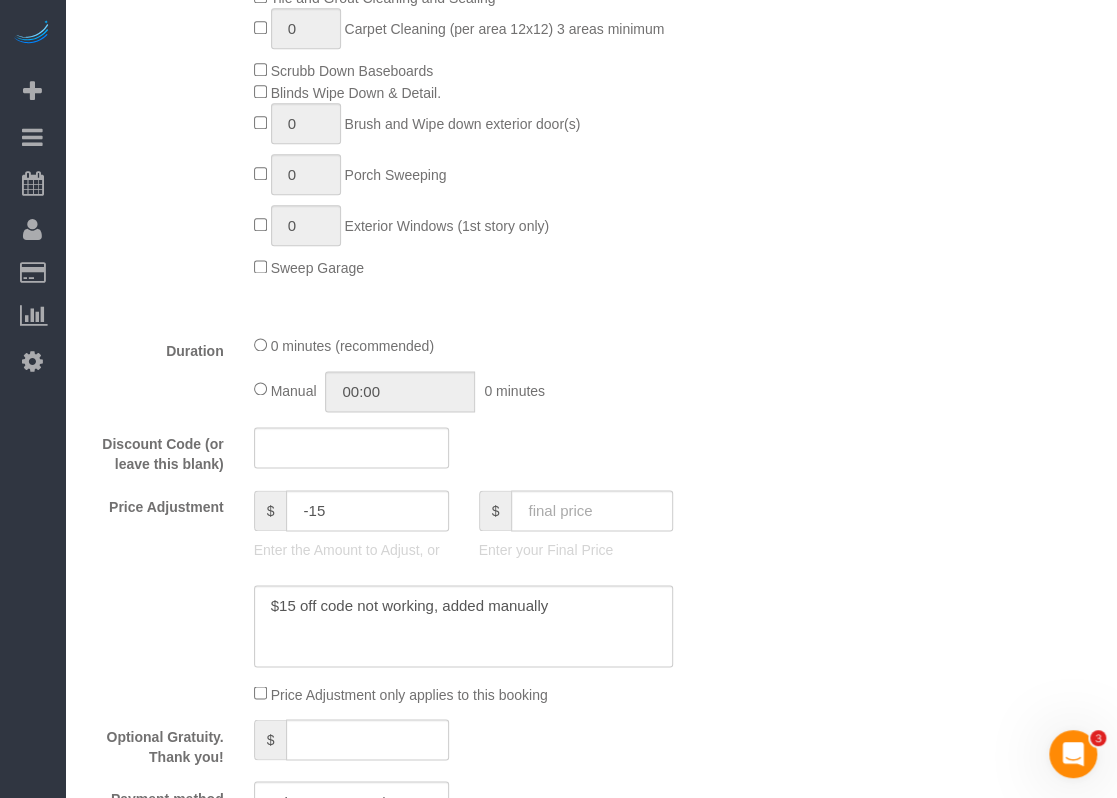 click on "What
Frequency of Service *
One Time
Type of Service *
Regular Cleaning-Cleaning of ceiling fans, light fixtures, windowsills, dust baseboards, interior windows, mirrors, dust blinds, countertops, sinks, tubs/showers, toilets, inside all kitchen appliances, inside cabinets, sweeping, mopping, and vacuuming. *Deep Cleaning + $95 (When a heavier cleaning is required due to excess dirt, grime and build-up) Requires more time and products. Price may vary due to condition.
X
Up to 1200 Sq Ft- 1201-1500 Sq Ft 1501-1800 Sq Ft 1801-2000 Sq Ft 2001-2300 Sq Ft 2301-2500 Sq Ft 2500-2700 Sq Ft 2701-3000 Sq Ft 3001-3300 Sq Ft 3301-3600 Sq Ft 3601-3999 Sq Ft 4000-4300 Sq Ft 4301-4600 Sq Ft 4601-5000 Sq Ft
0" at bounding box center (407, 260) 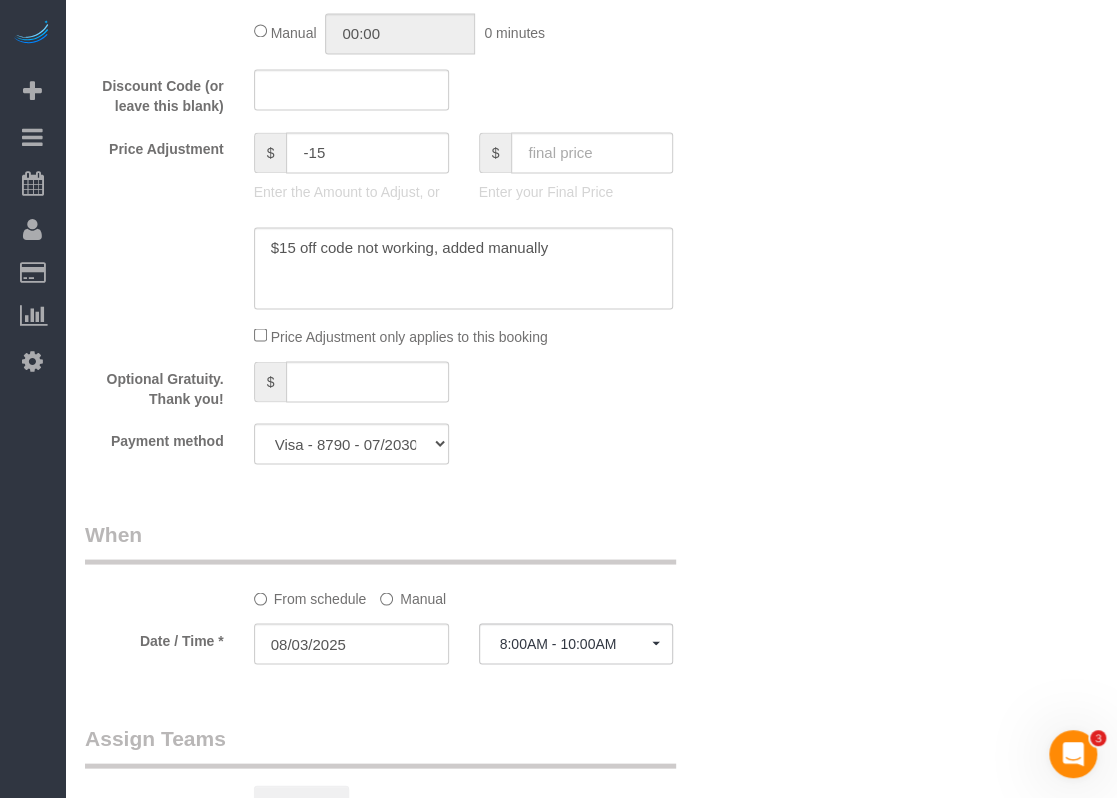 scroll, scrollTop: 1500, scrollLeft: 0, axis: vertical 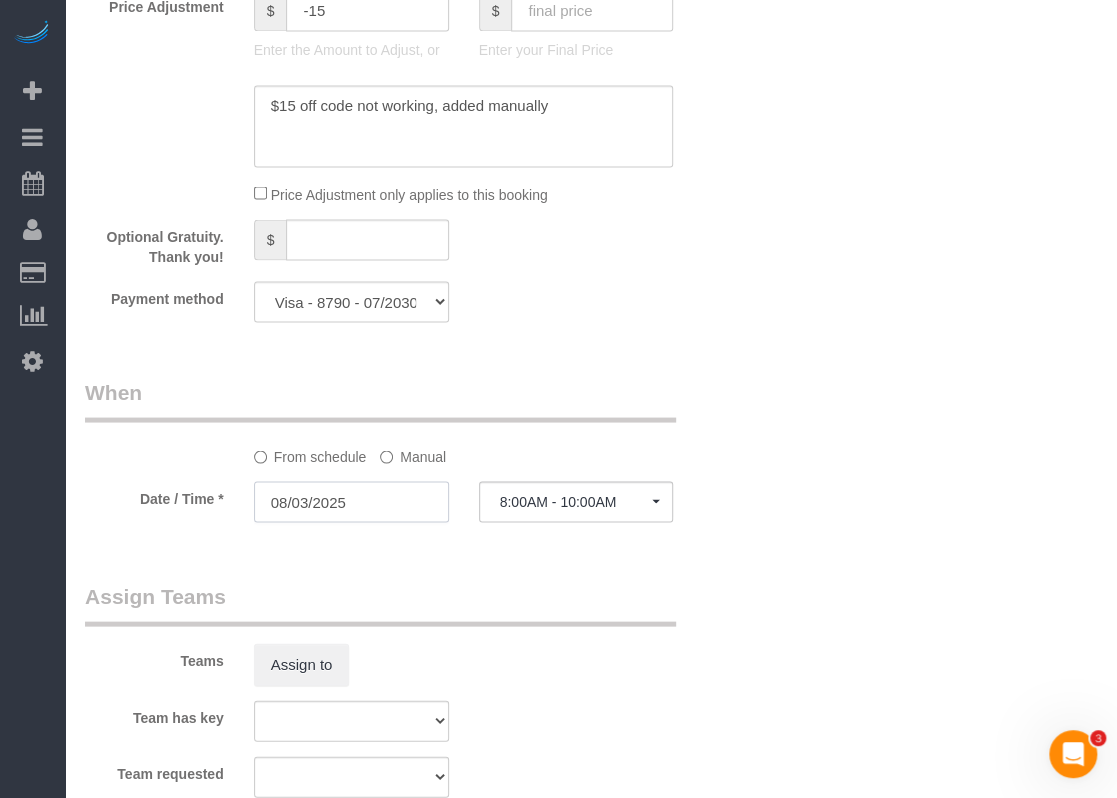 click on "08/03/2025" at bounding box center (351, 501) 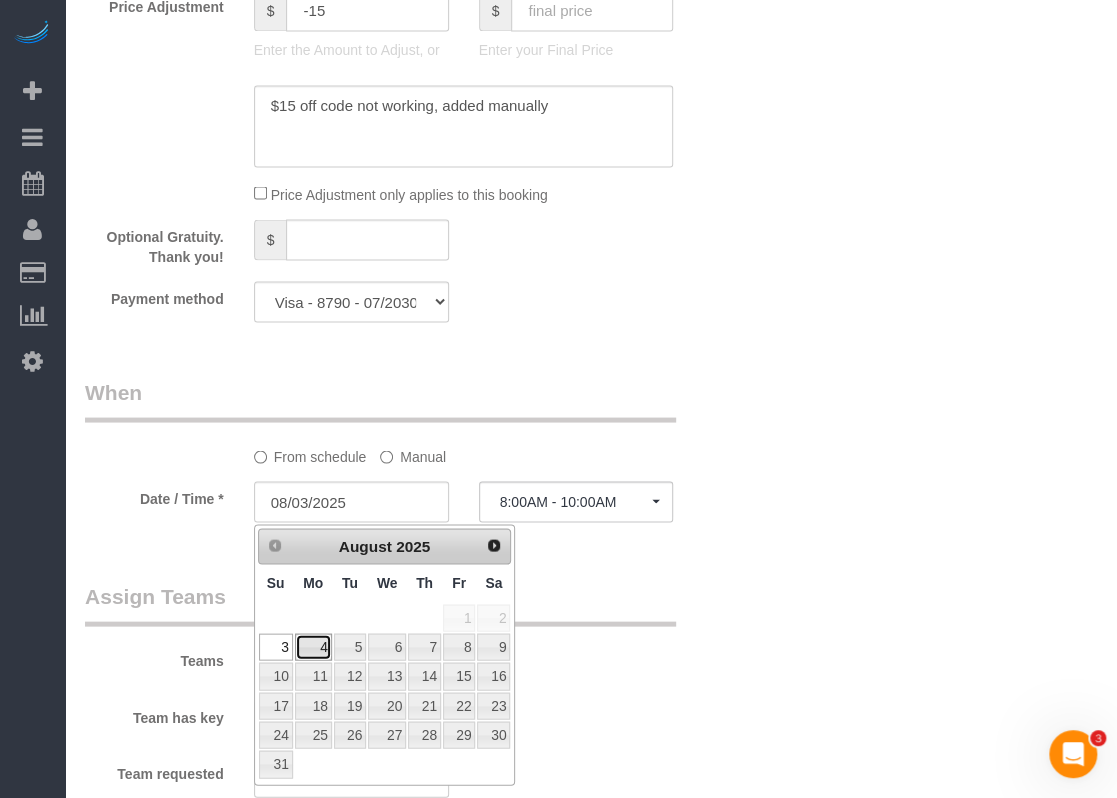 click on "4" at bounding box center [313, 646] 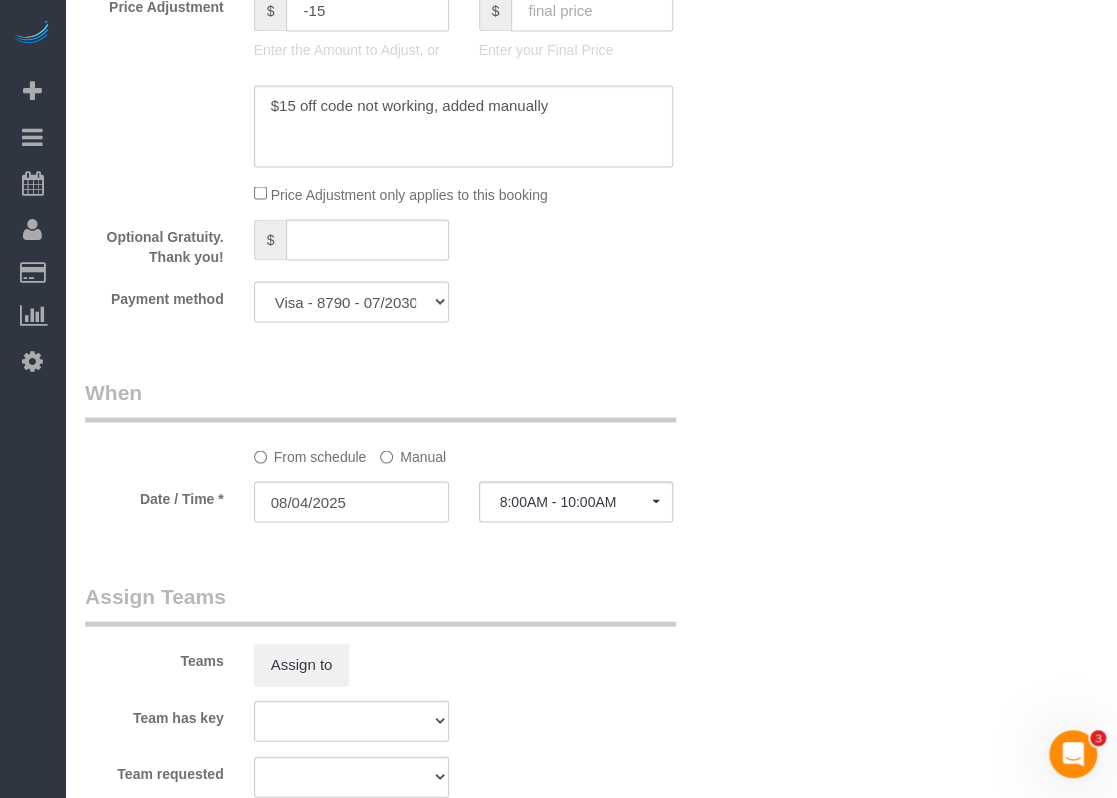 click on "Assign Teams" at bounding box center (380, 603) 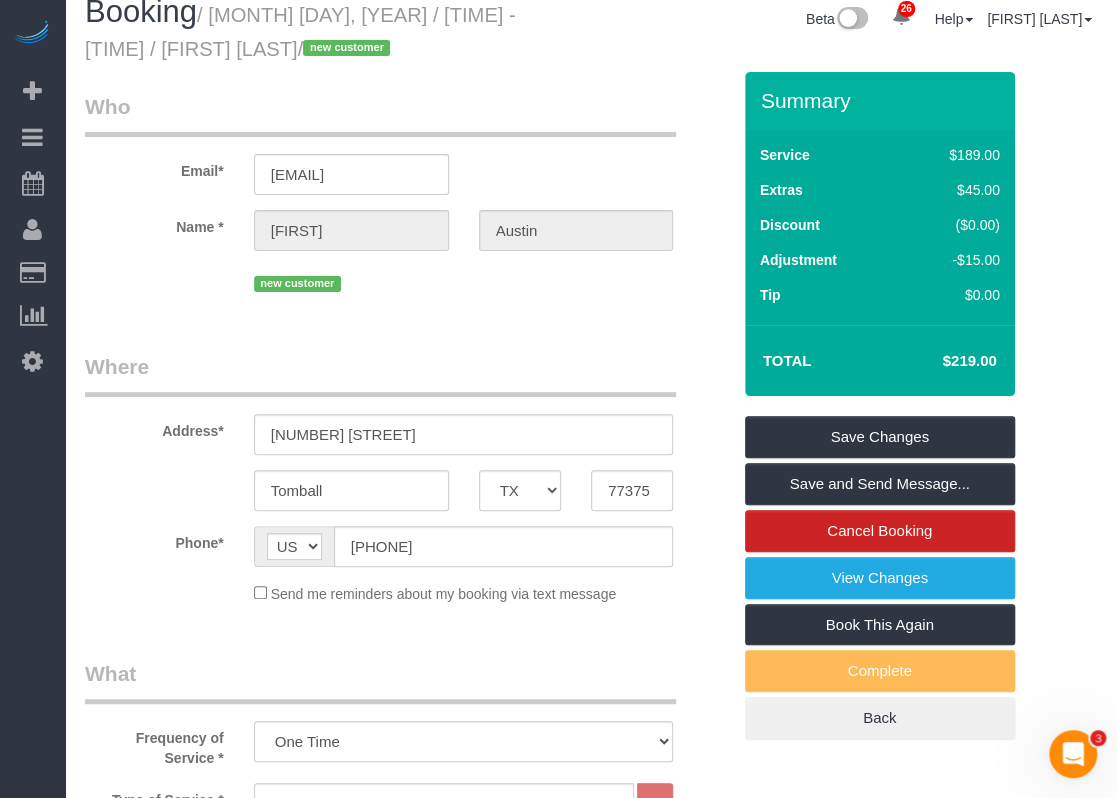 scroll, scrollTop: 0, scrollLeft: 0, axis: both 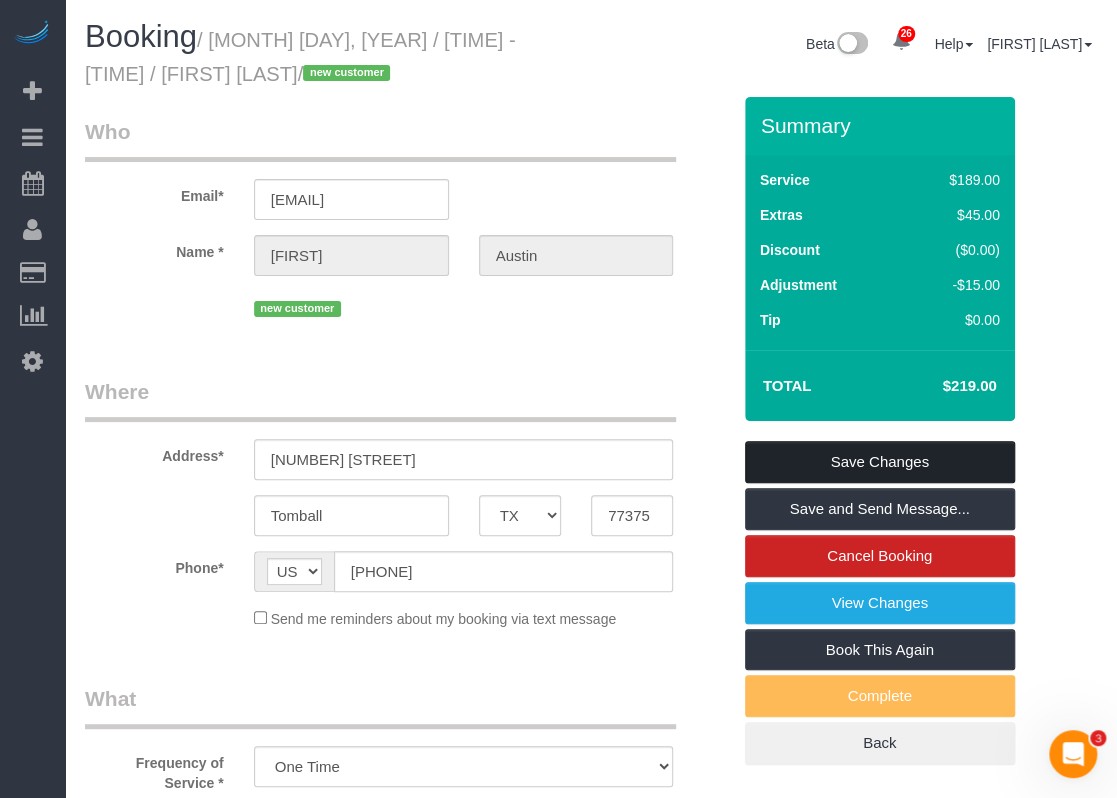 click on "Save Changes" at bounding box center (880, 462) 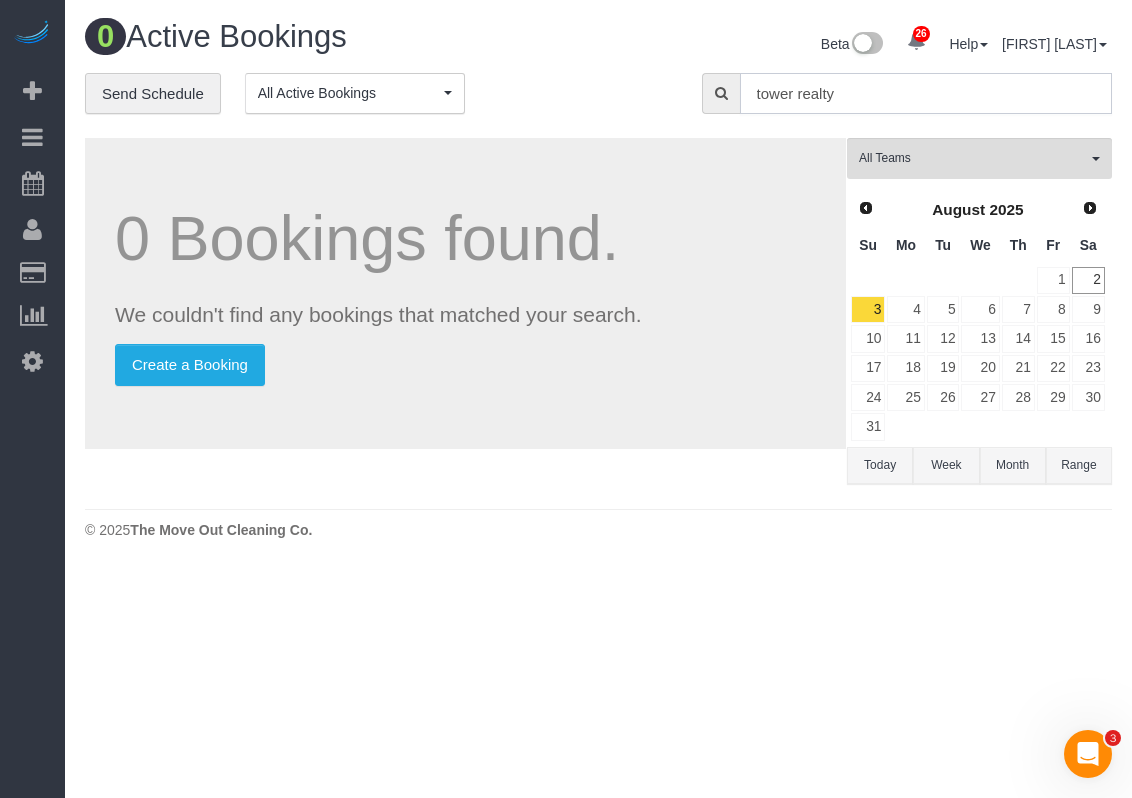 drag, startPoint x: 915, startPoint y: 95, endPoint x: 328, endPoint y: -13, distance: 596.8526 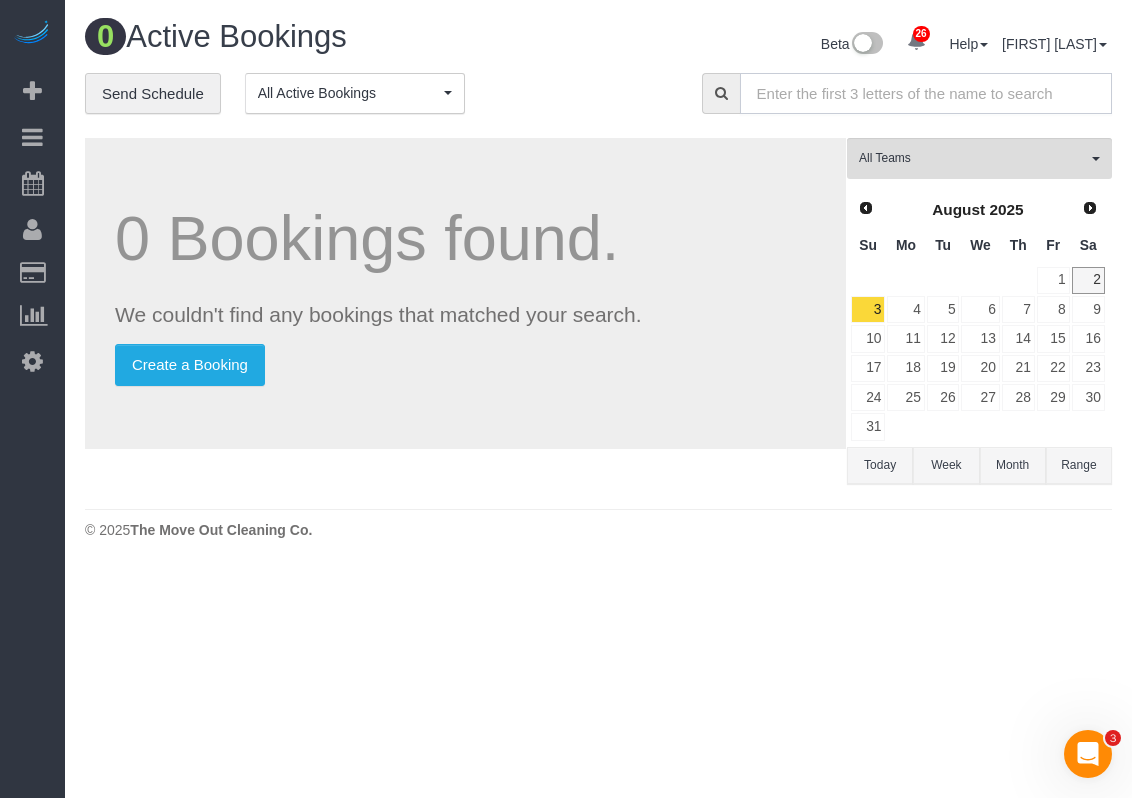 type 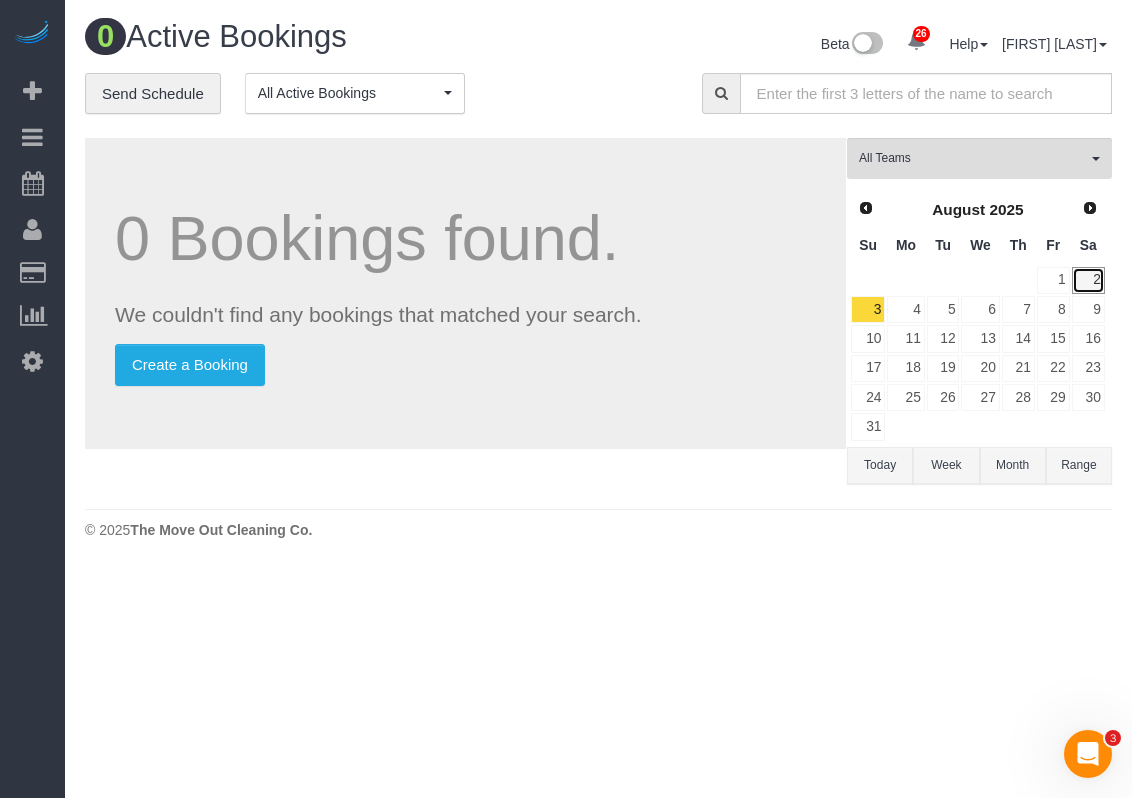 click on "2" at bounding box center (1088, 280) 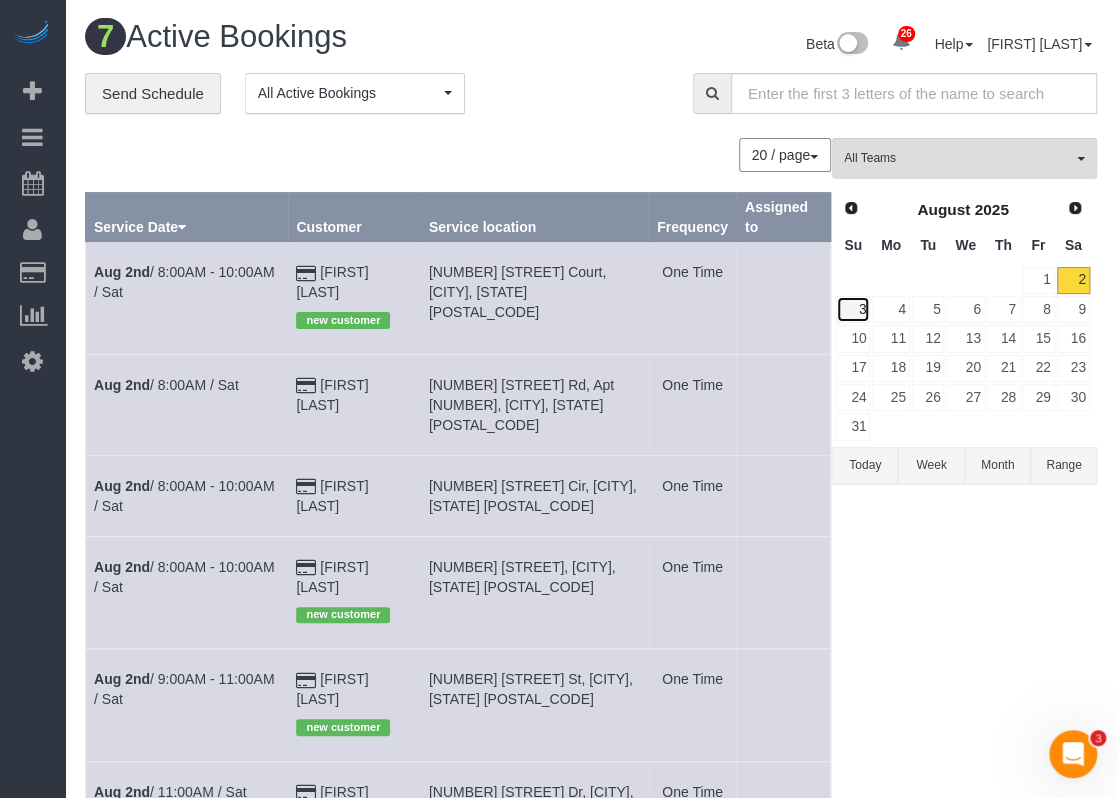 click on "3" at bounding box center [853, 309] 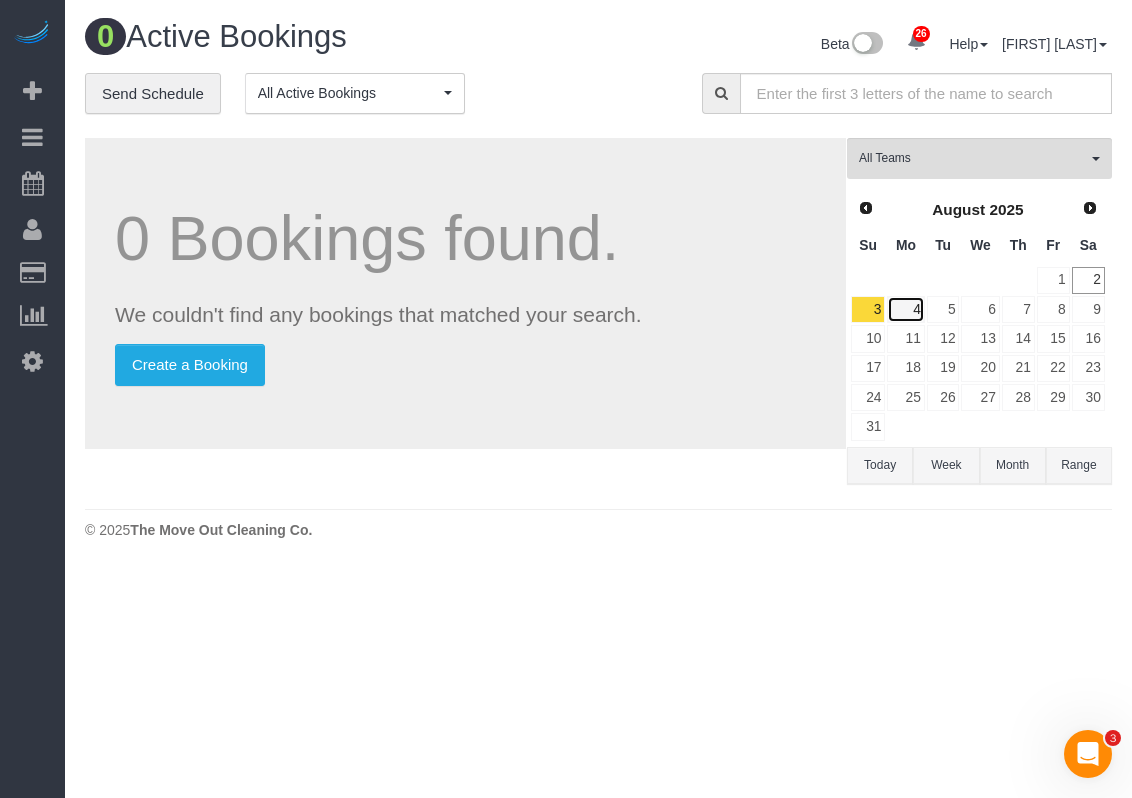 click on "4" at bounding box center [905, 309] 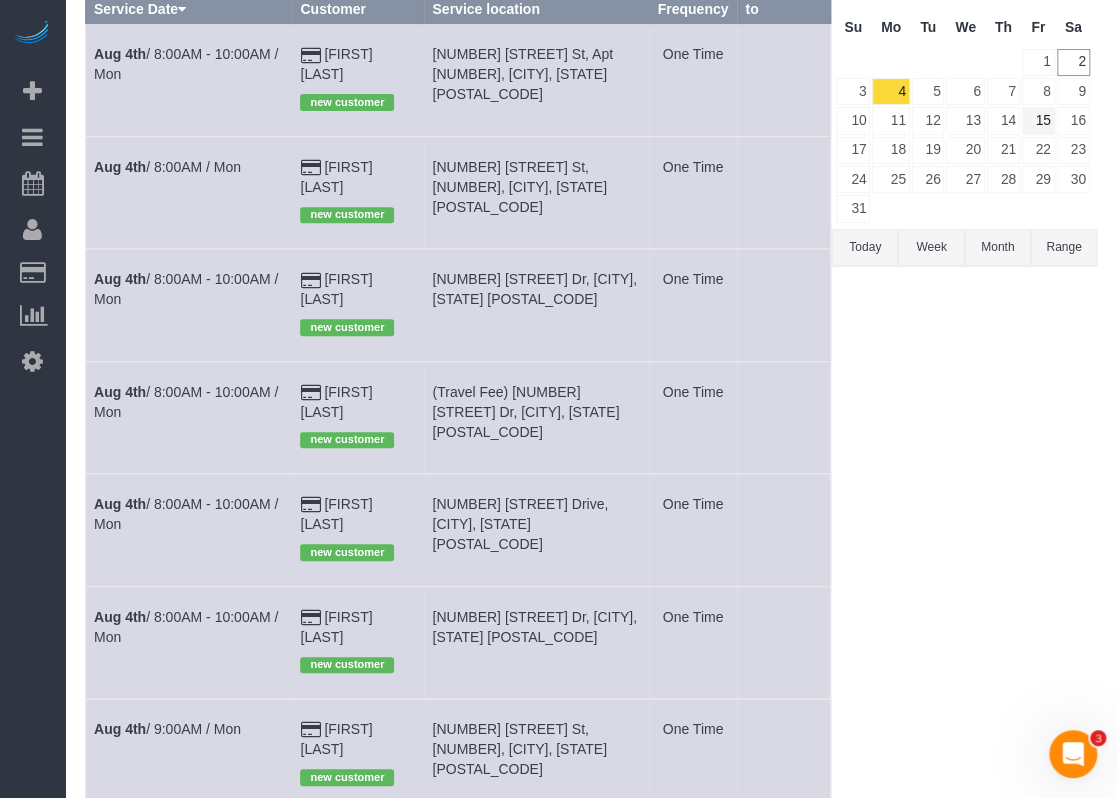 scroll, scrollTop: 200, scrollLeft: 0, axis: vertical 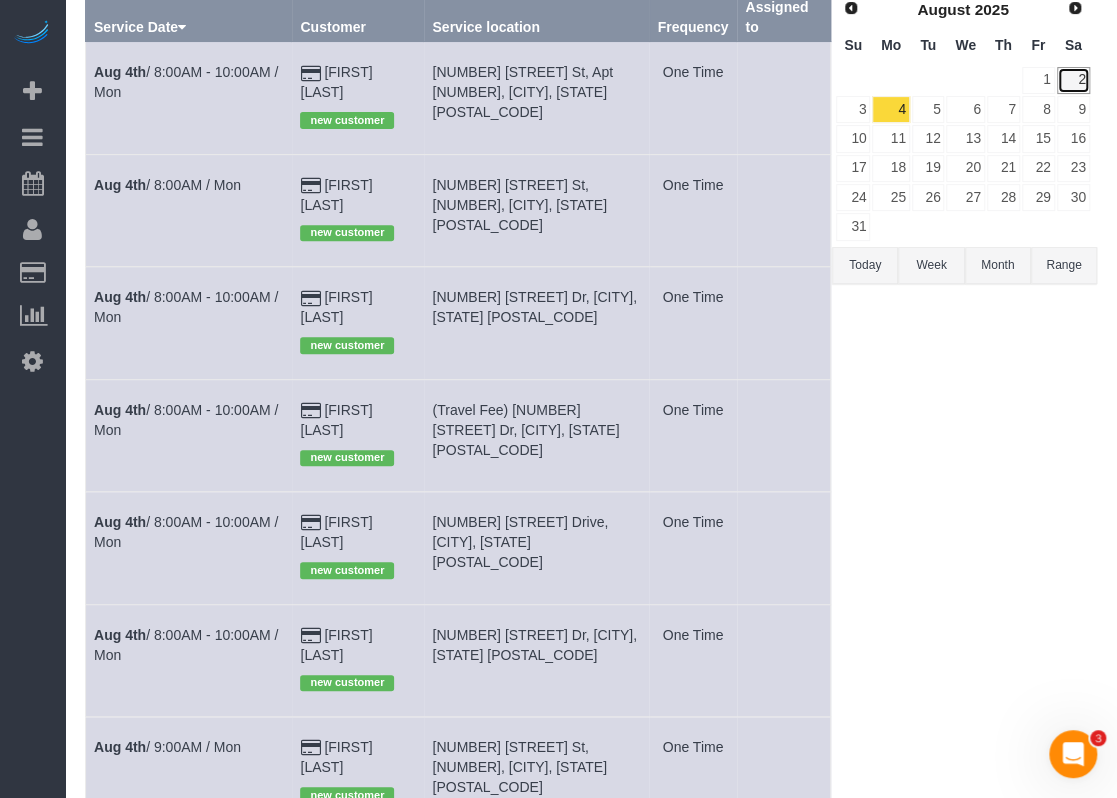 click on "2" at bounding box center [1073, 80] 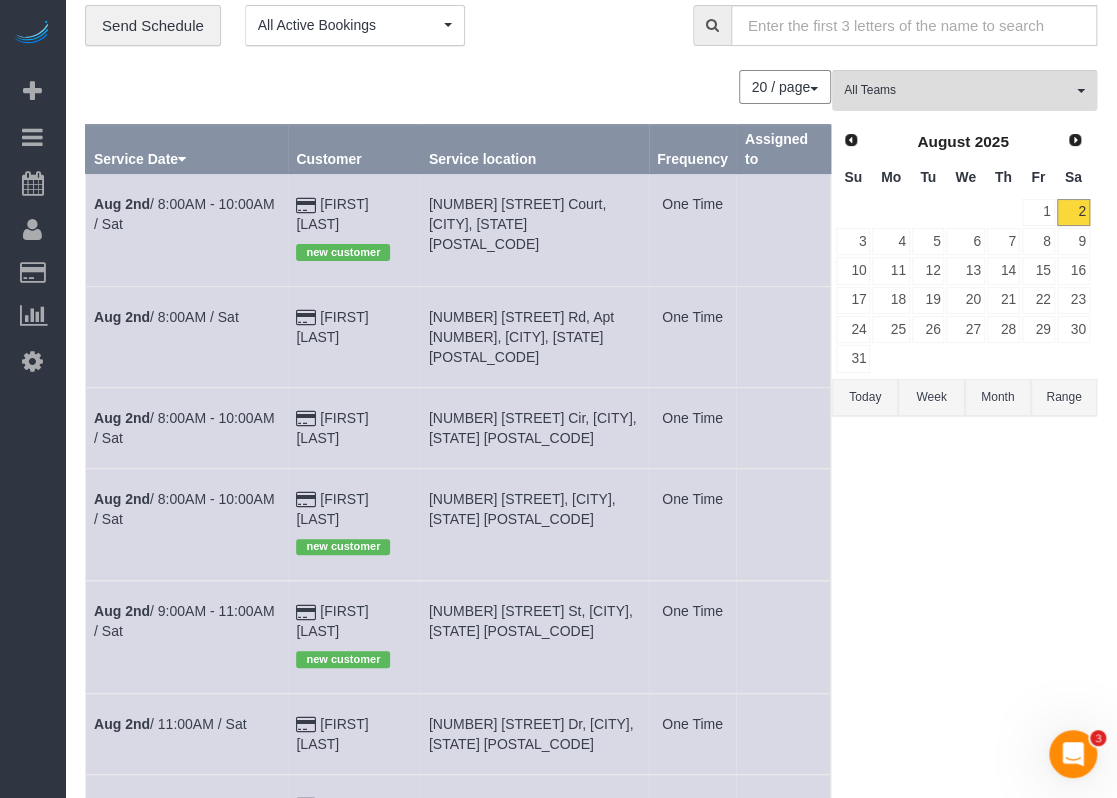 scroll, scrollTop: 100, scrollLeft: 0, axis: vertical 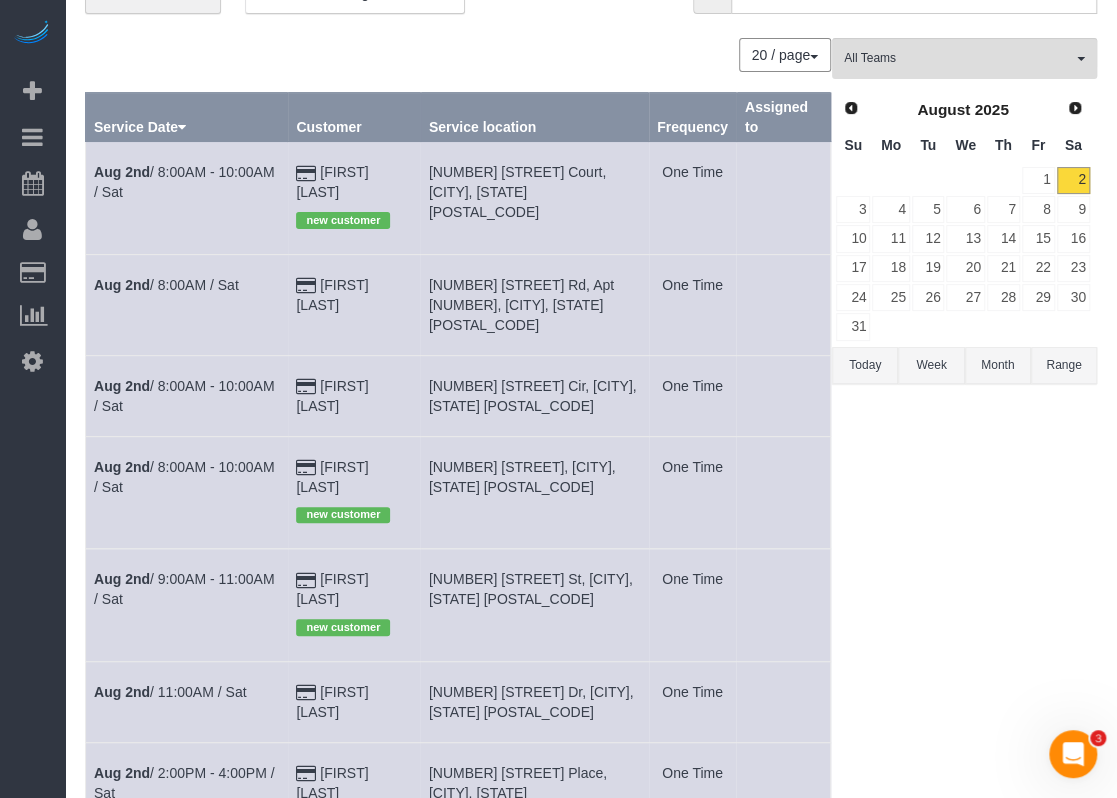 drag, startPoint x: 420, startPoint y: 607, endPoint x: 316, endPoint y: 597, distance: 104.47966 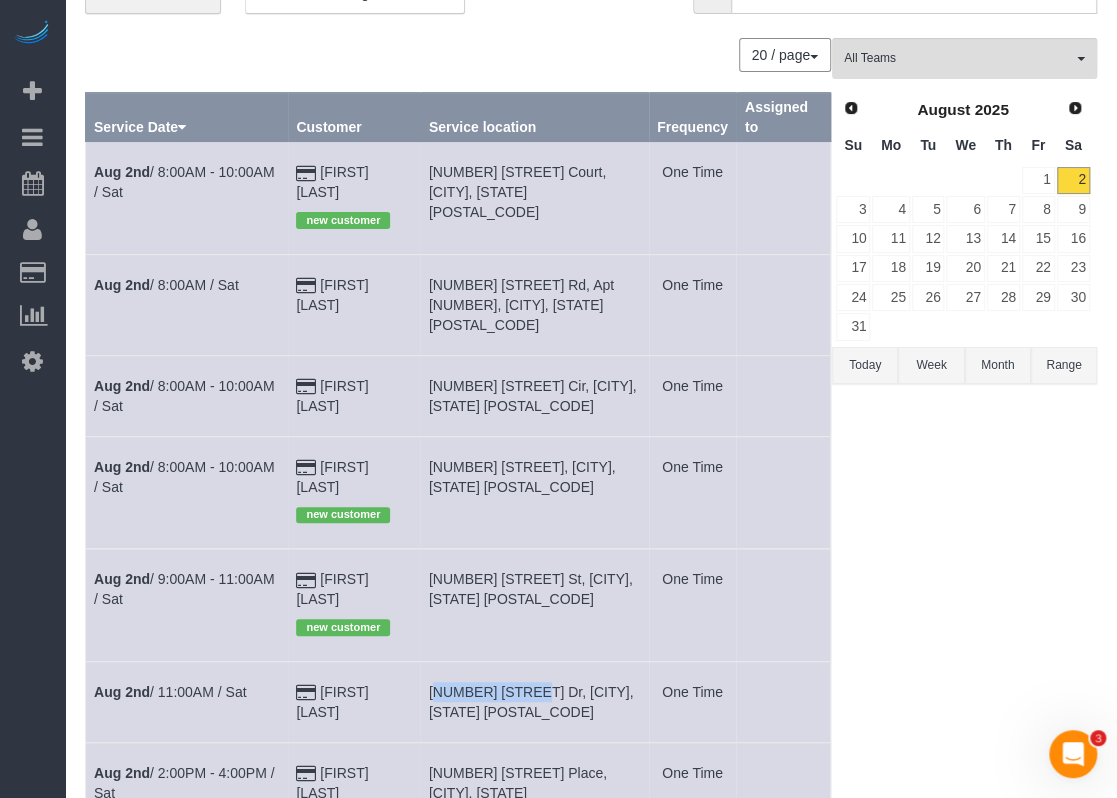 drag, startPoint x: 435, startPoint y: 605, endPoint x: 526, endPoint y: 610, distance: 91.13726 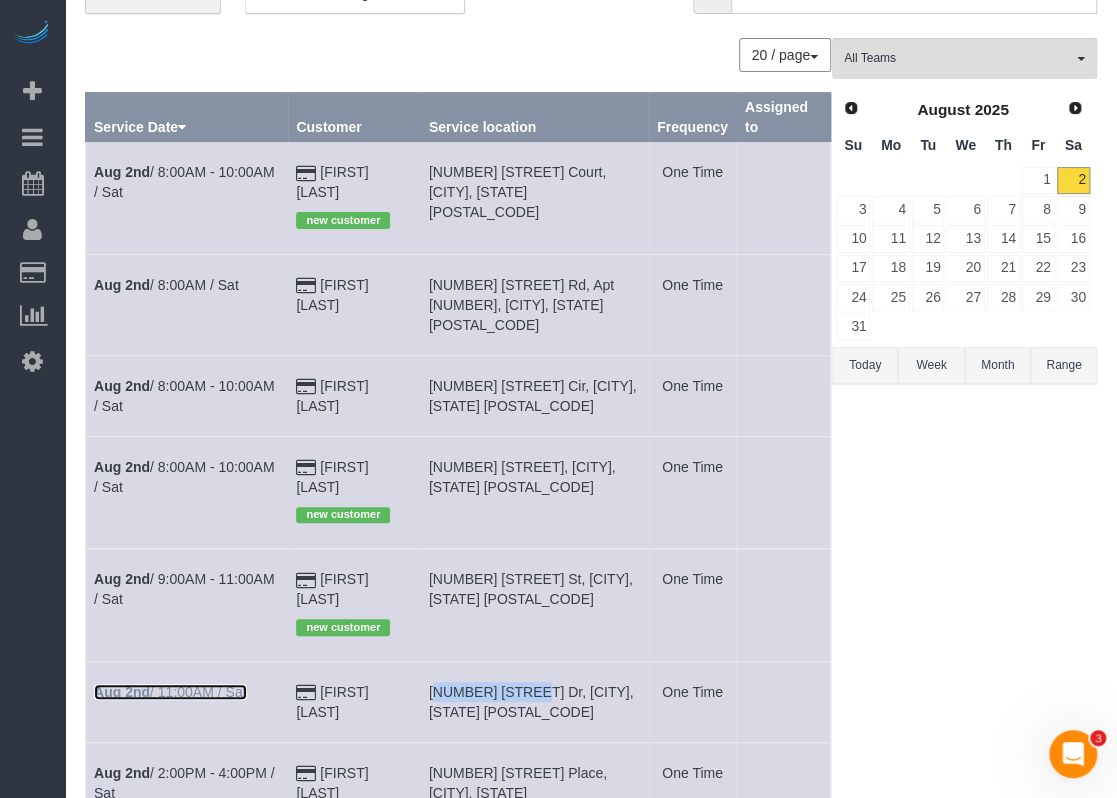 click on "Aug 2nd" at bounding box center [122, 692] 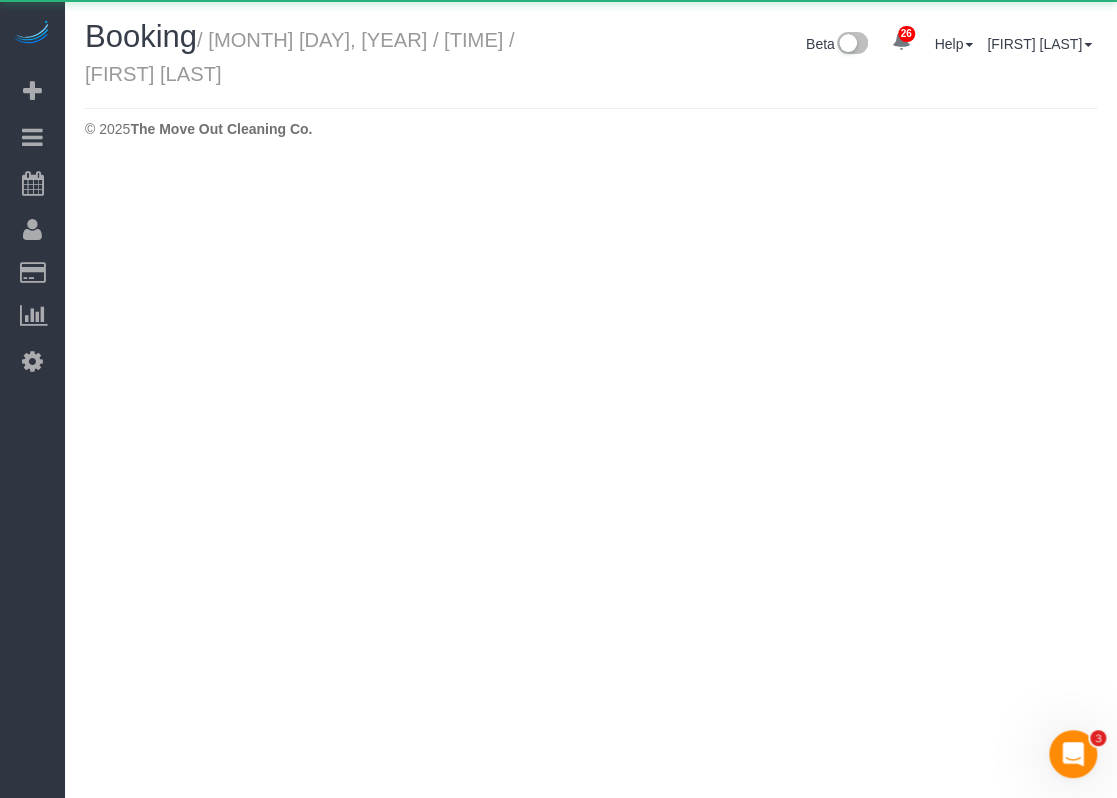 scroll, scrollTop: 0, scrollLeft: 0, axis: both 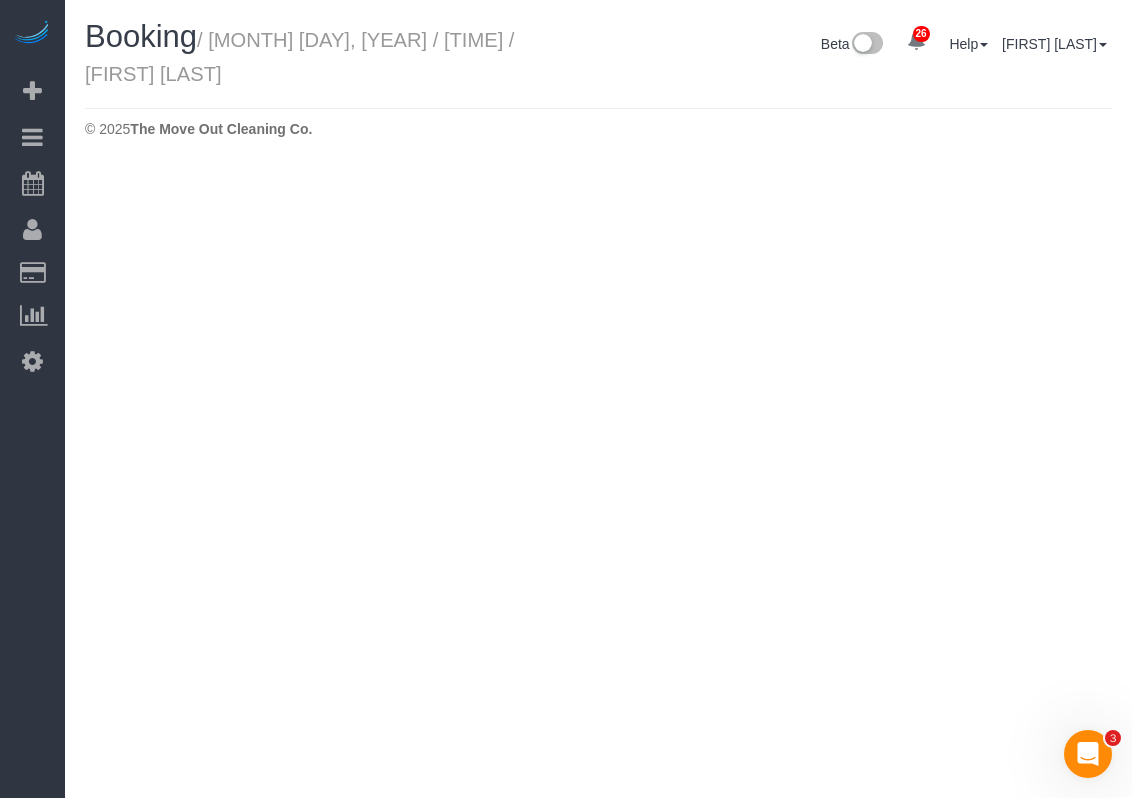 select on "TX" 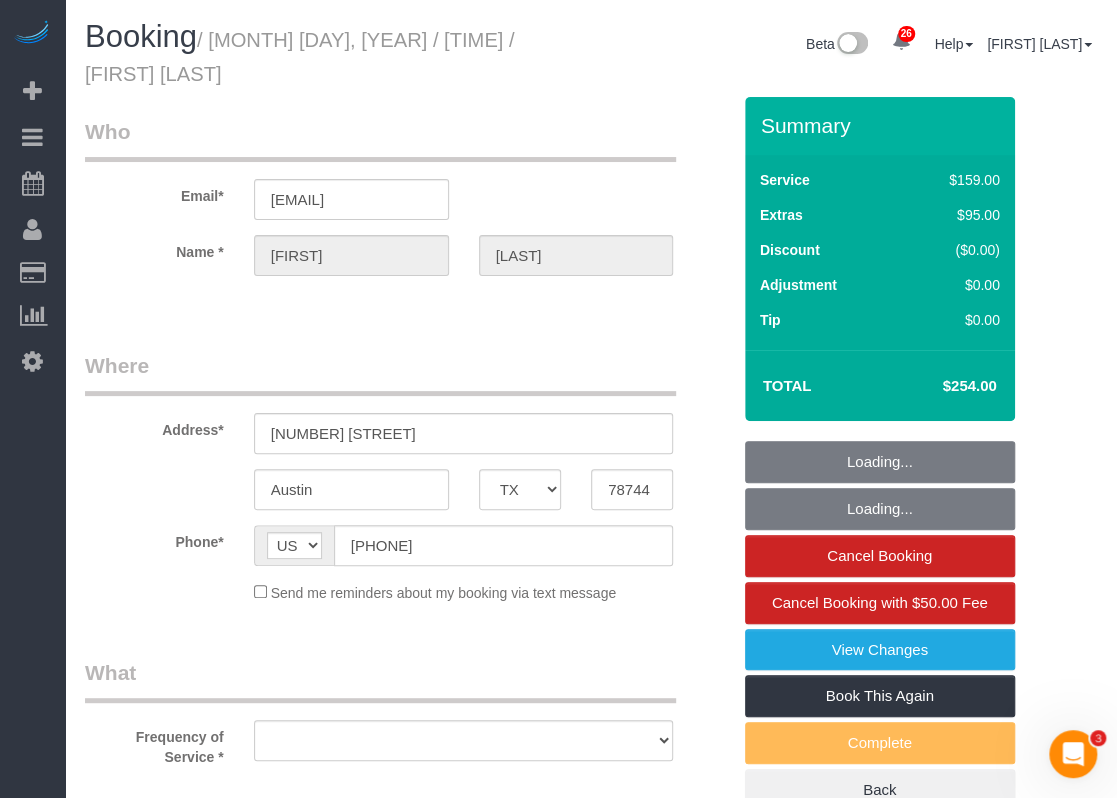 select on "string:fspay-f2a336f7-b0ec-4bb7-aa2b-6857f4d8dcf2" 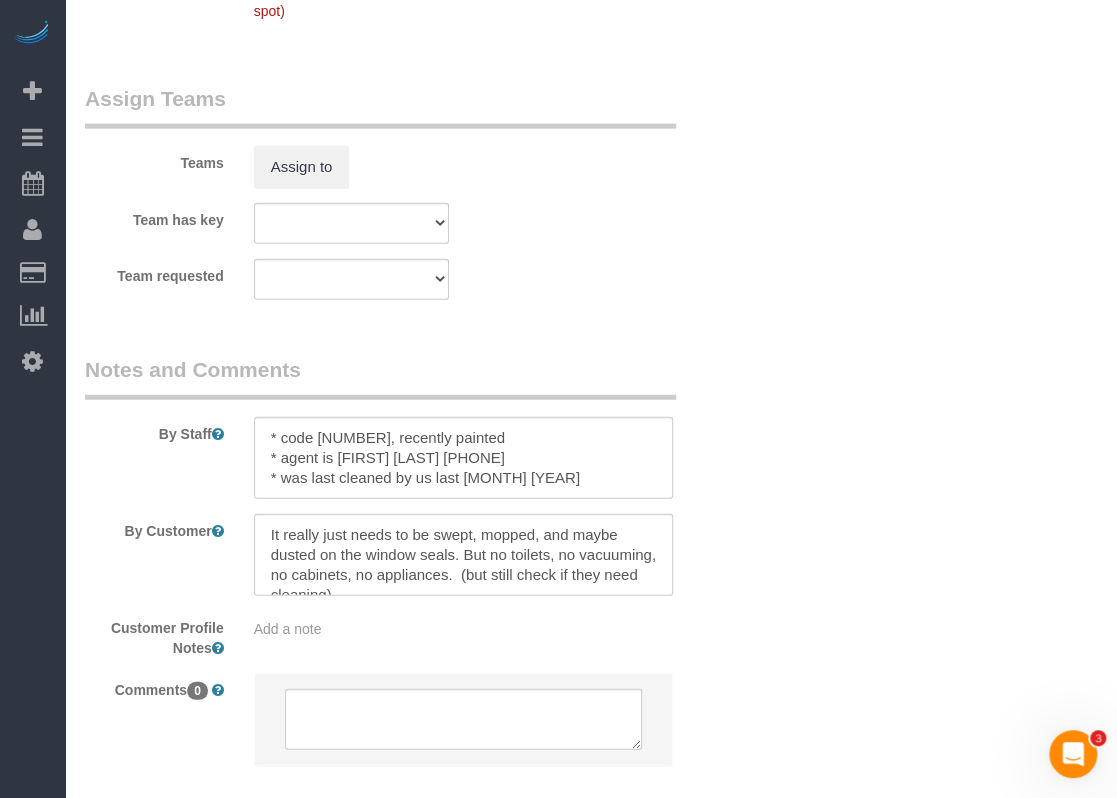 scroll, scrollTop: 2100, scrollLeft: 0, axis: vertical 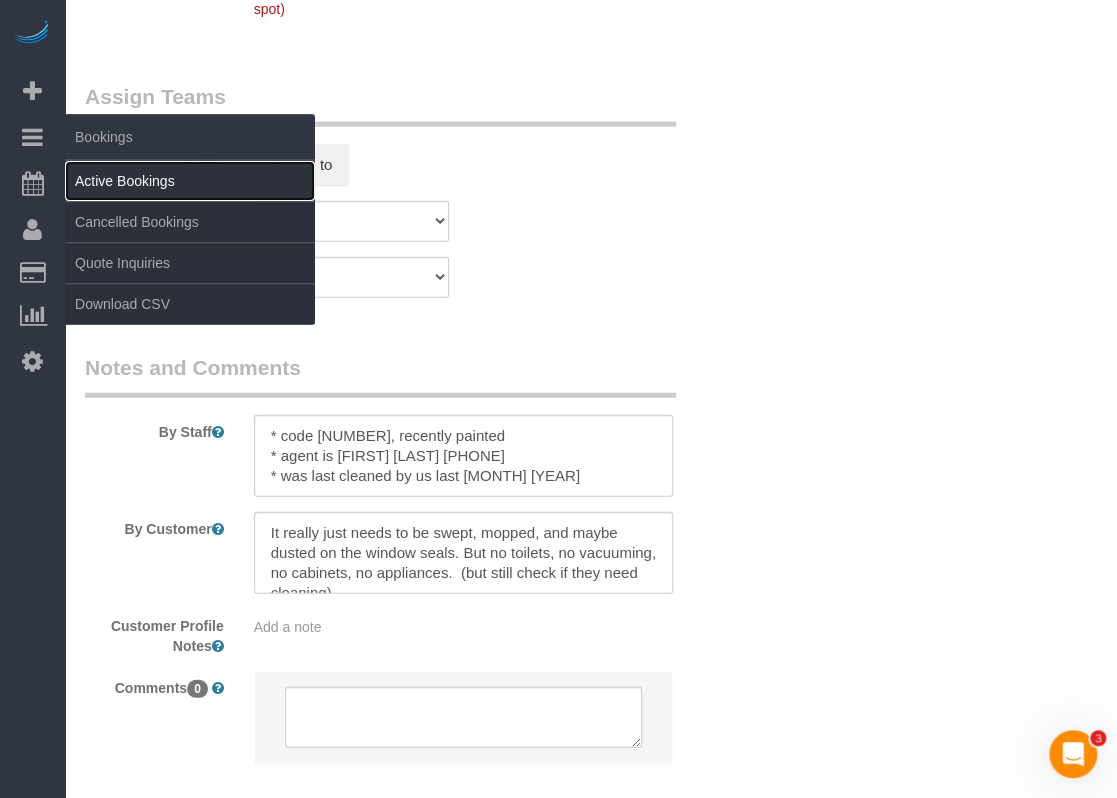 click on "Active Bookings" at bounding box center (190, 181) 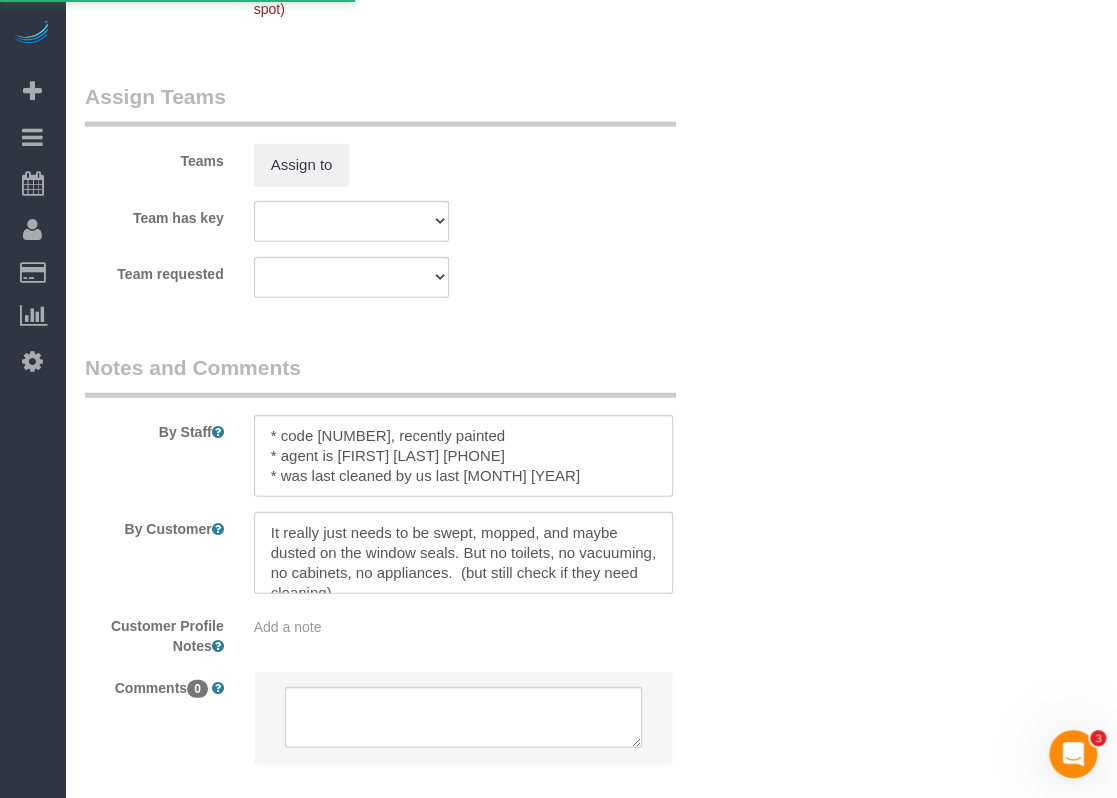 scroll, scrollTop: 0, scrollLeft: 0, axis: both 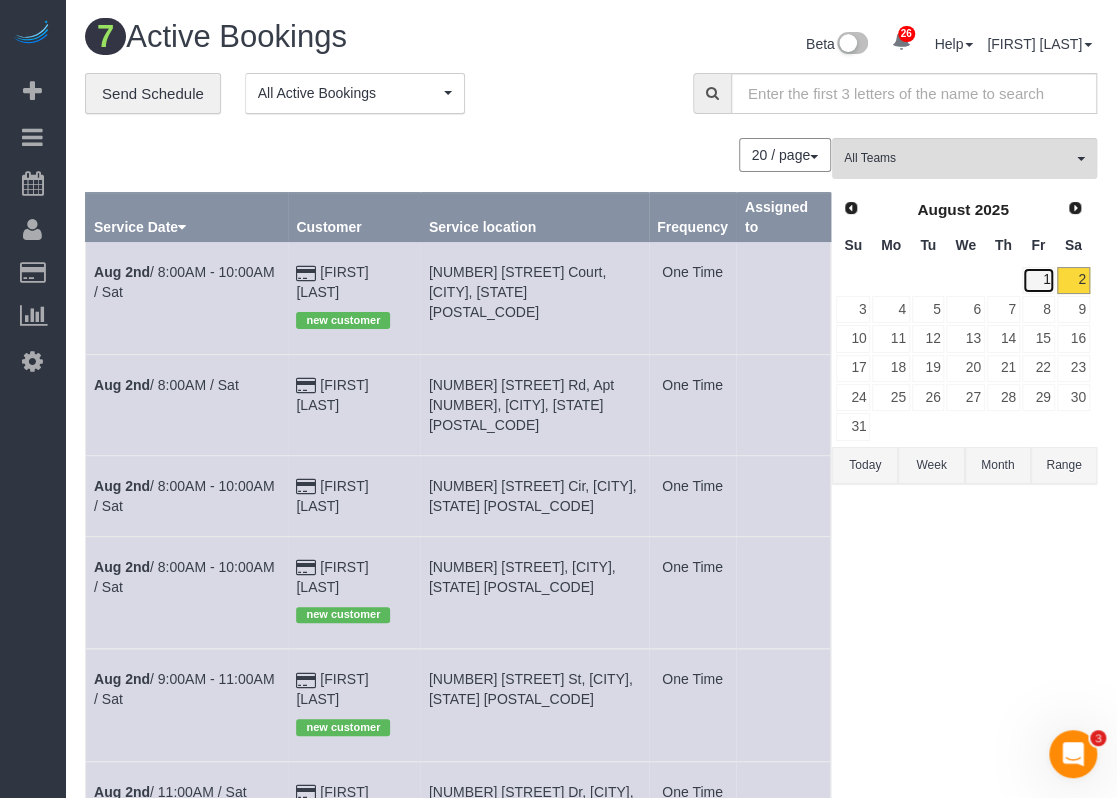 click on "1" at bounding box center (1038, 280) 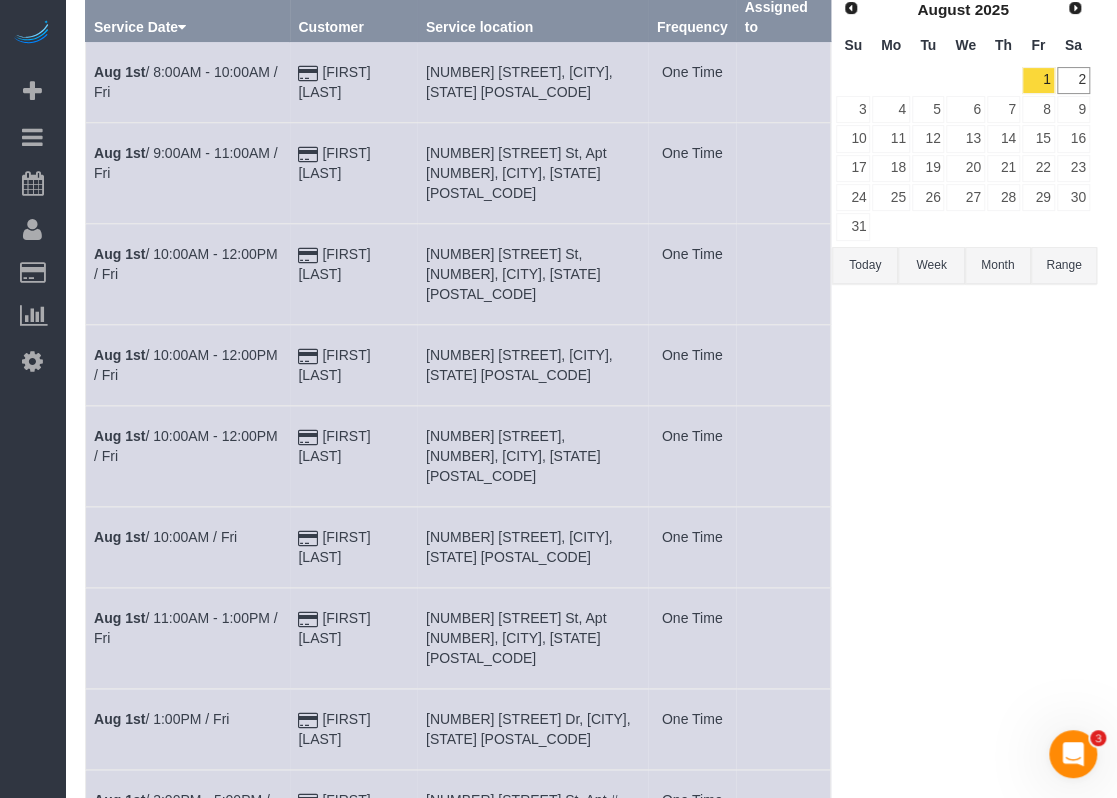 scroll, scrollTop: 100, scrollLeft: 0, axis: vertical 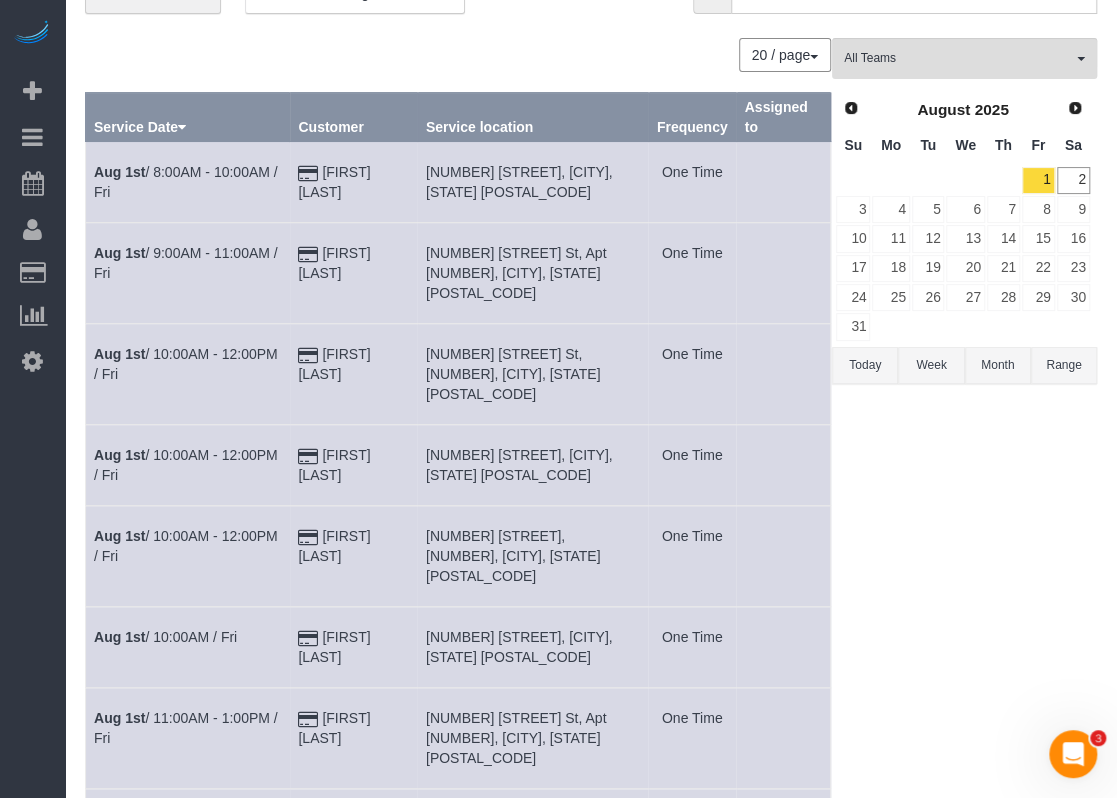 click on "Aug 1st
/ 10:00AM - 12:00PM / Fri" at bounding box center [188, 374] 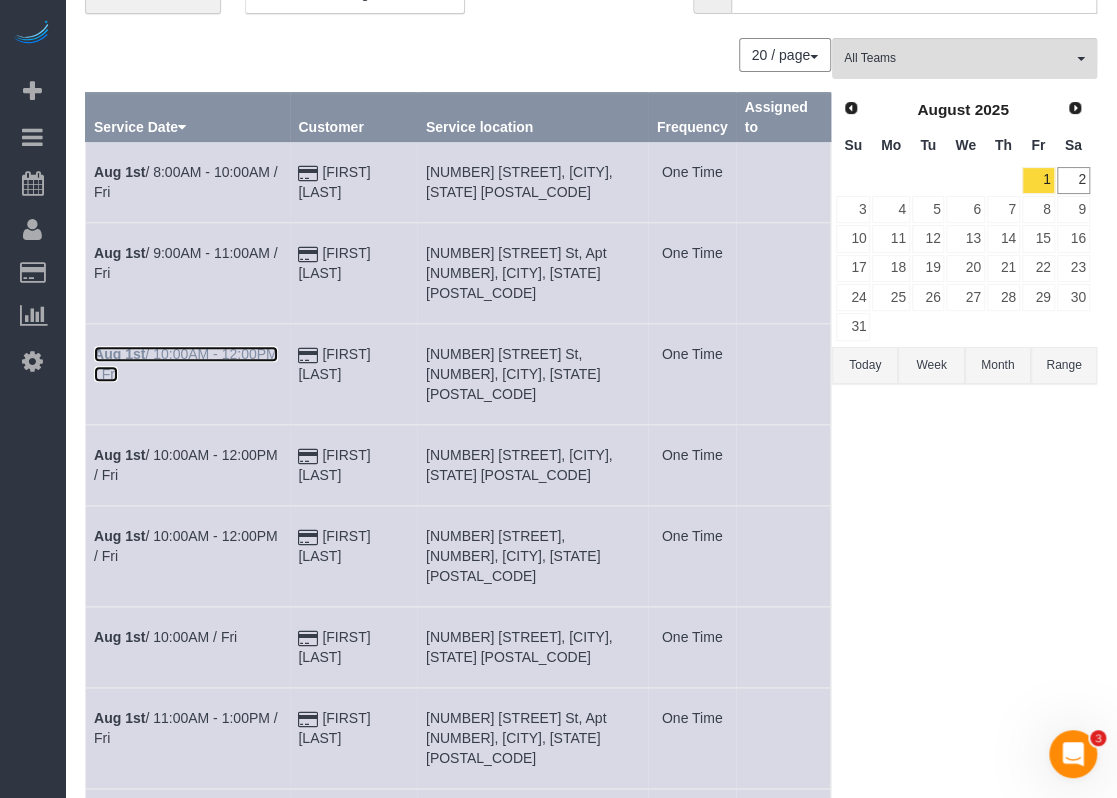 click on "Aug 1st" at bounding box center [119, 354] 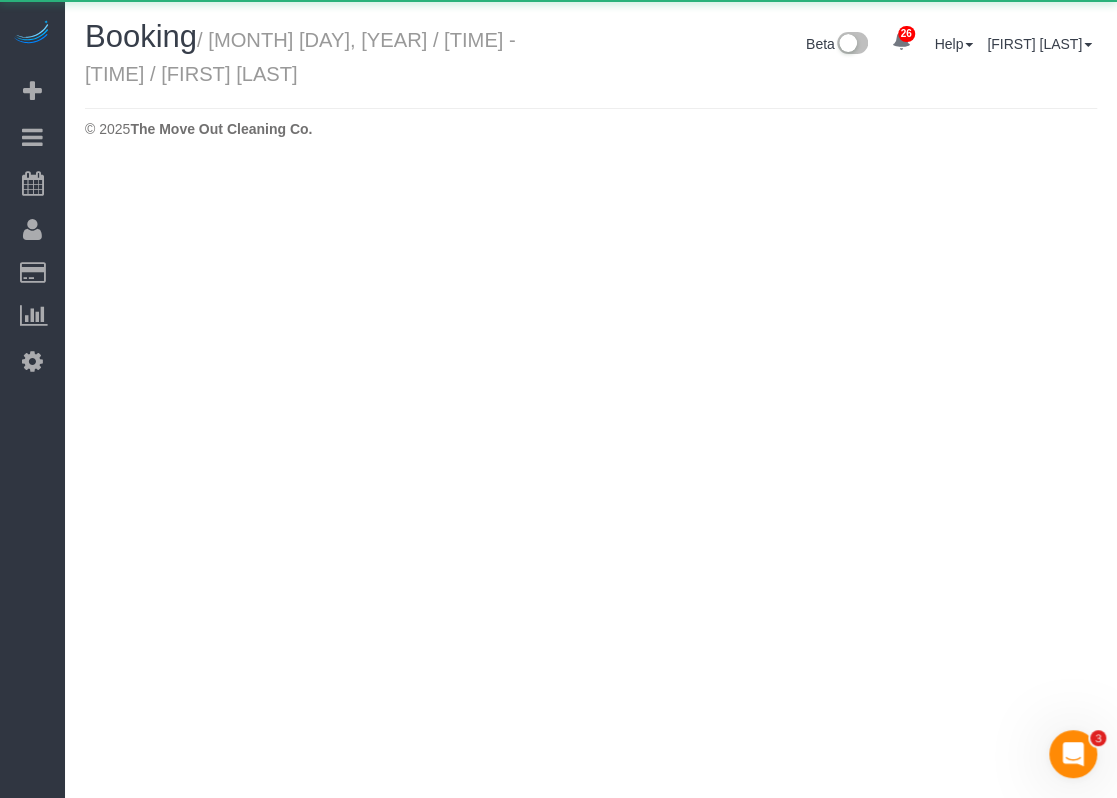 scroll, scrollTop: 0, scrollLeft: 0, axis: both 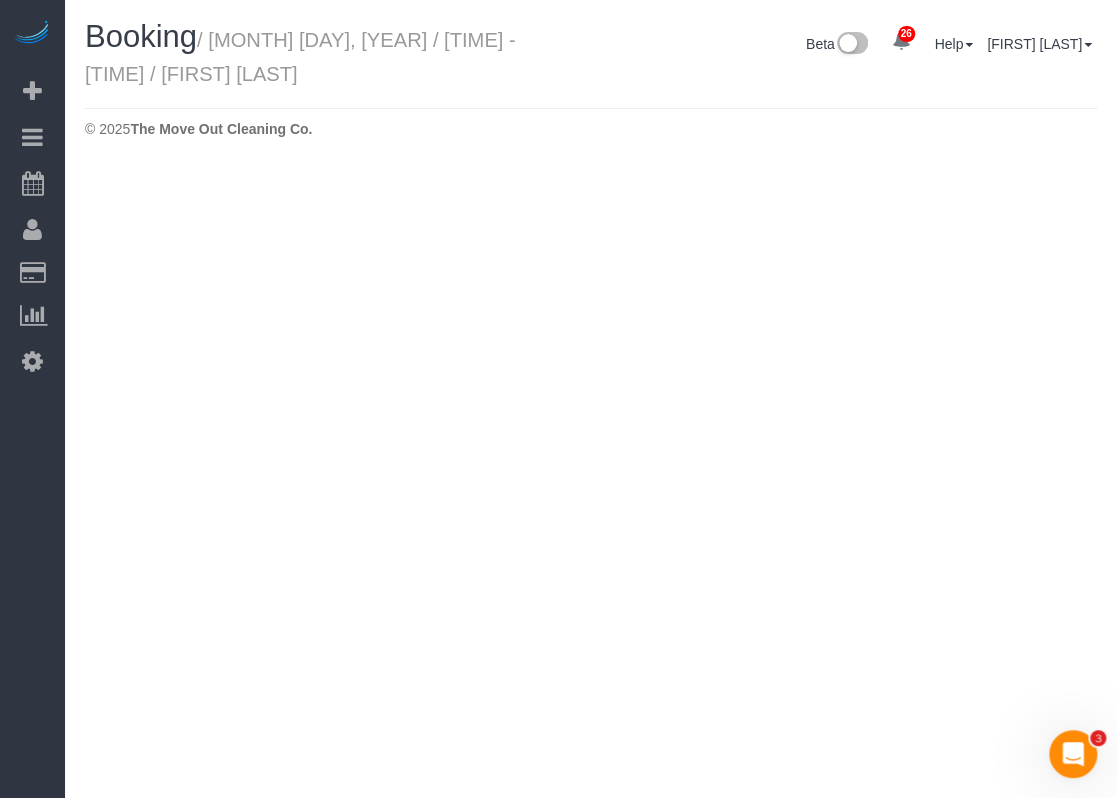 select on "TX" 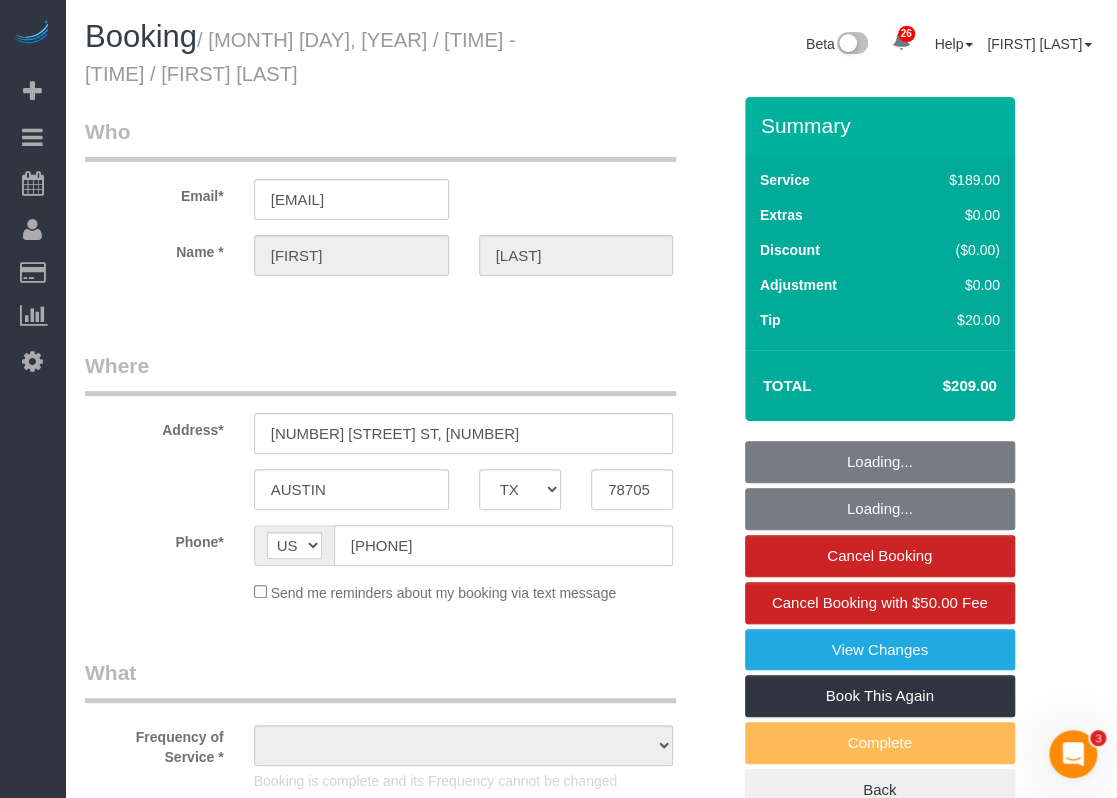 select on "string:fspay-61739915-593b-433d-b9d2-4dbc13c18d3f" 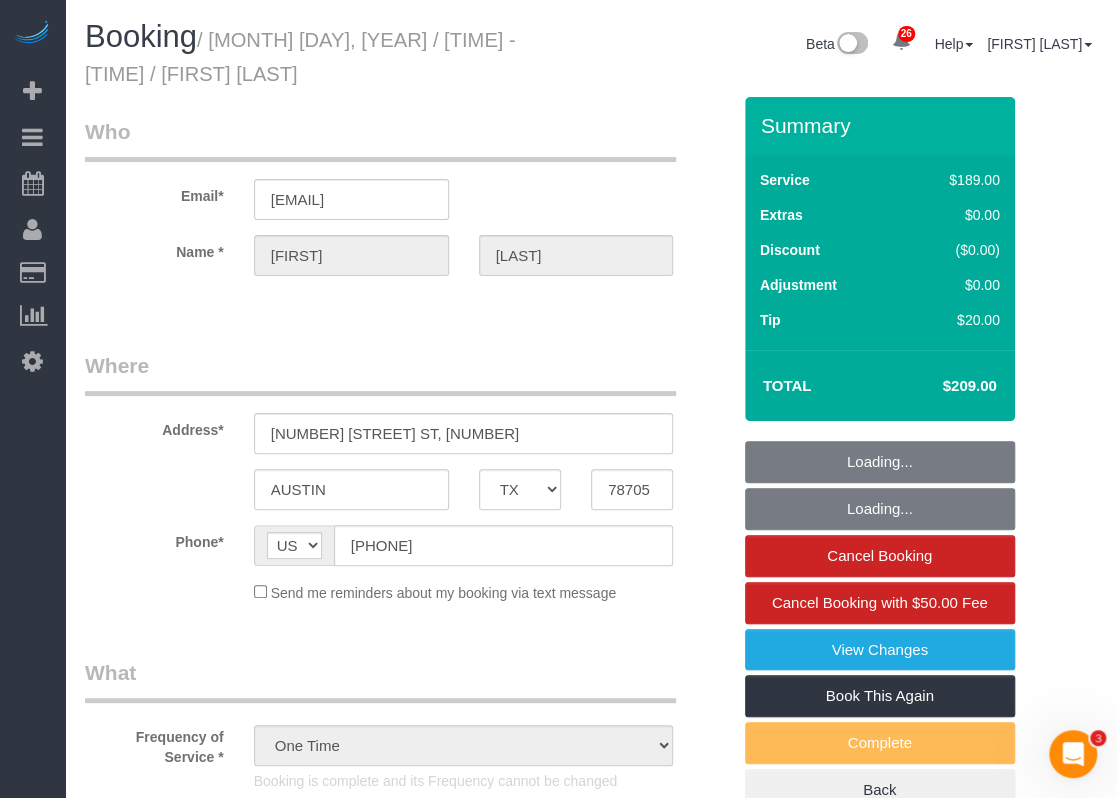 select on "3" 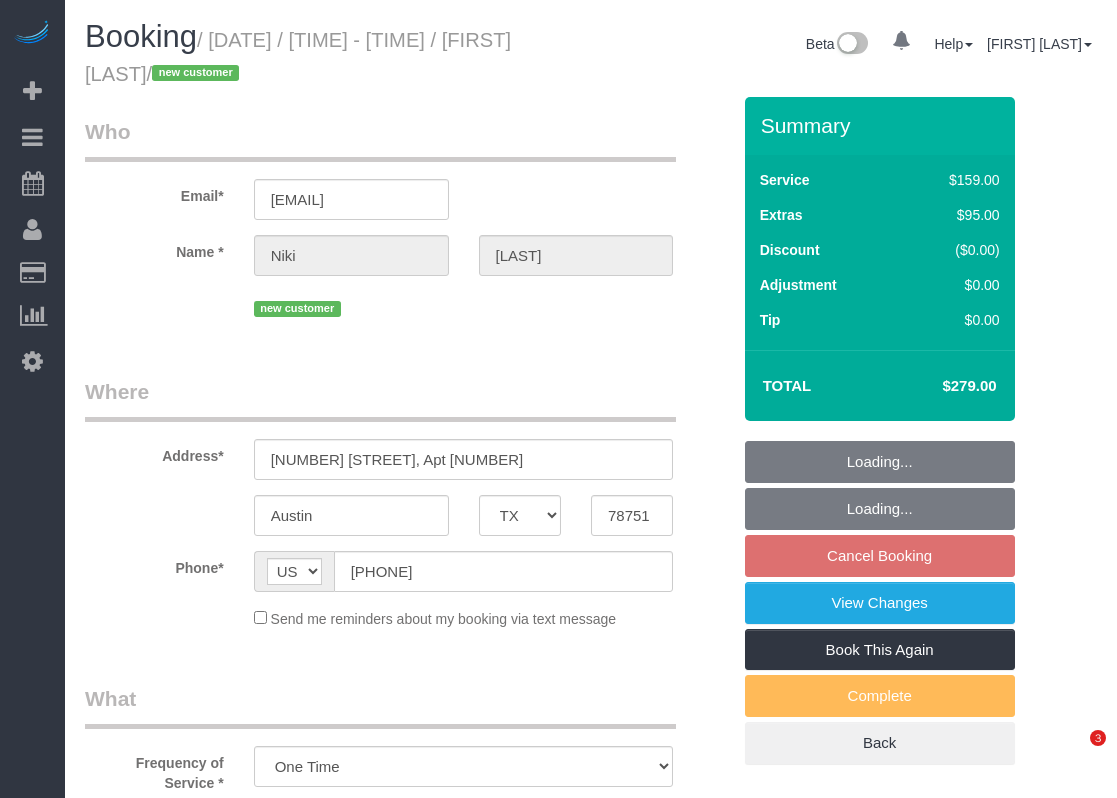 select on "TX" 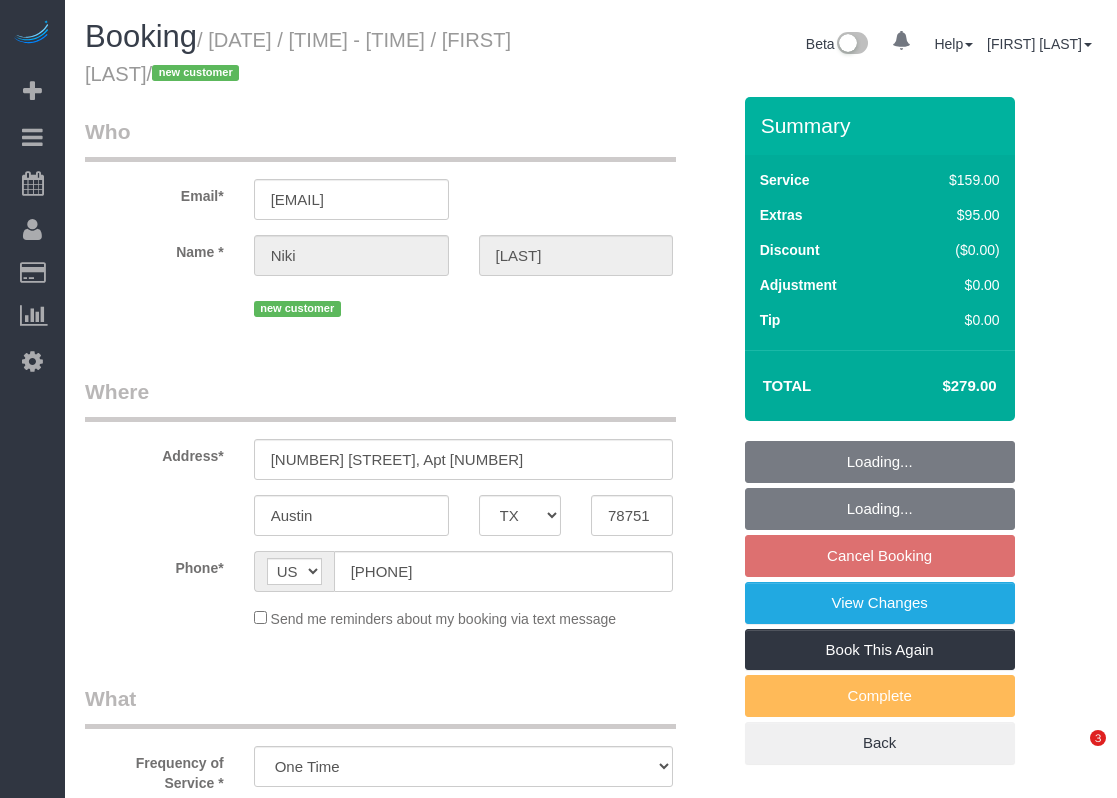 select on "spot1" 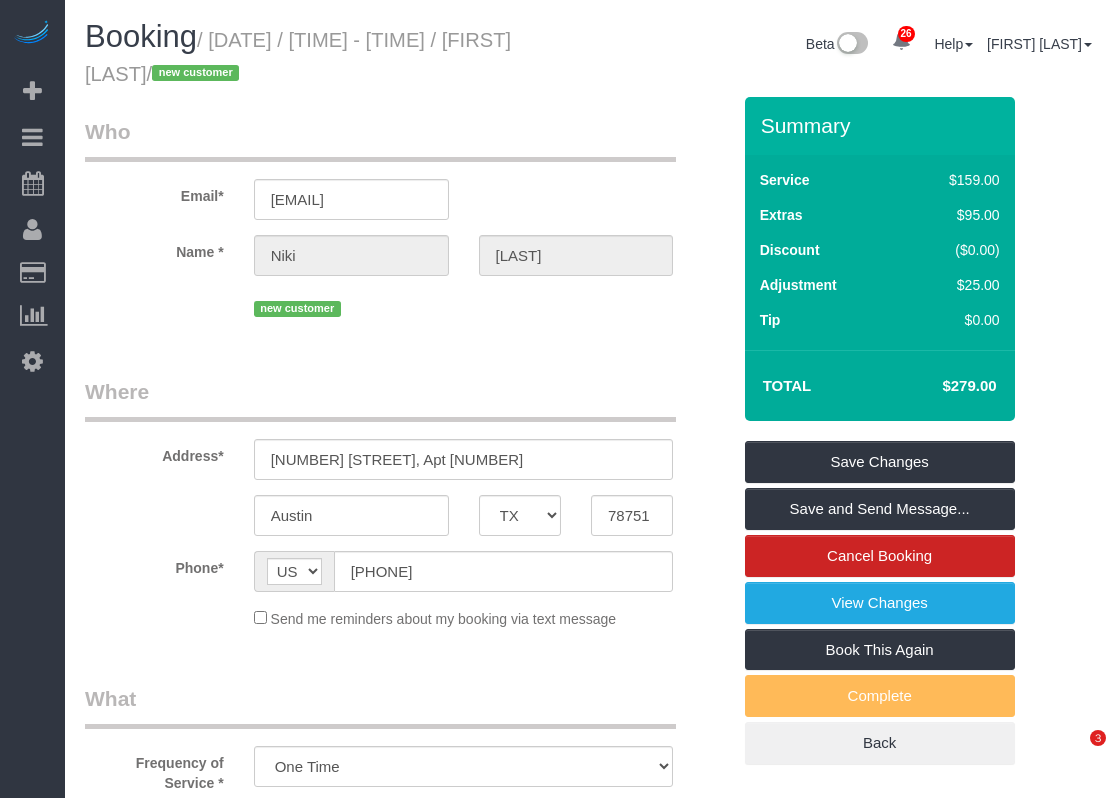 scroll, scrollTop: 0, scrollLeft: 0, axis: both 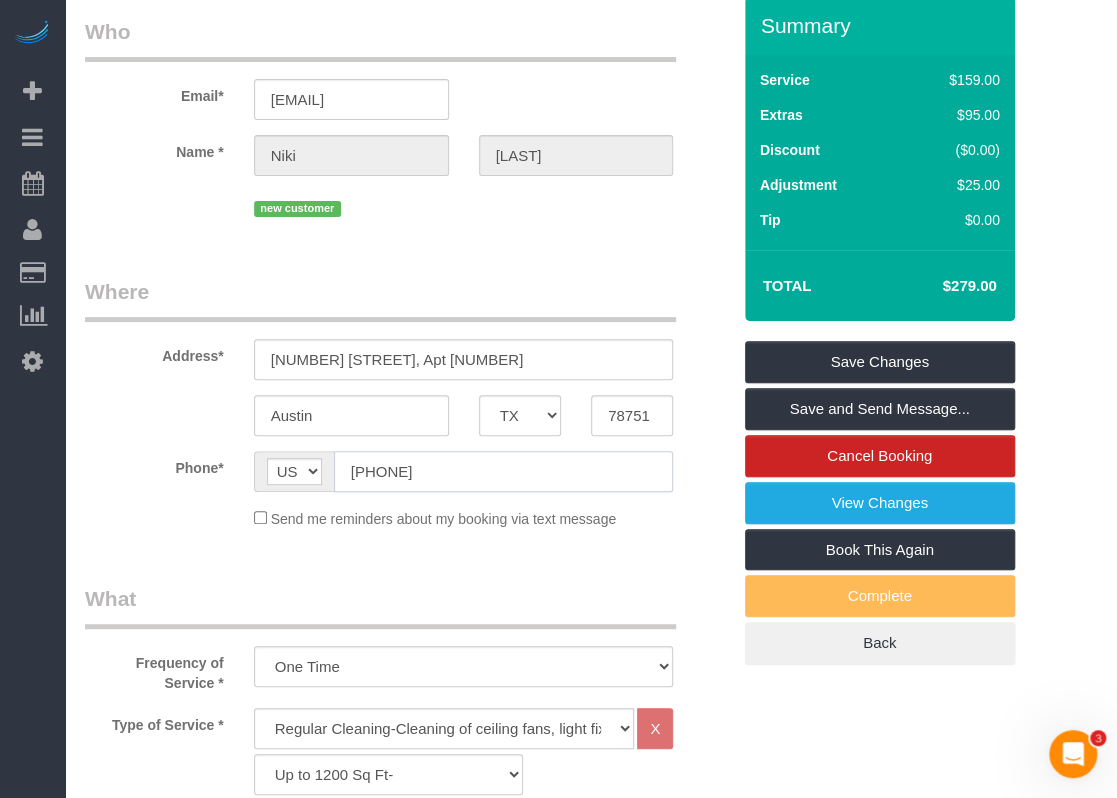 click on "(210) 445-0389" 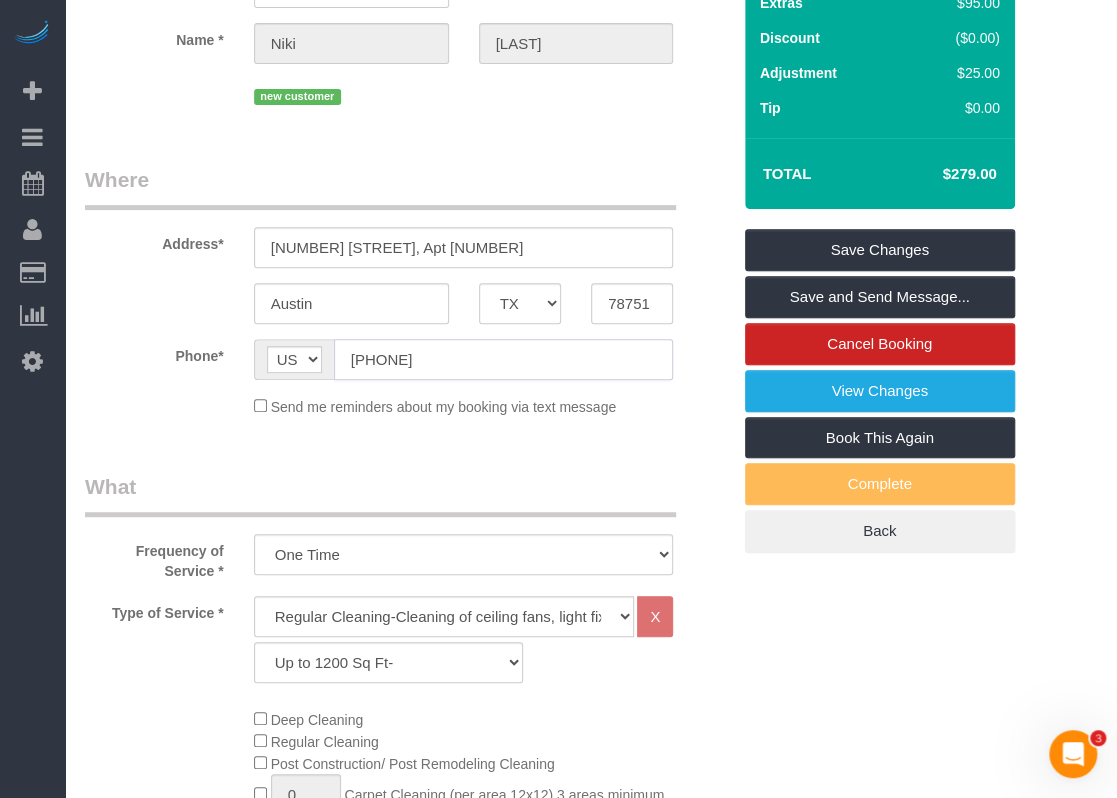 scroll, scrollTop: 100, scrollLeft: 0, axis: vertical 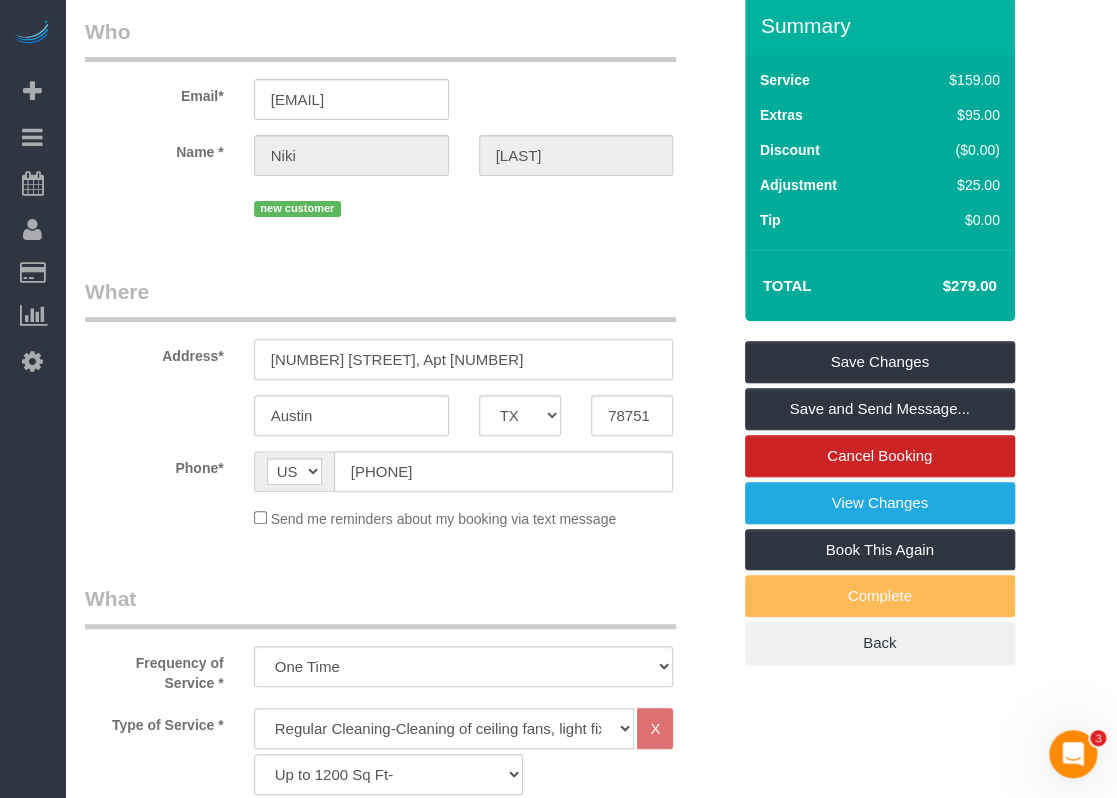 click on "4111 Speedway, Apt 4" at bounding box center [464, 359] 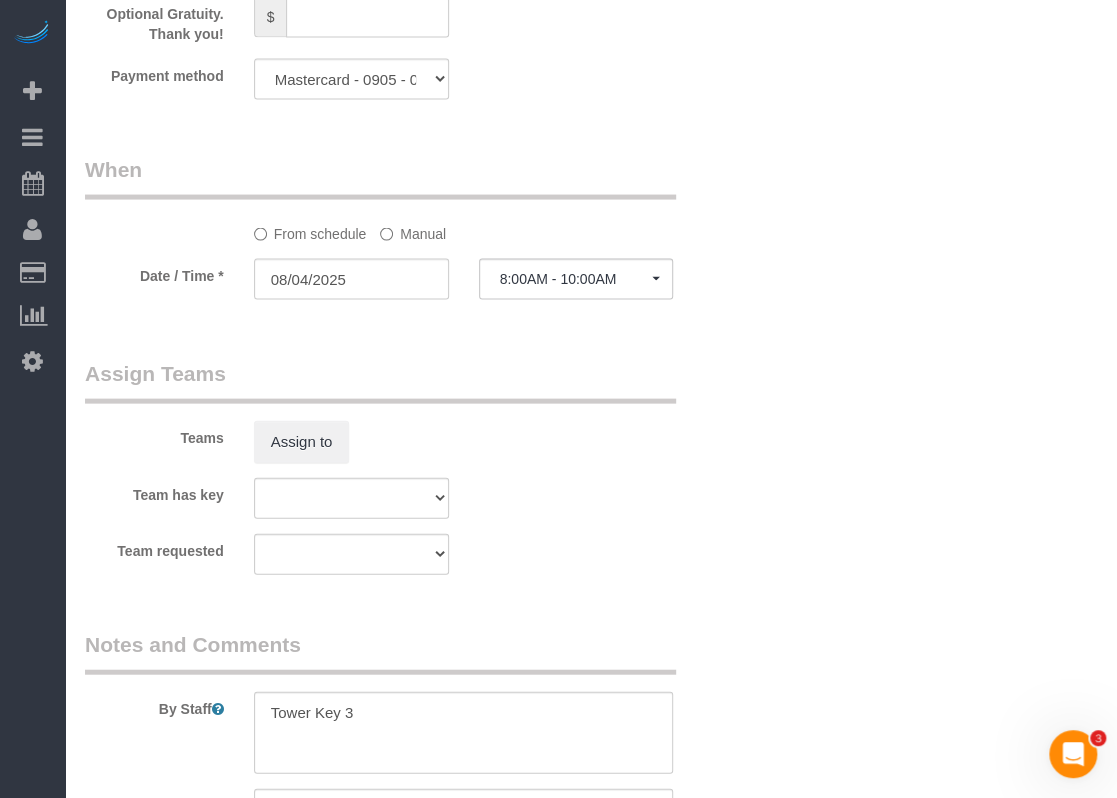 scroll, scrollTop: 2086, scrollLeft: 0, axis: vertical 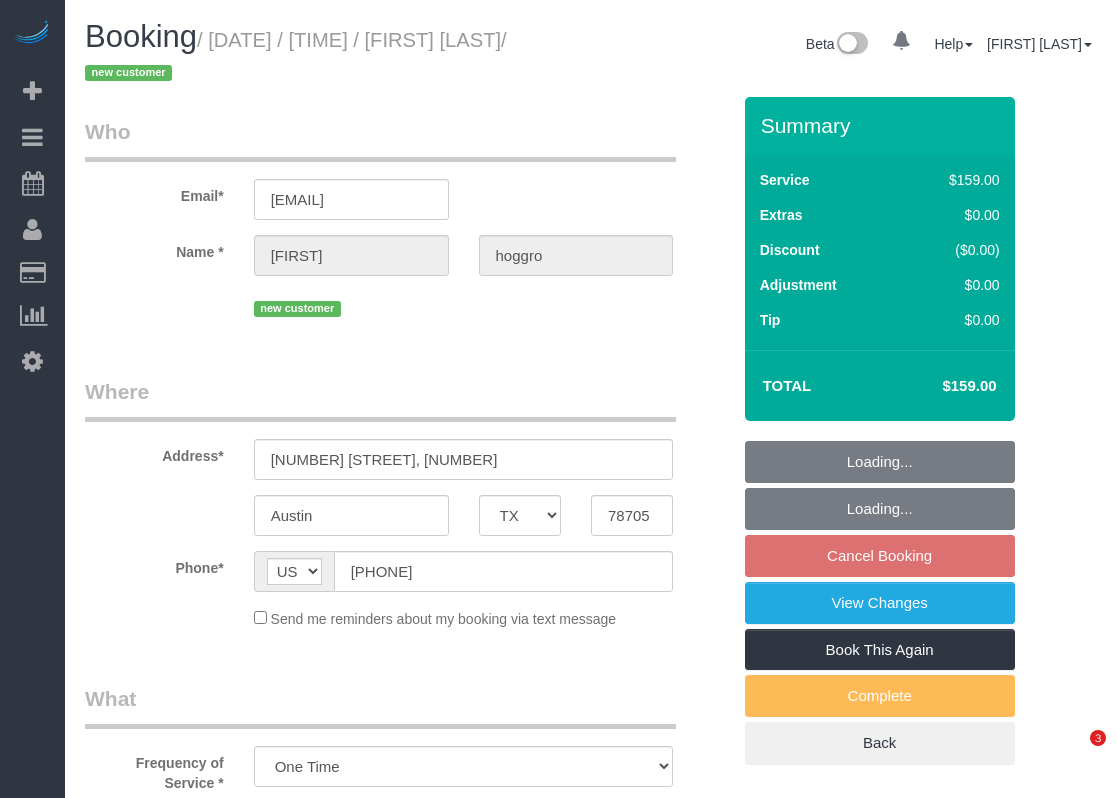 select on "TX" 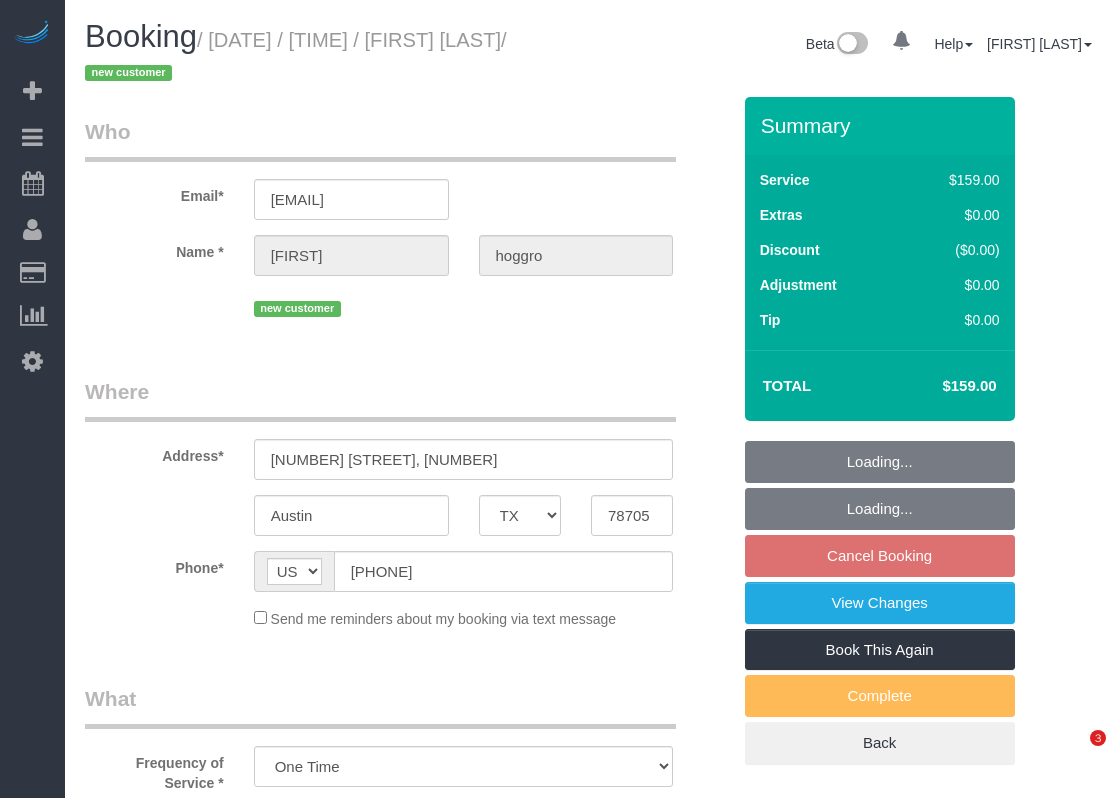 select on "3" 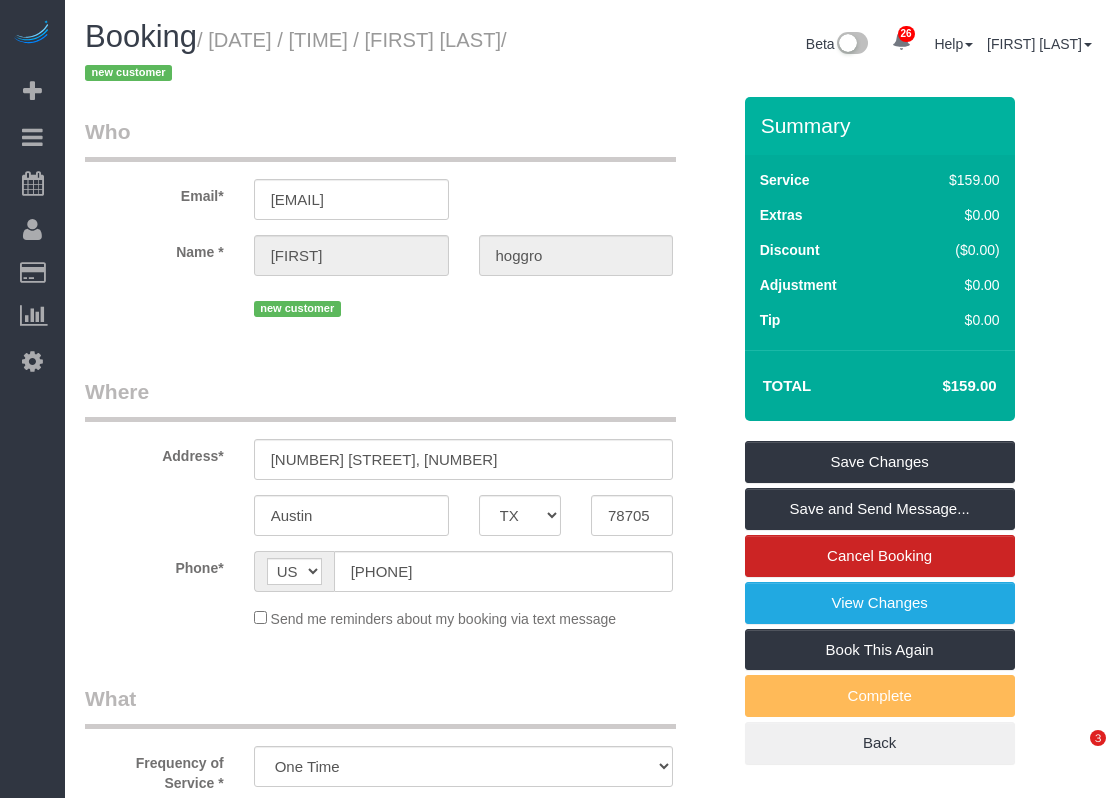 scroll, scrollTop: 0, scrollLeft: 0, axis: both 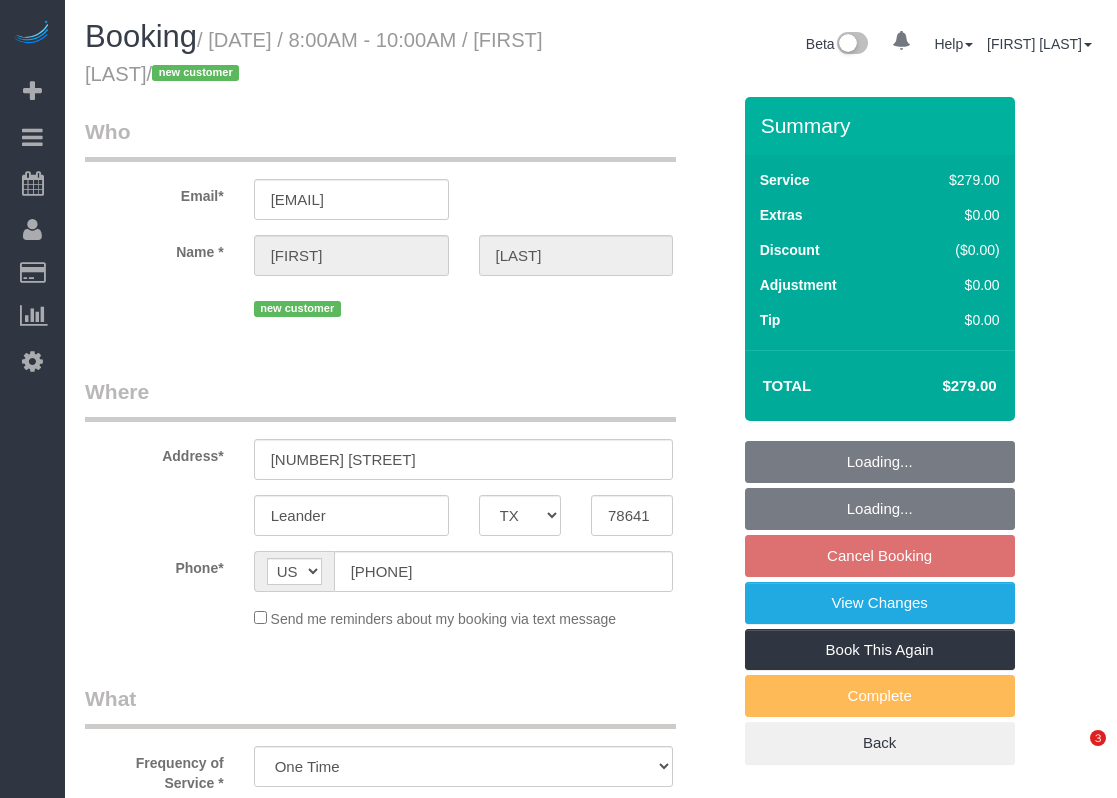 select on "TX" 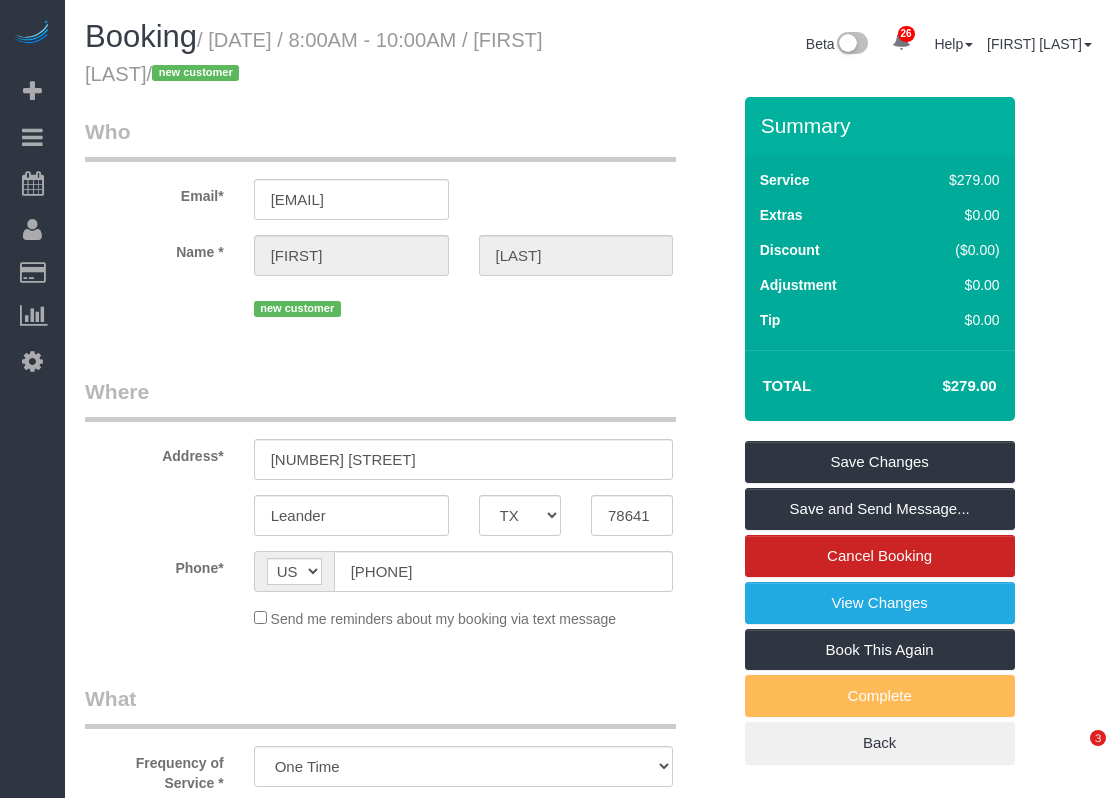 scroll, scrollTop: 0, scrollLeft: 0, axis: both 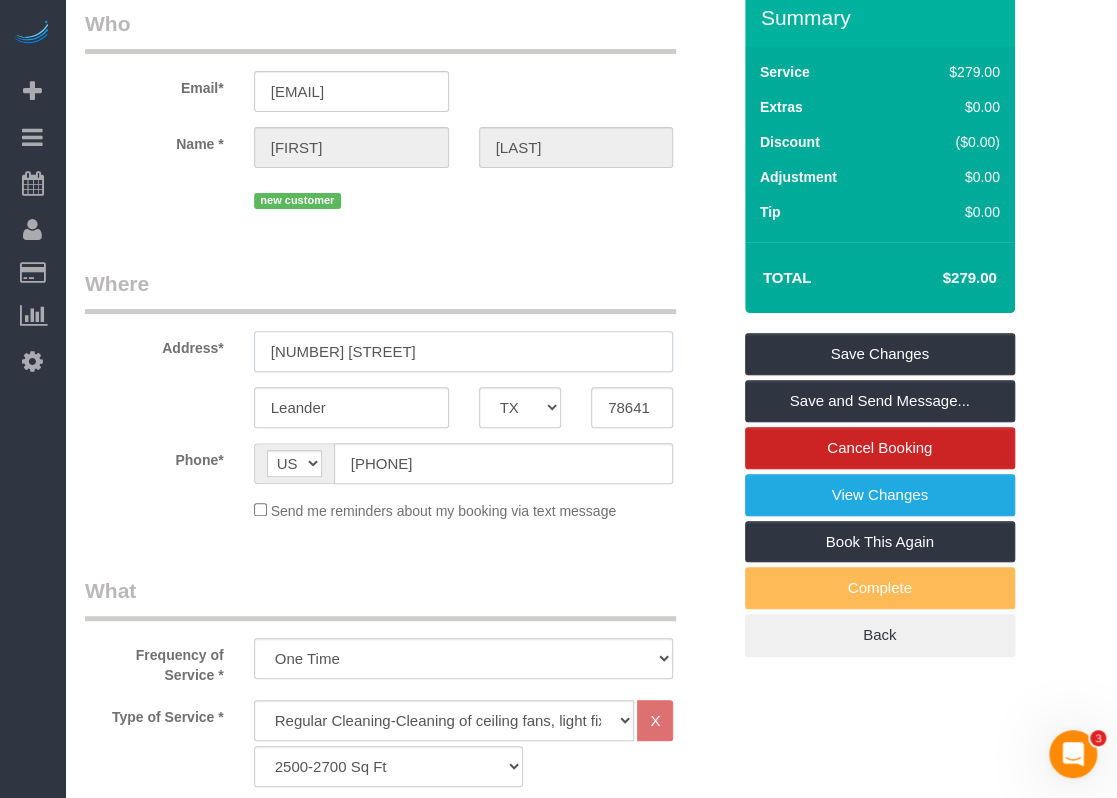 click on "2717 Coral Valley Dr" at bounding box center [464, 351] 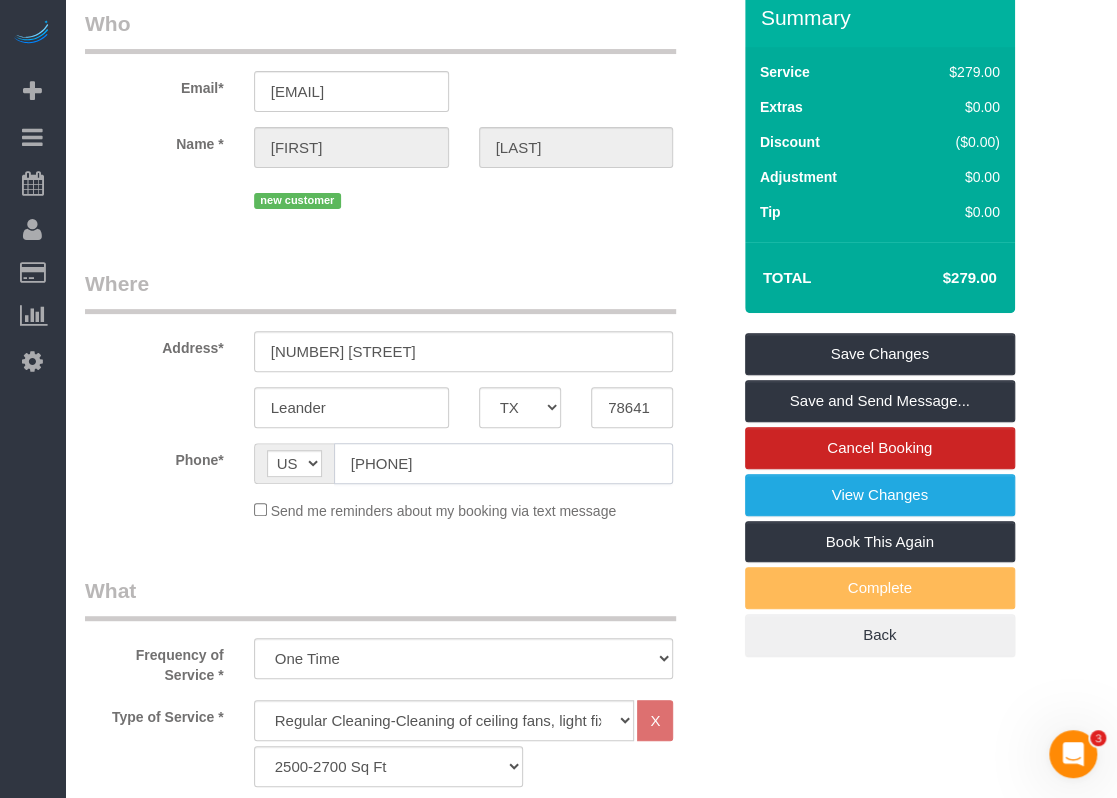 drag, startPoint x: 365, startPoint y: 464, endPoint x: 327, endPoint y: 464, distance: 38 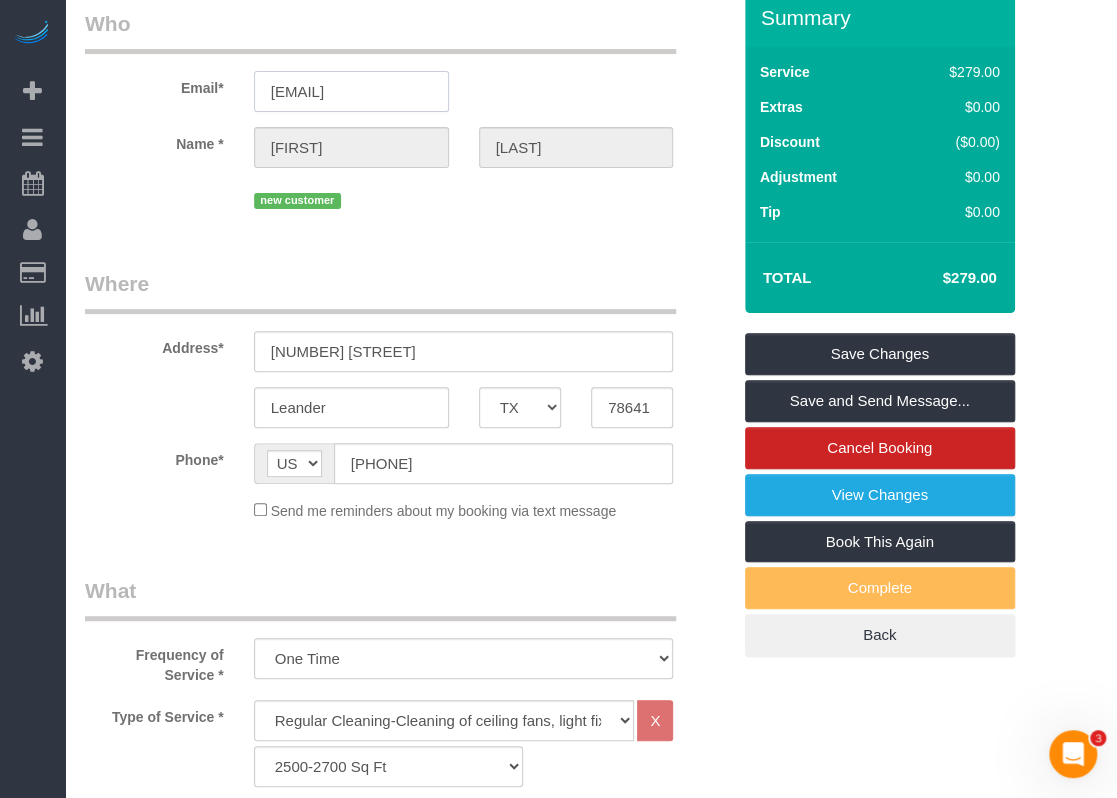 drag, startPoint x: 428, startPoint y: 86, endPoint x: 234, endPoint y: 79, distance: 194.12625 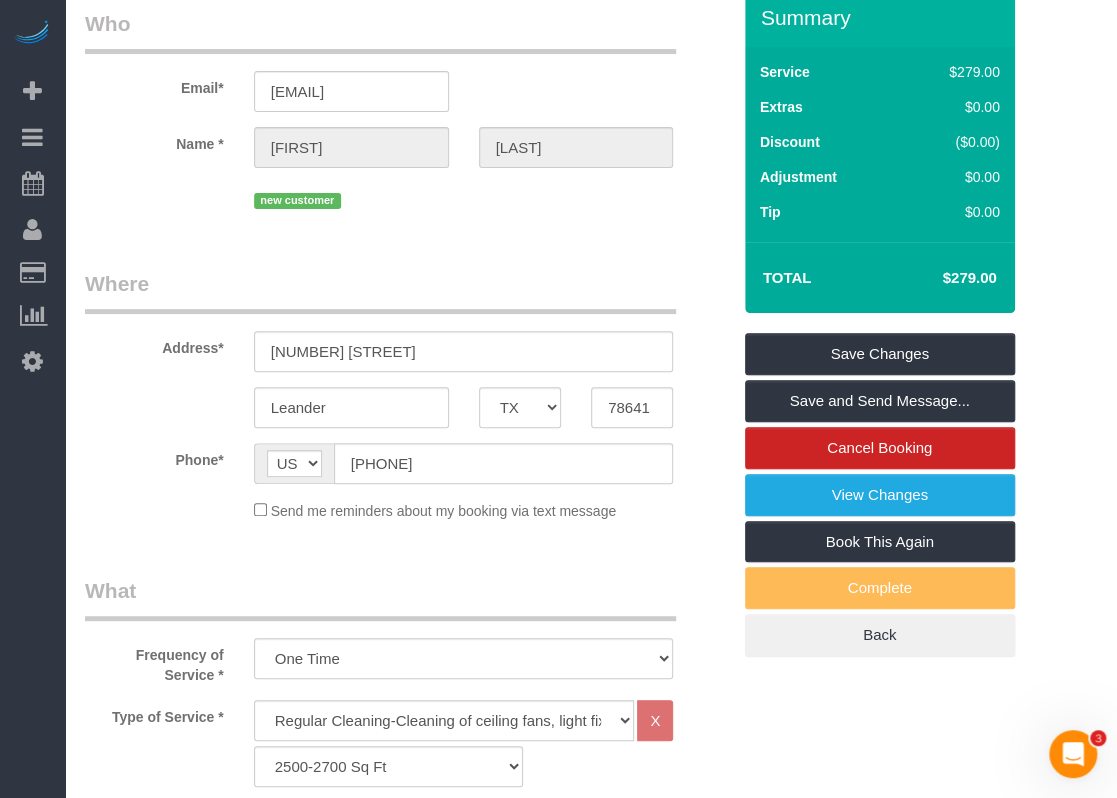 click on "Name *
Dale
Grosso" at bounding box center (407, 147) 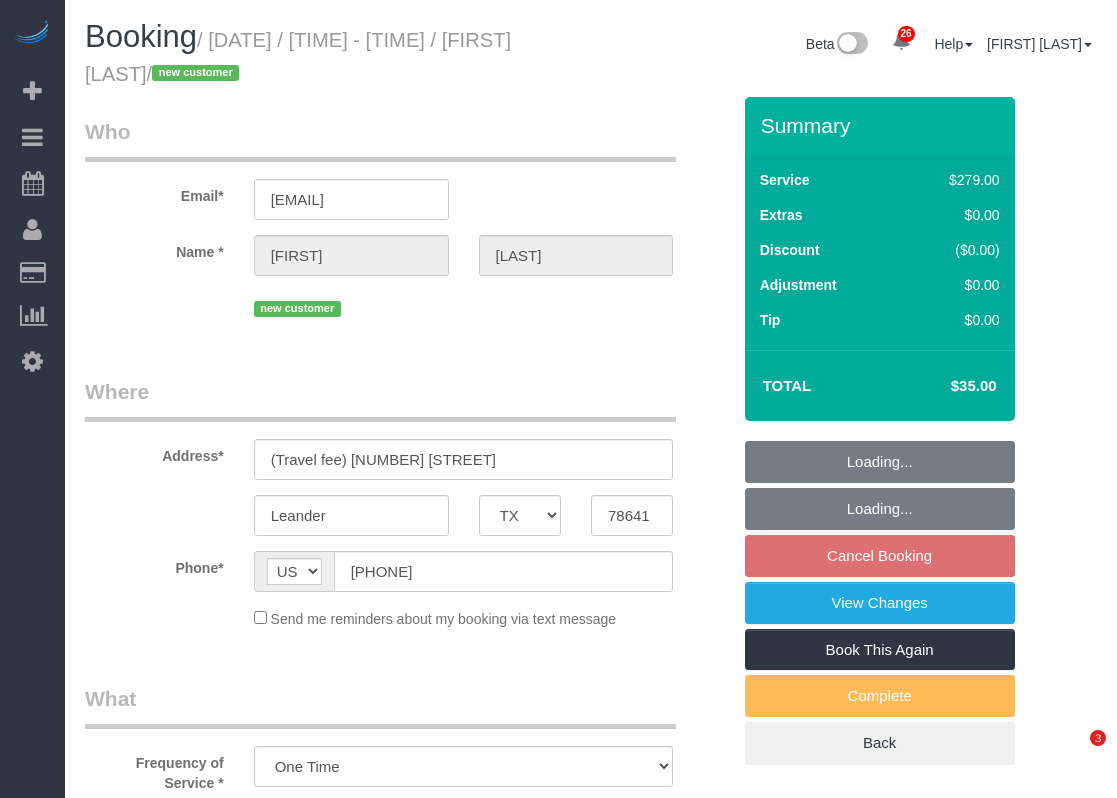 select on "TX" 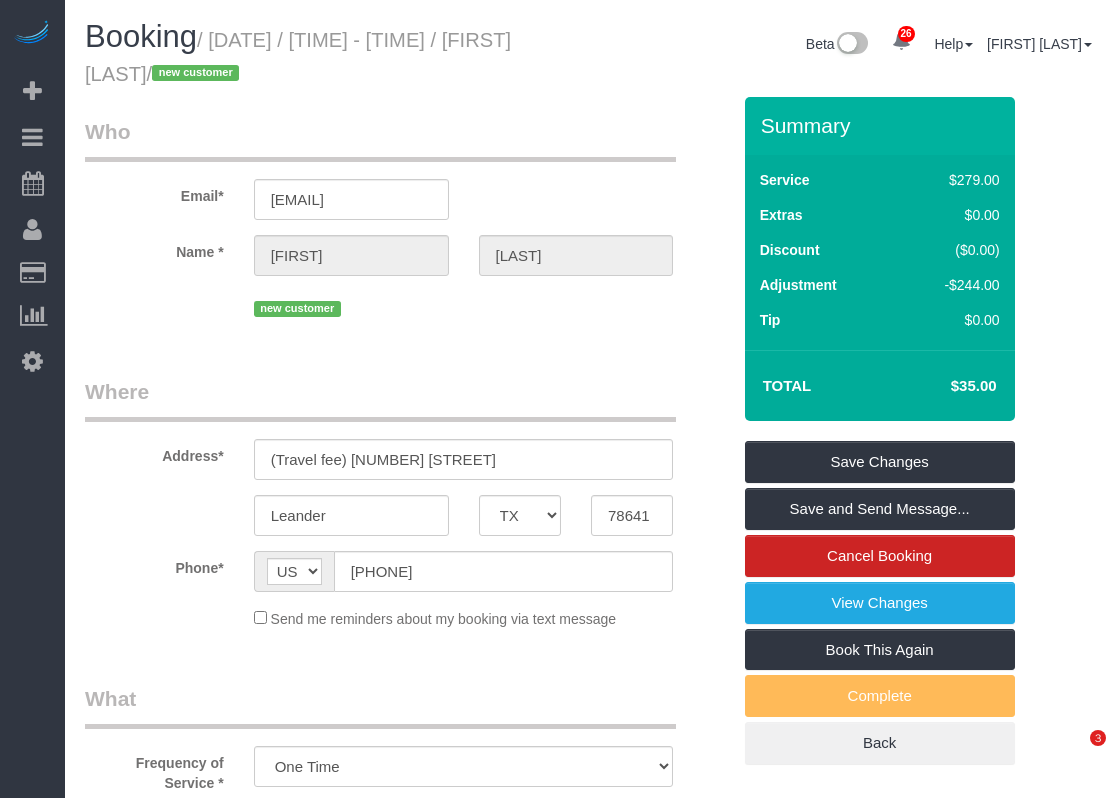 scroll, scrollTop: 0, scrollLeft: 0, axis: both 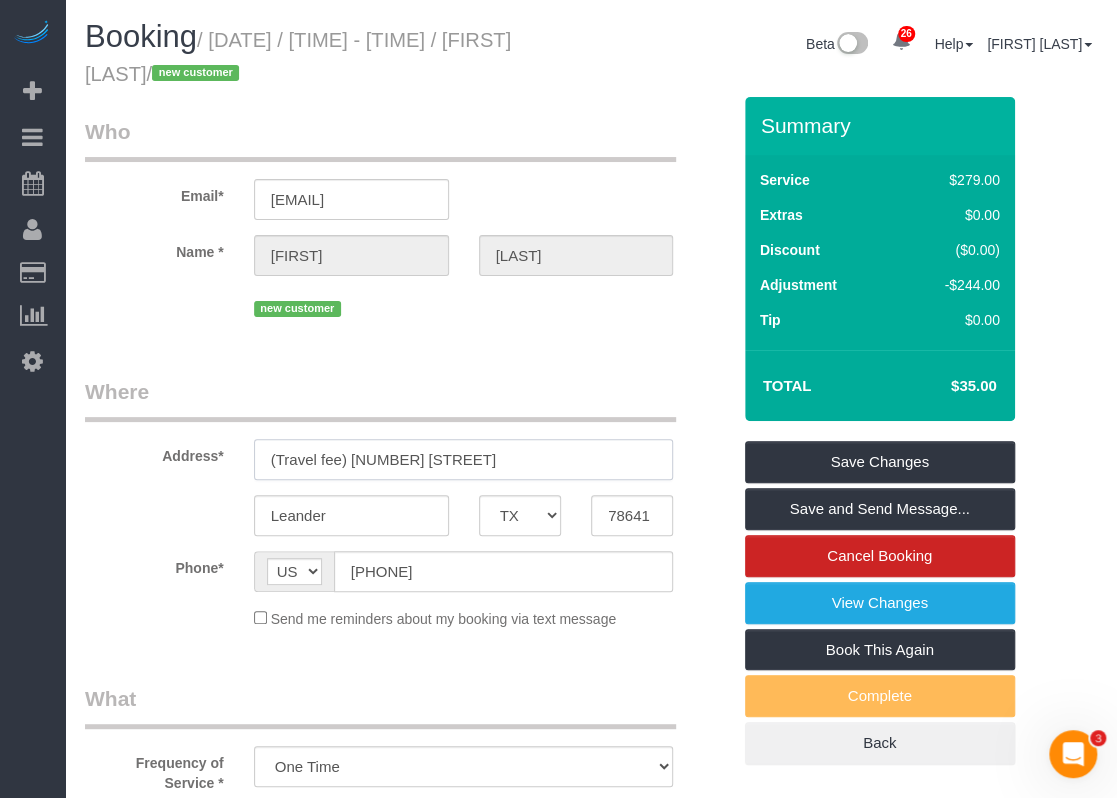 drag, startPoint x: 520, startPoint y: 462, endPoint x: 352, endPoint y: 459, distance: 168.02678 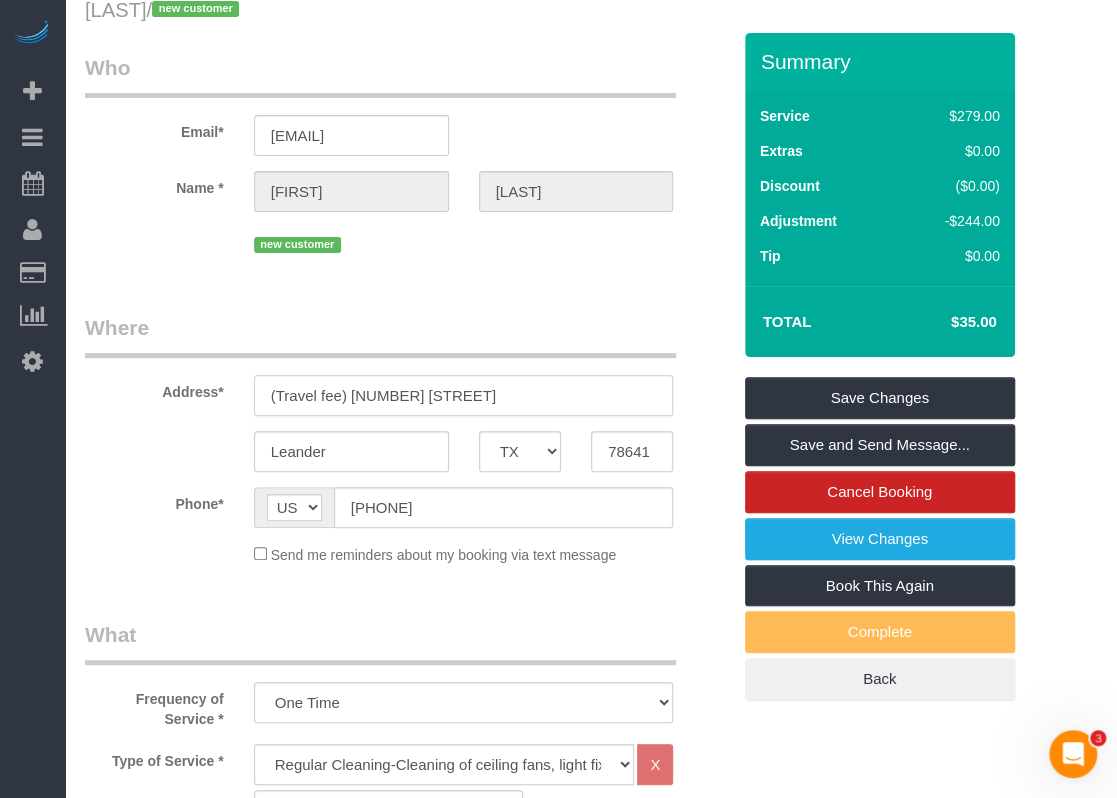 scroll, scrollTop: 0, scrollLeft: 0, axis: both 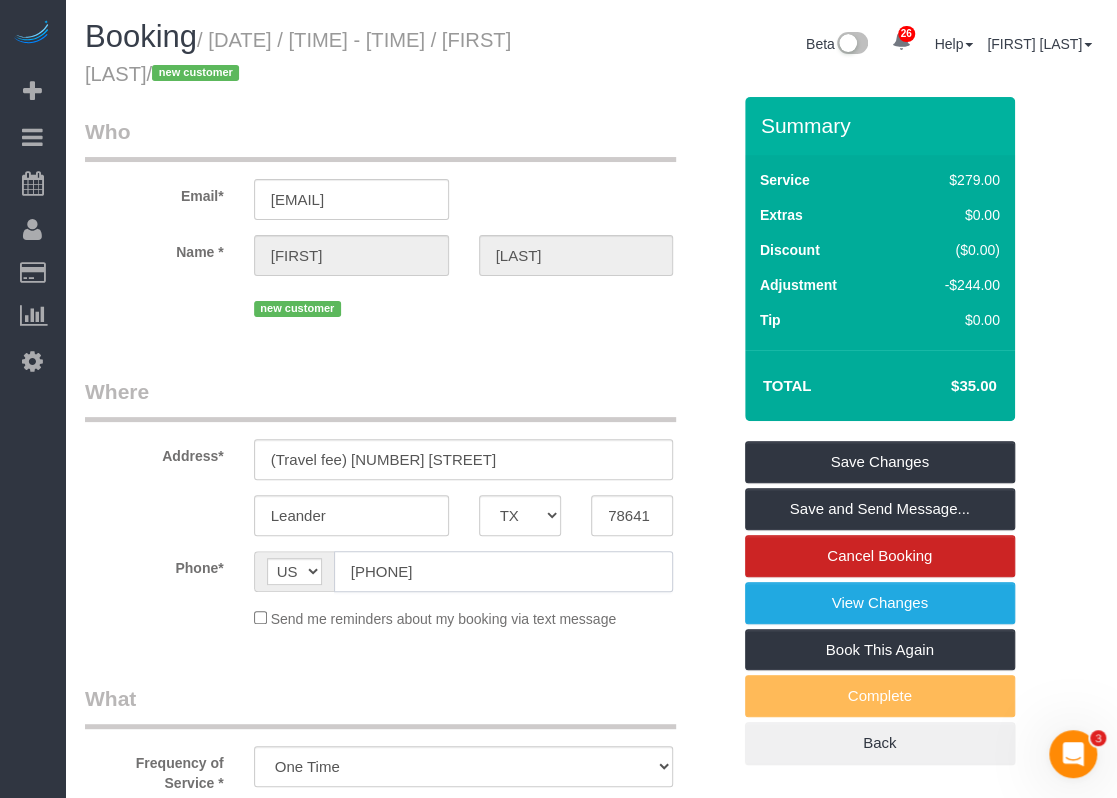 click on "[PHONE]" 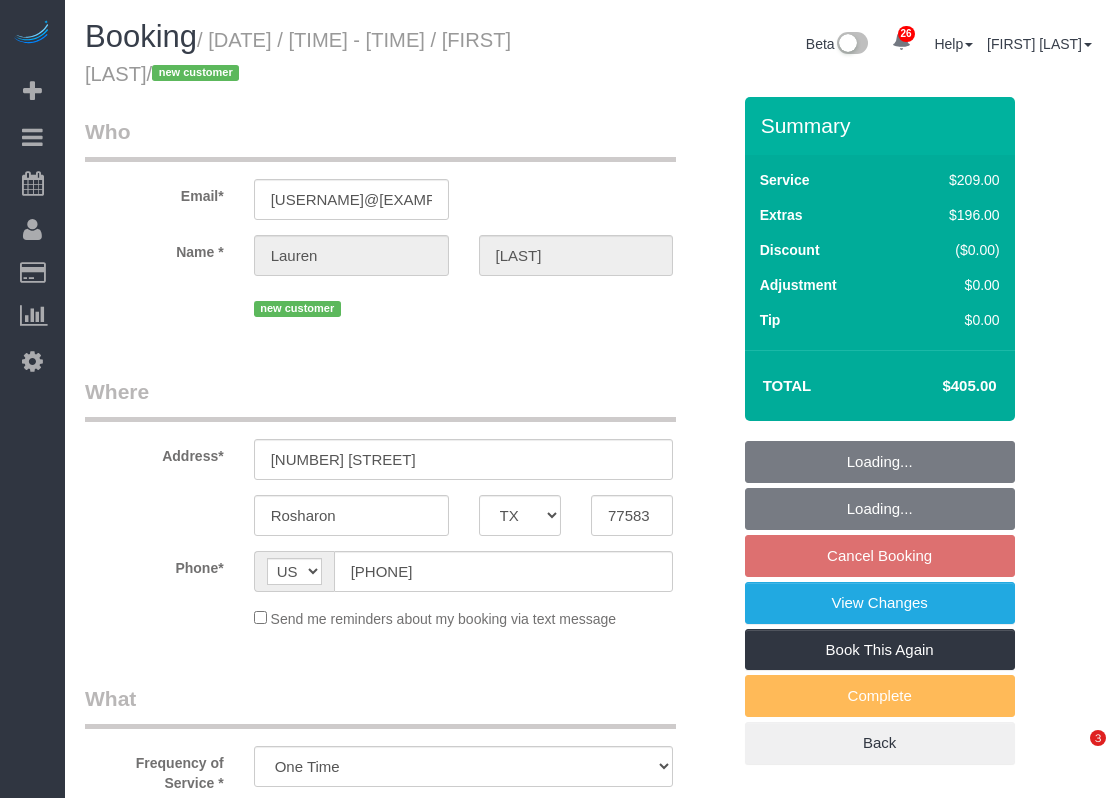 select on "TX" 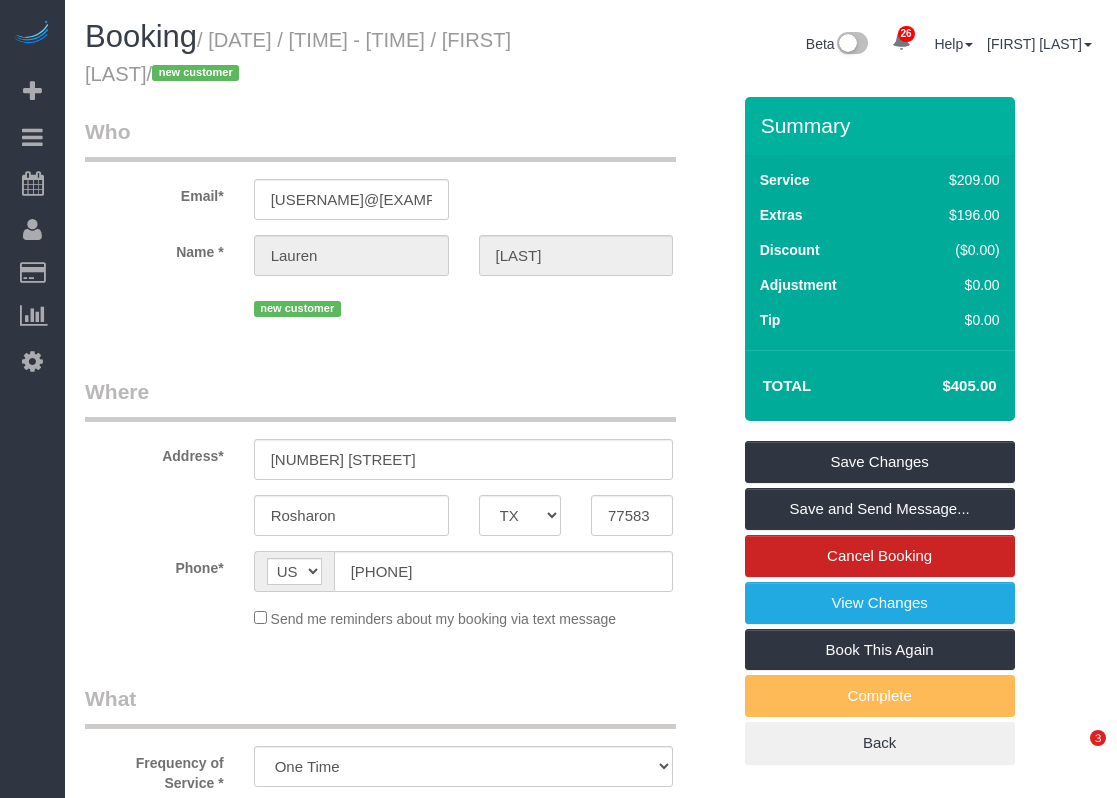 scroll, scrollTop: 0, scrollLeft: 0, axis: both 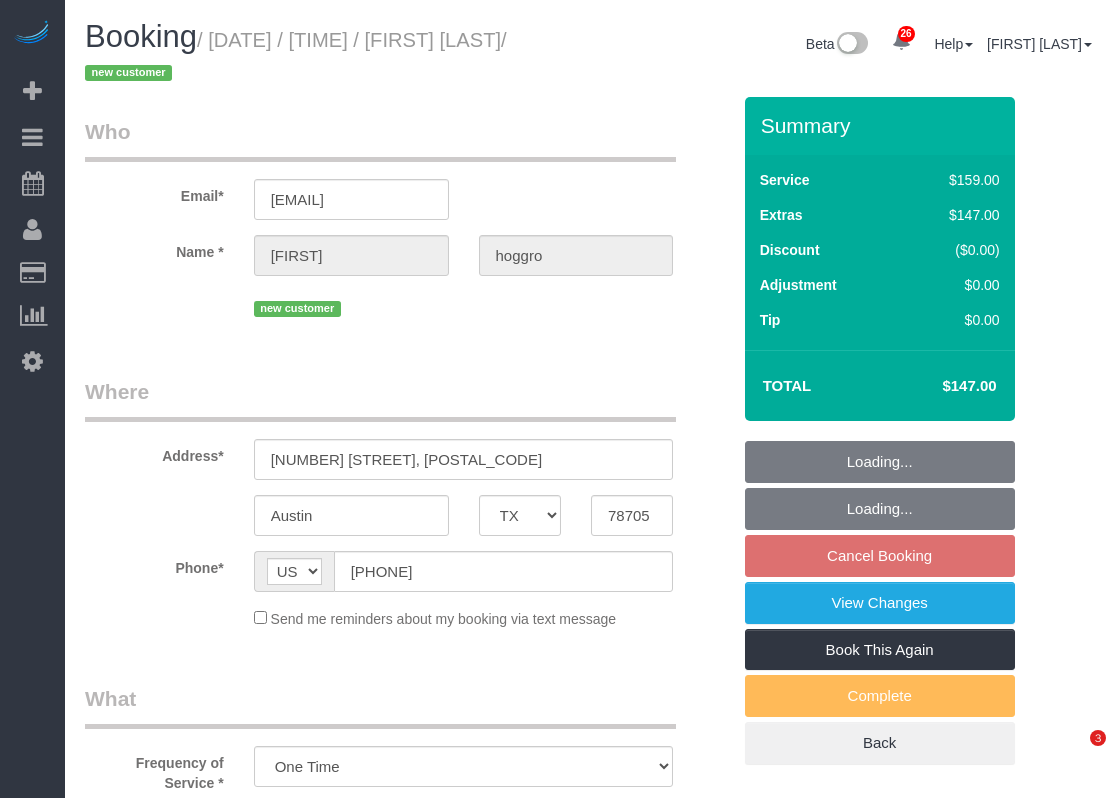 select on "TX" 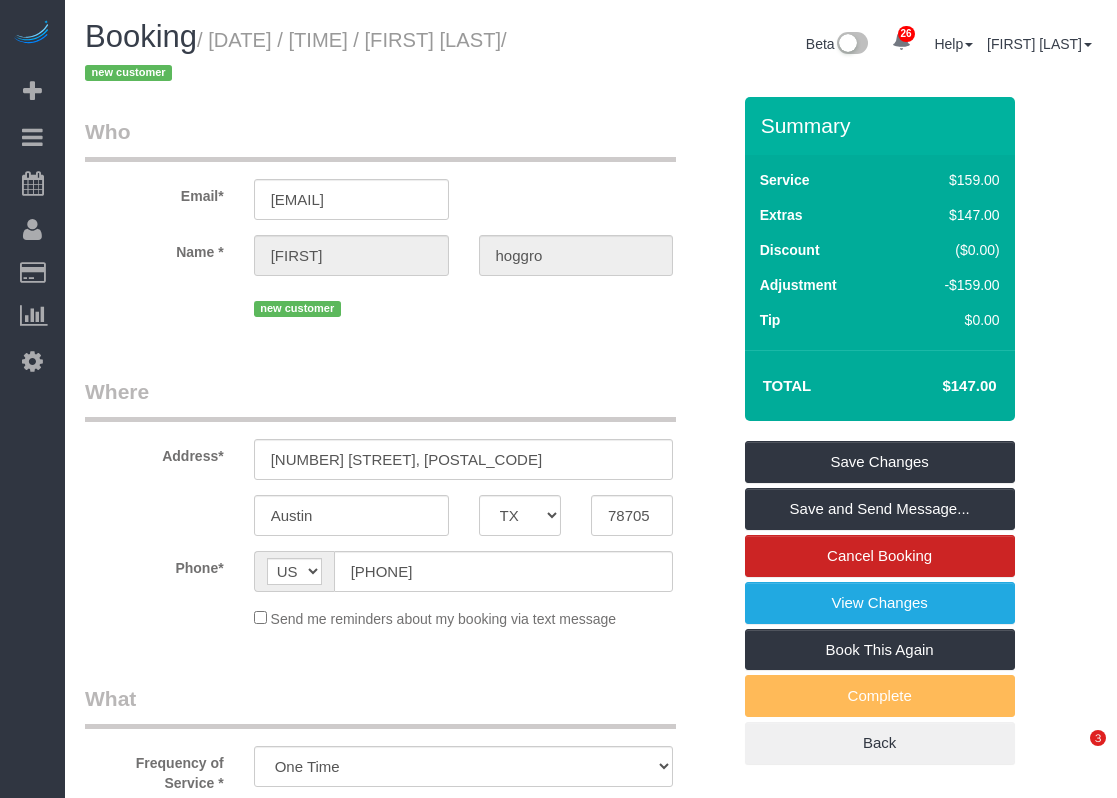 scroll, scrollTop: 0, scrollLeft: 0, axis: both 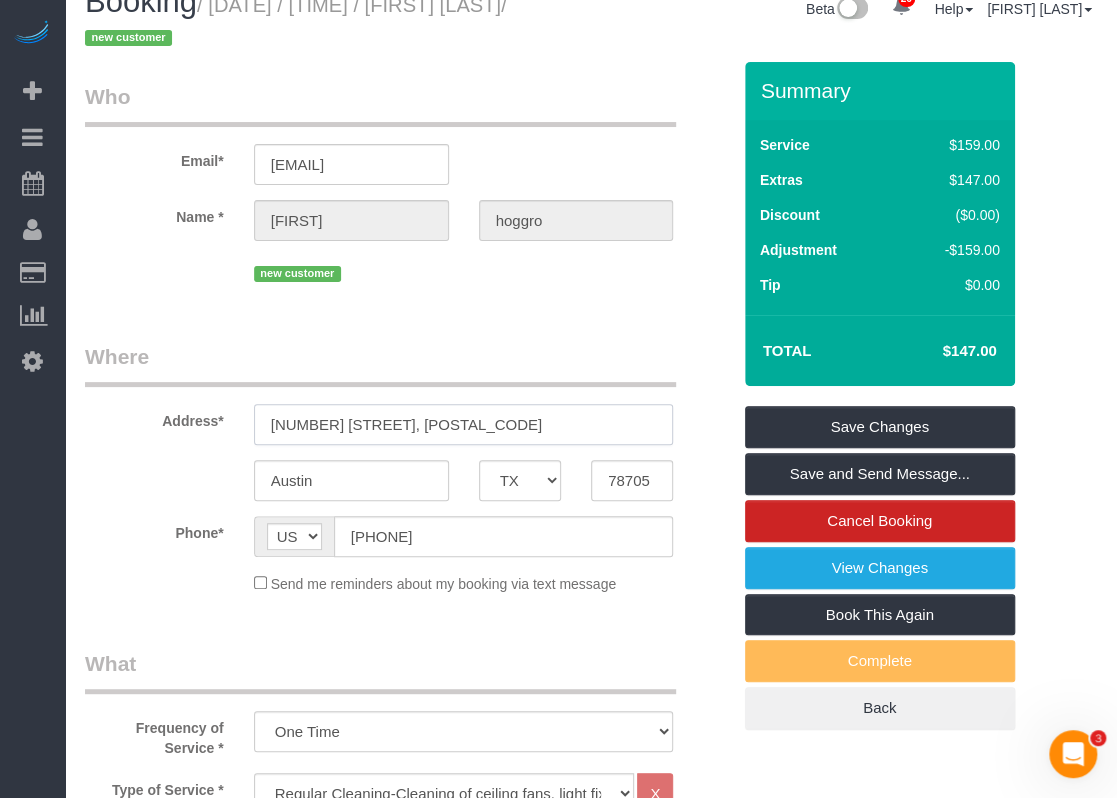 click on "[NUMBER] [STREET], [POSTAL_CODE]" at bounding box center [464, 424] 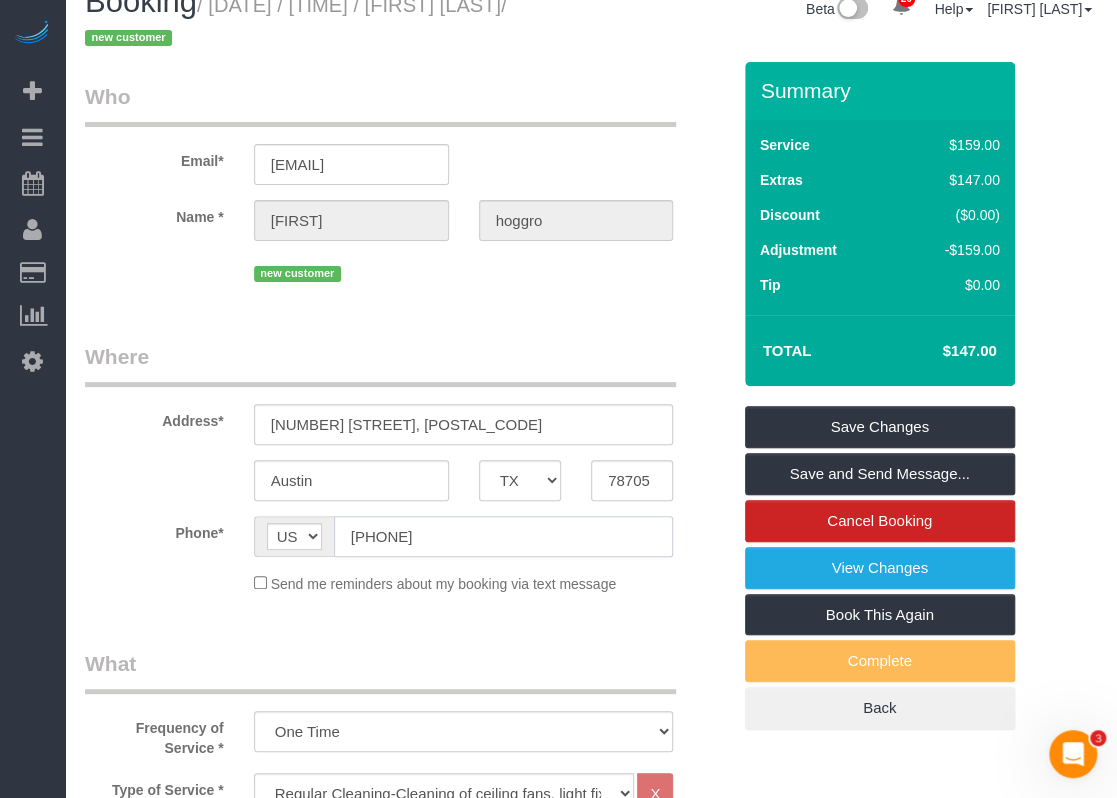click on "[PHONE]" 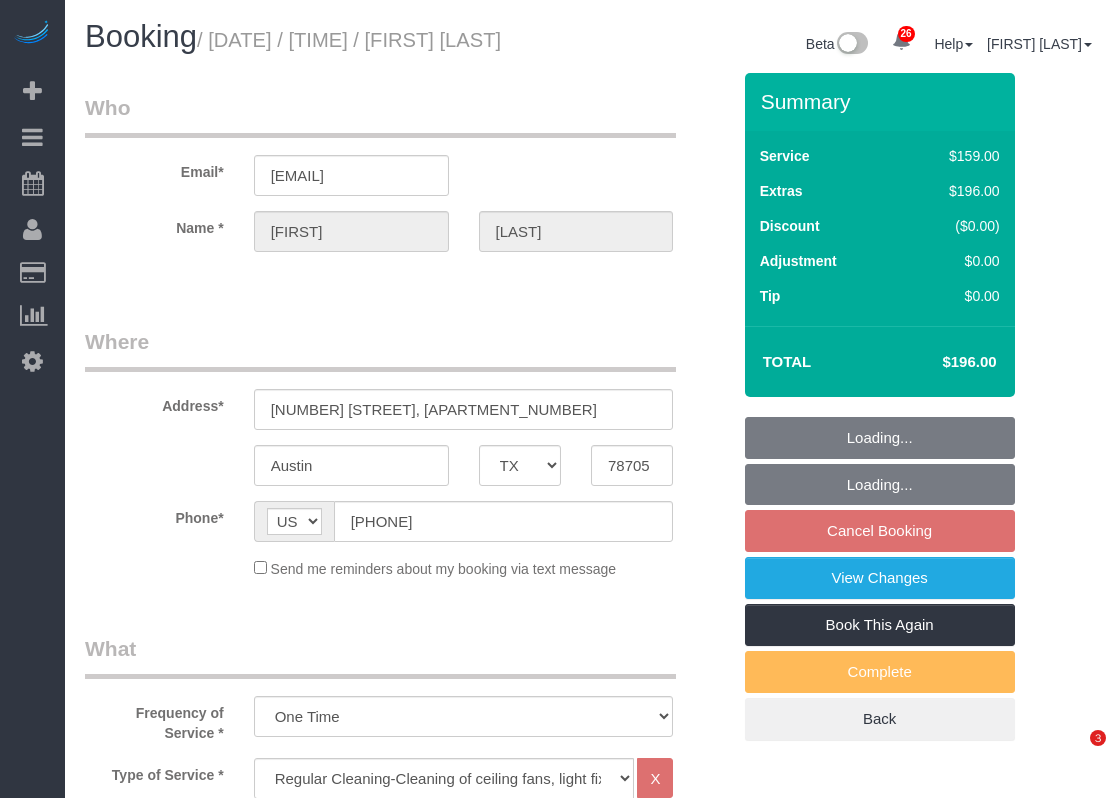 select on "TX" 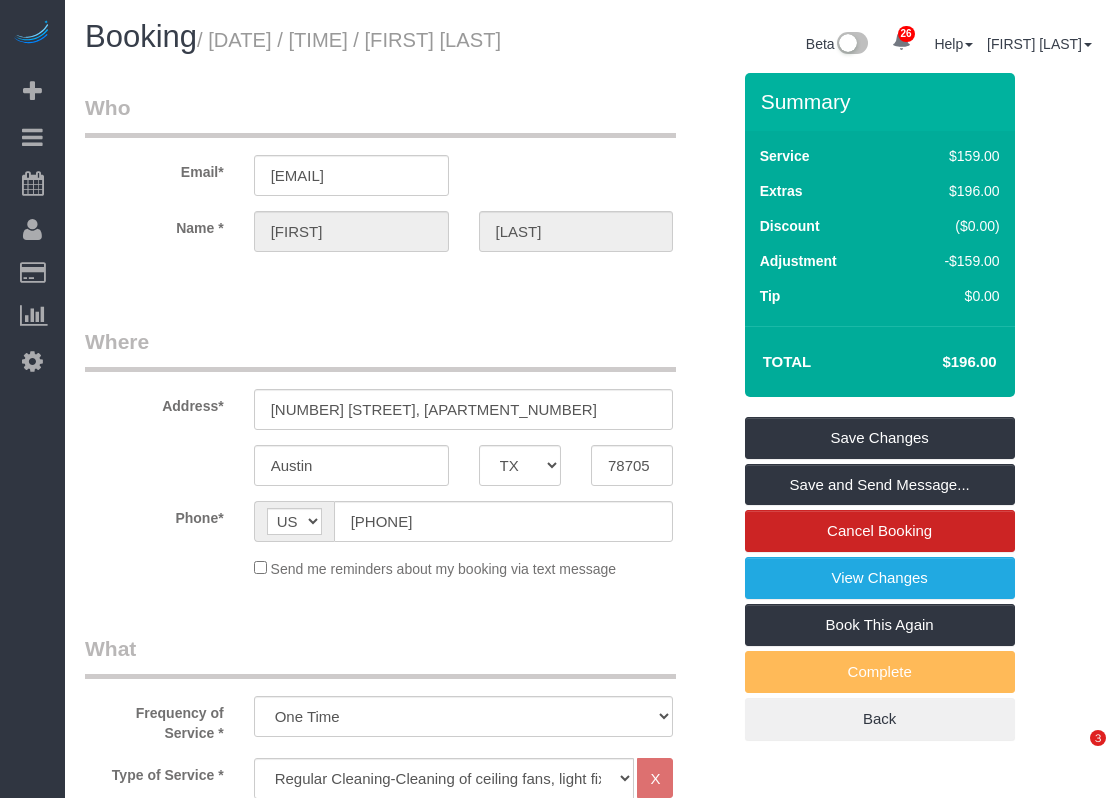 scroll, scrollTop: 0, scrollLeft: 0, axis: both 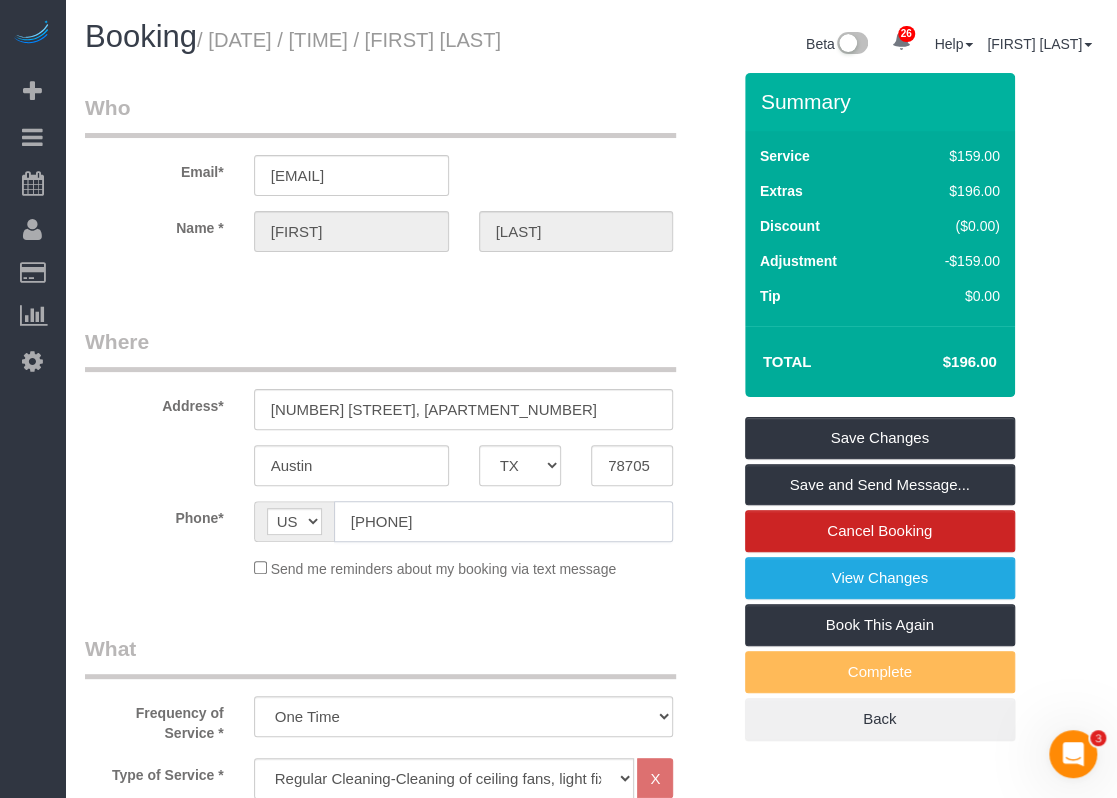 click on "(469) 497-9344" 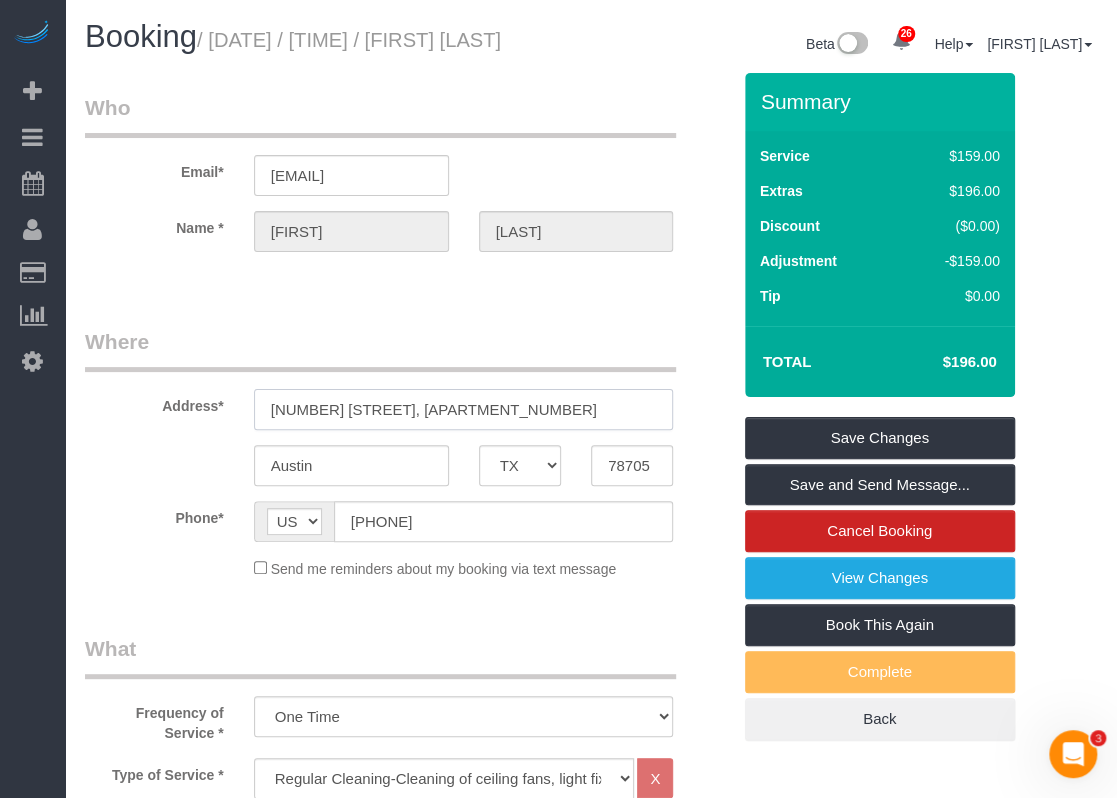 click on "711 W 32nd St, 106" at bounding box center (464, 409) 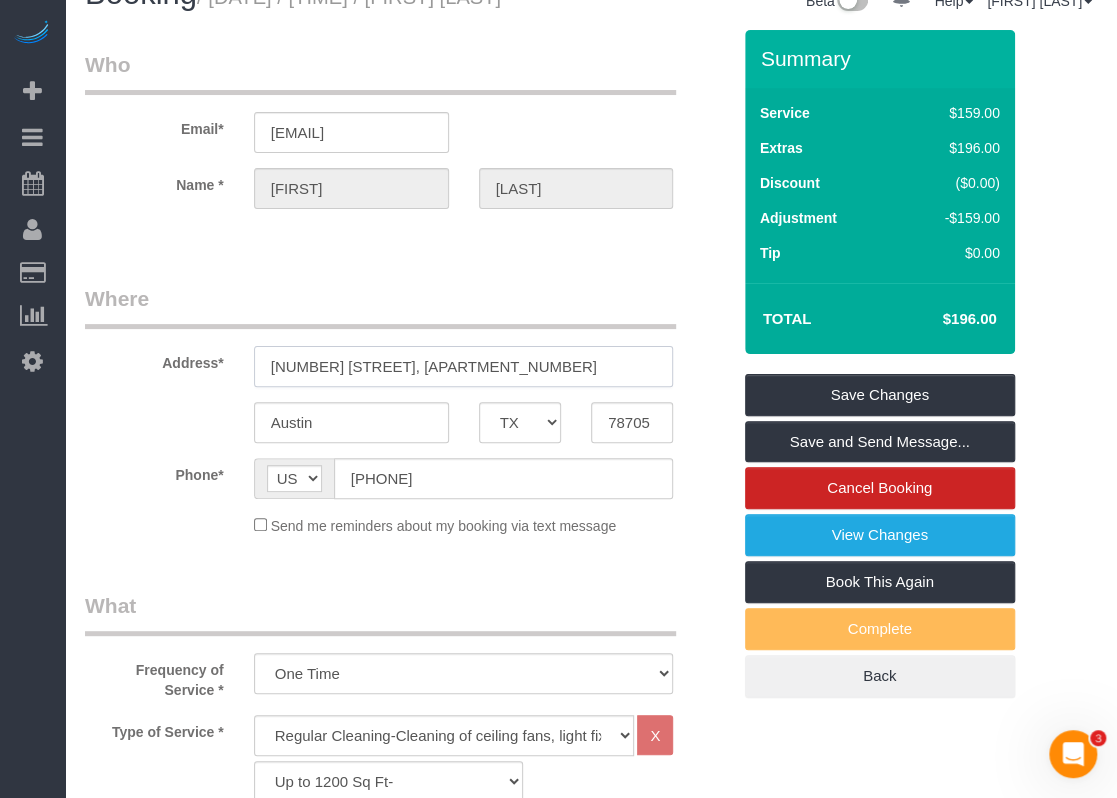 scroll, scrollTop: 0, scrollLeft: 0, axis: both 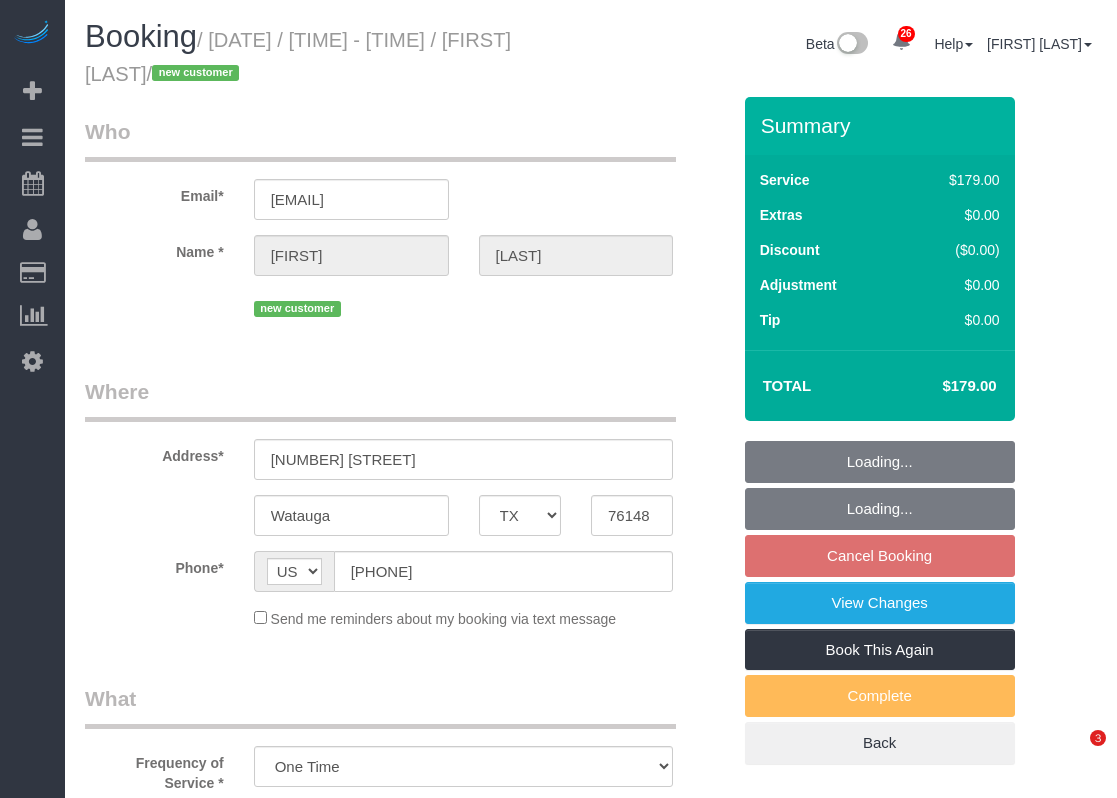 select on "TX" 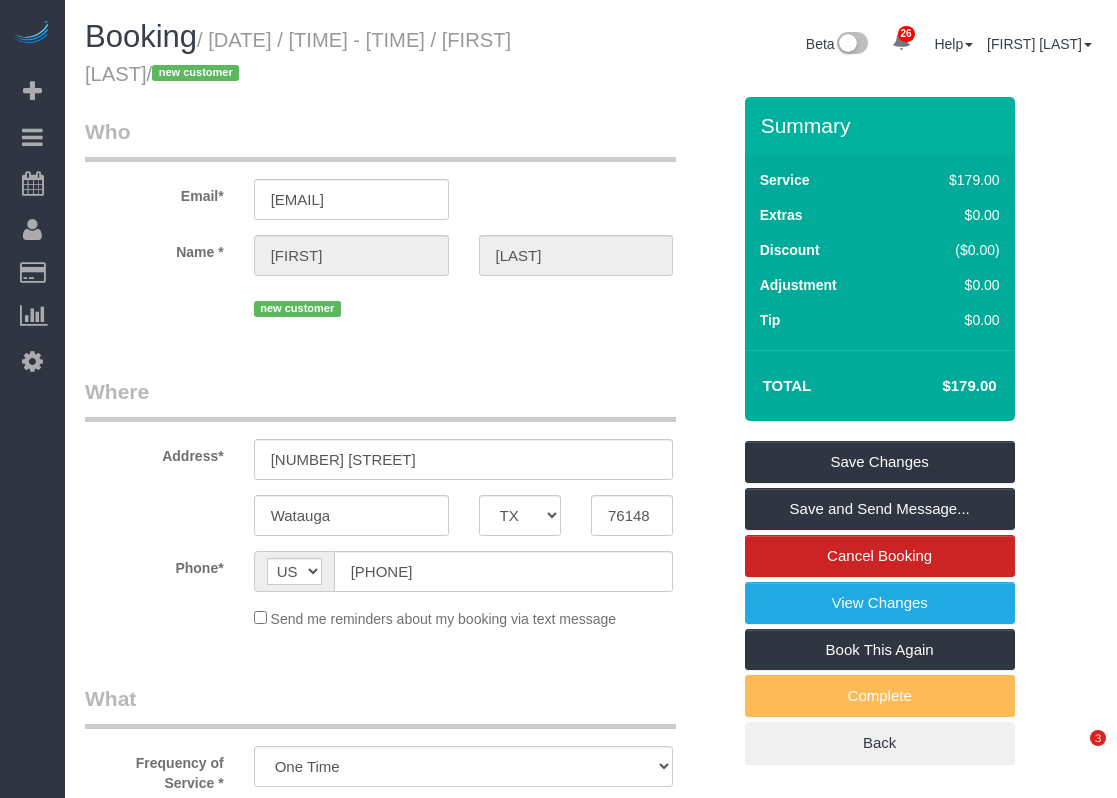 scroll, scrollTop: 0, scrollLeft: 0, axis: both 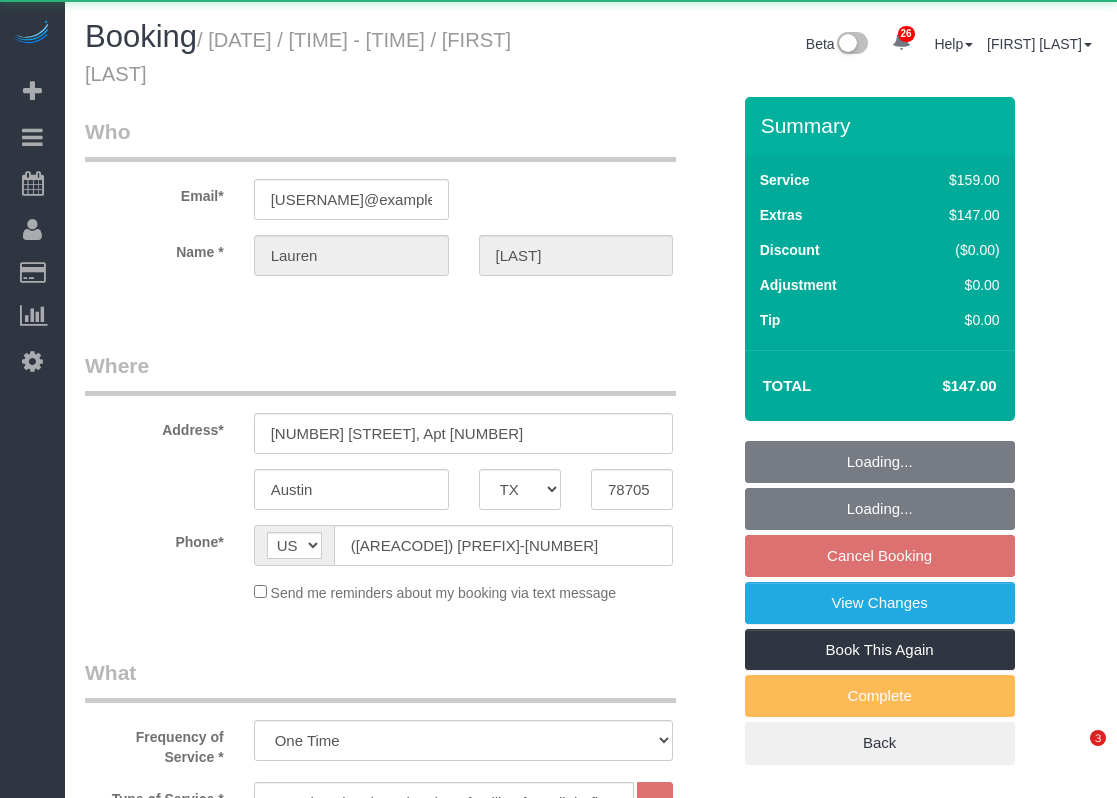 select on "TX" 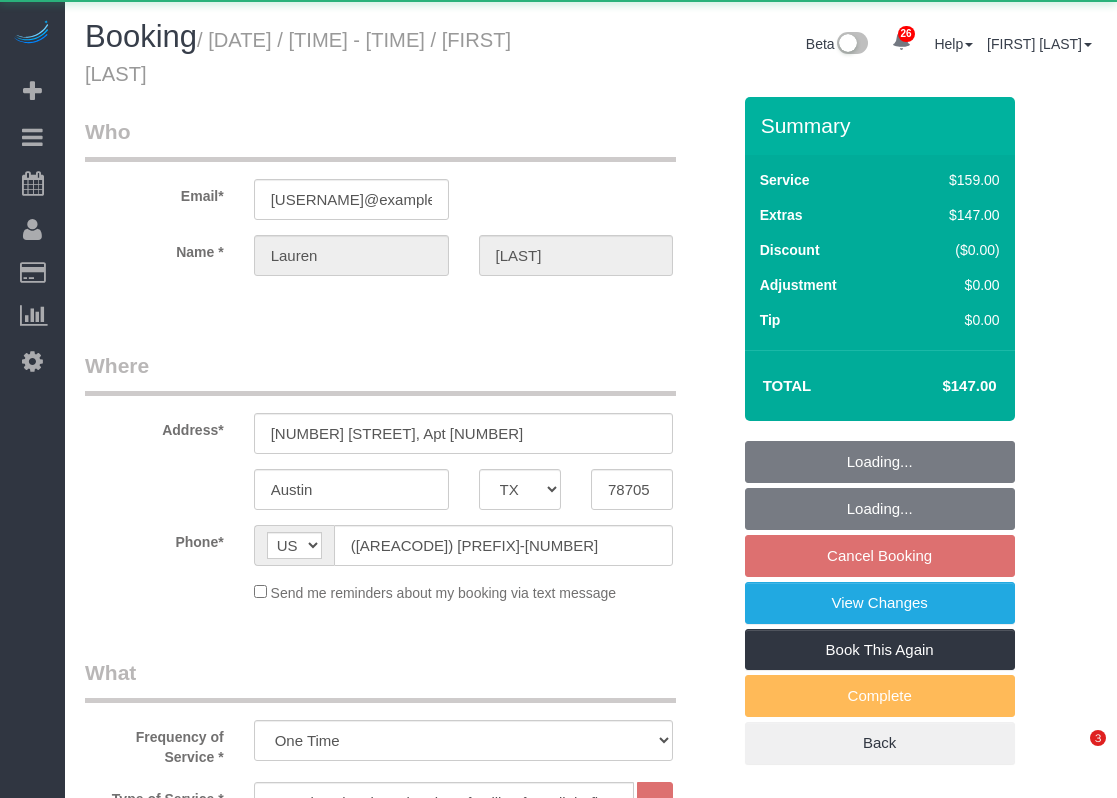 select on "spot2" 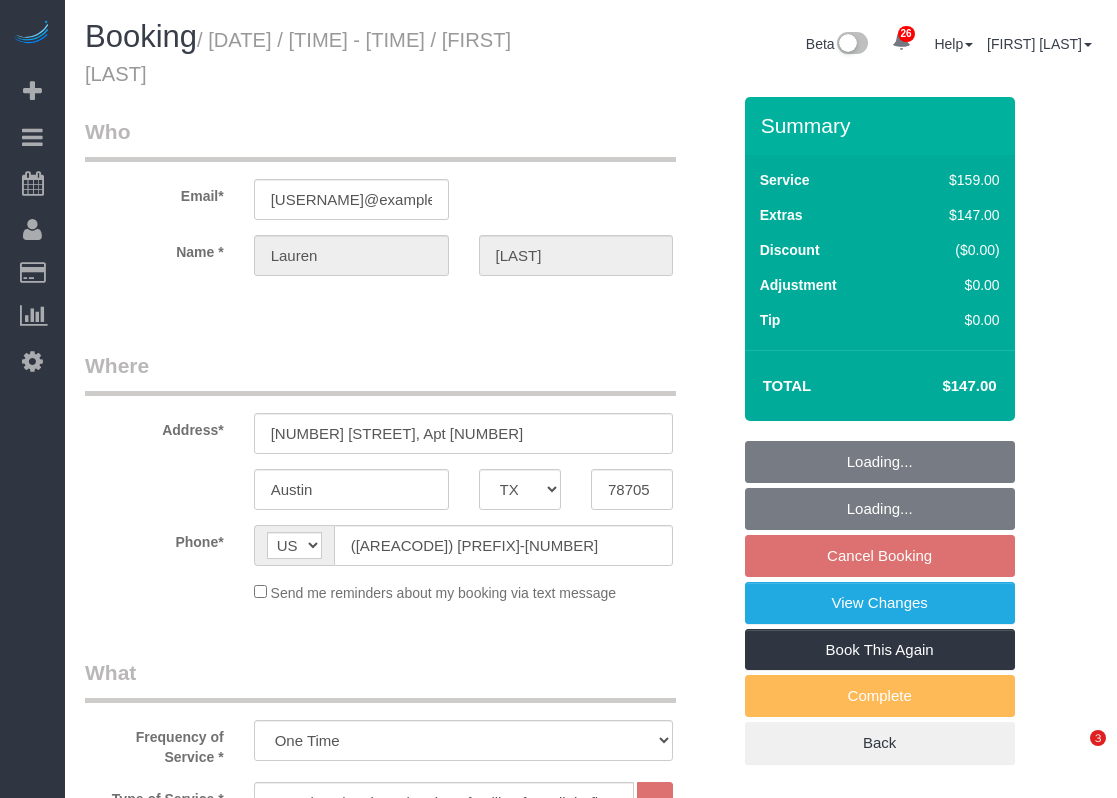 select on "spot27" 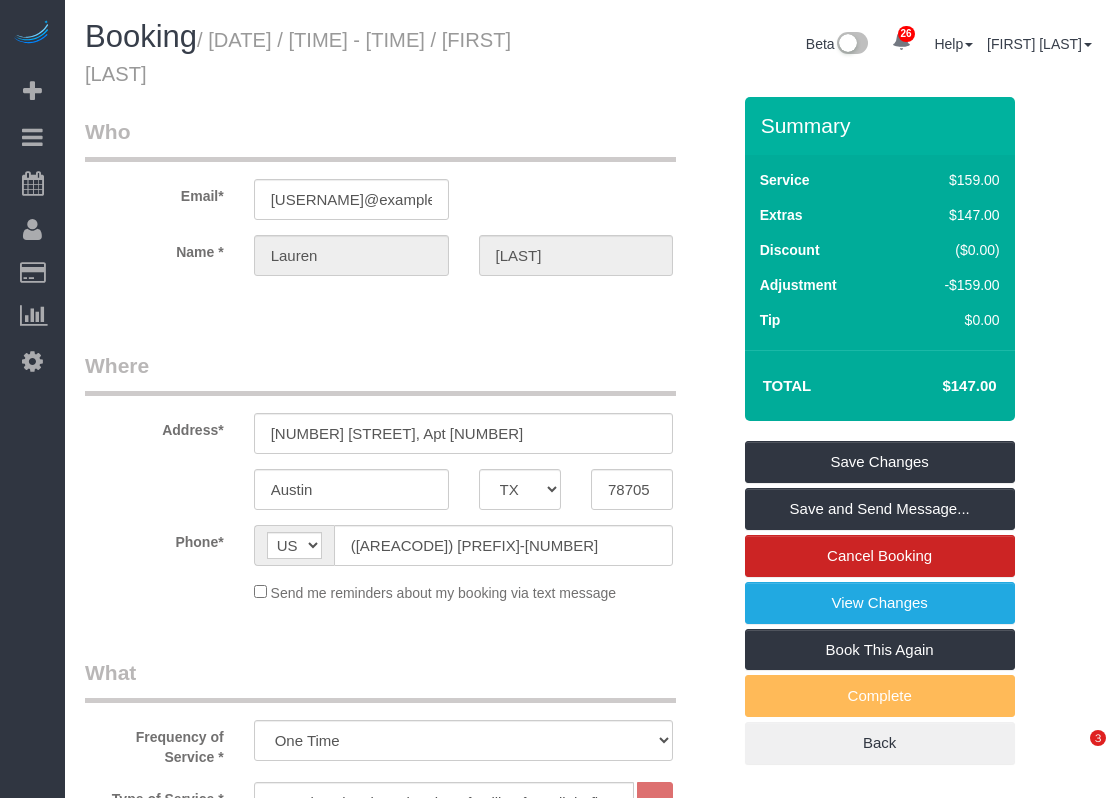 scroll, scrollTop: 0, scrollLeft: 0, axis: both 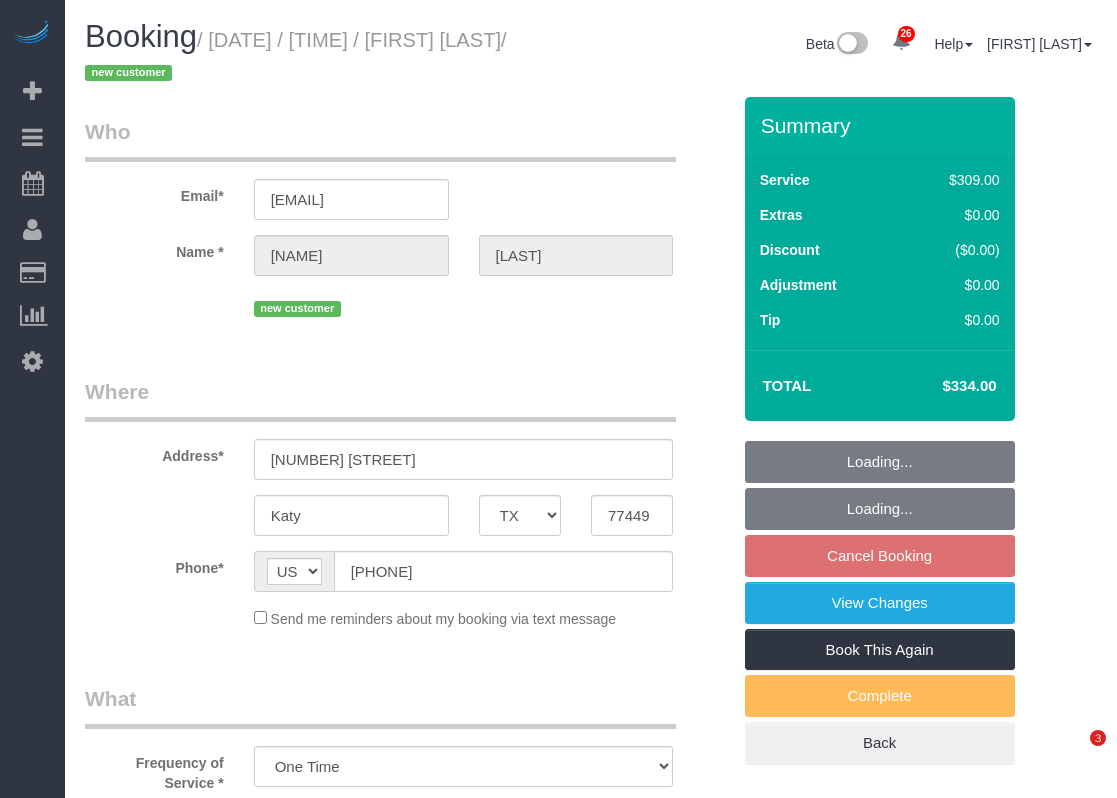 select on "TX" 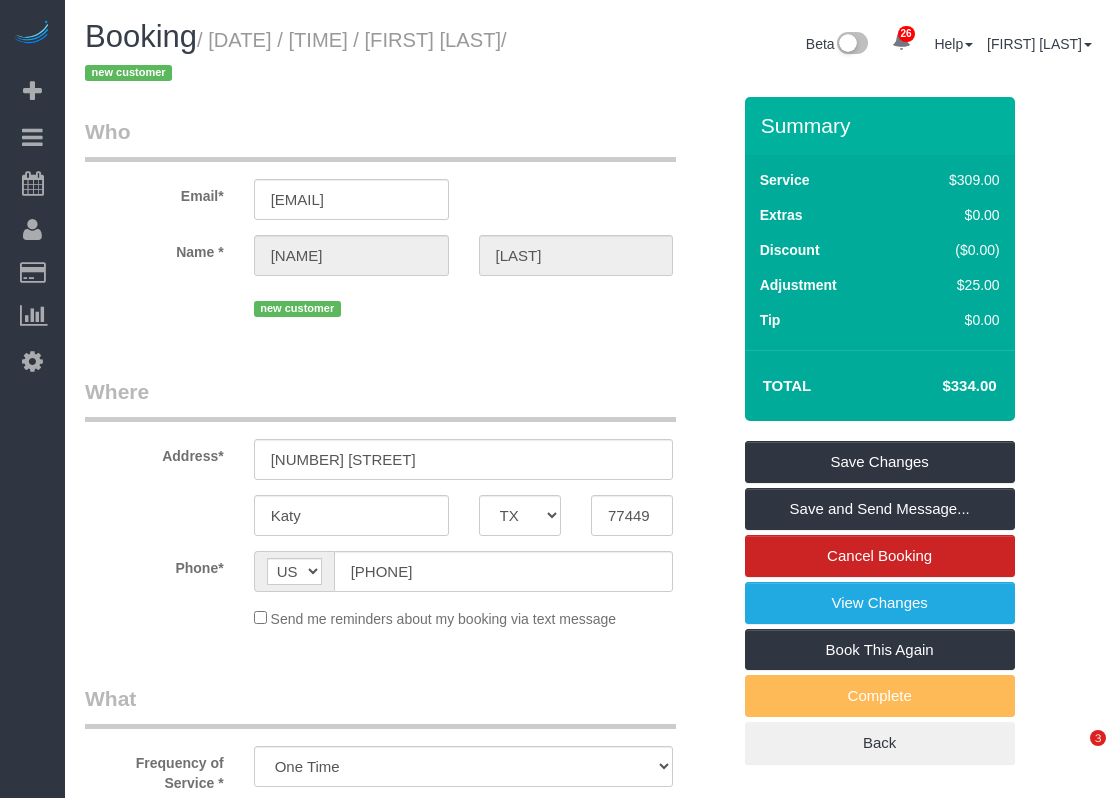 scroll, scrollTop: 0, scrollLeft: 0, axis: both 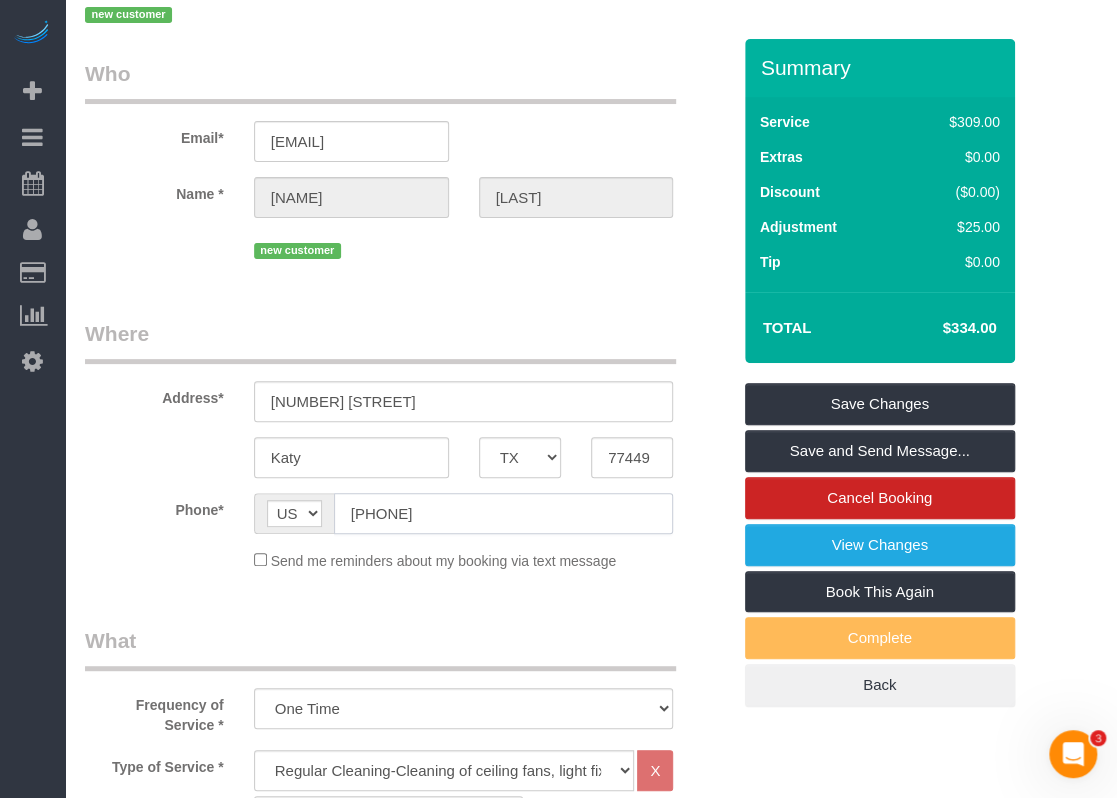 click on "[PHONE]" 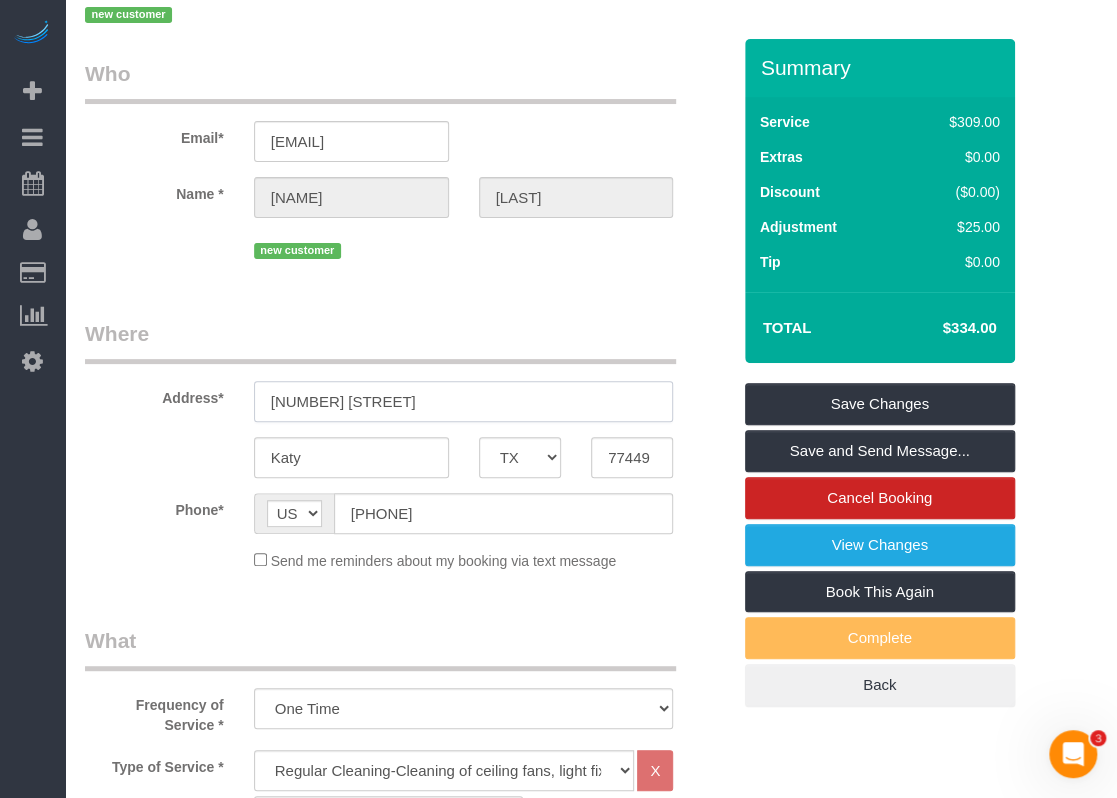 click on "[NUMBER] [STREET]" at bounding box center (464, 401) 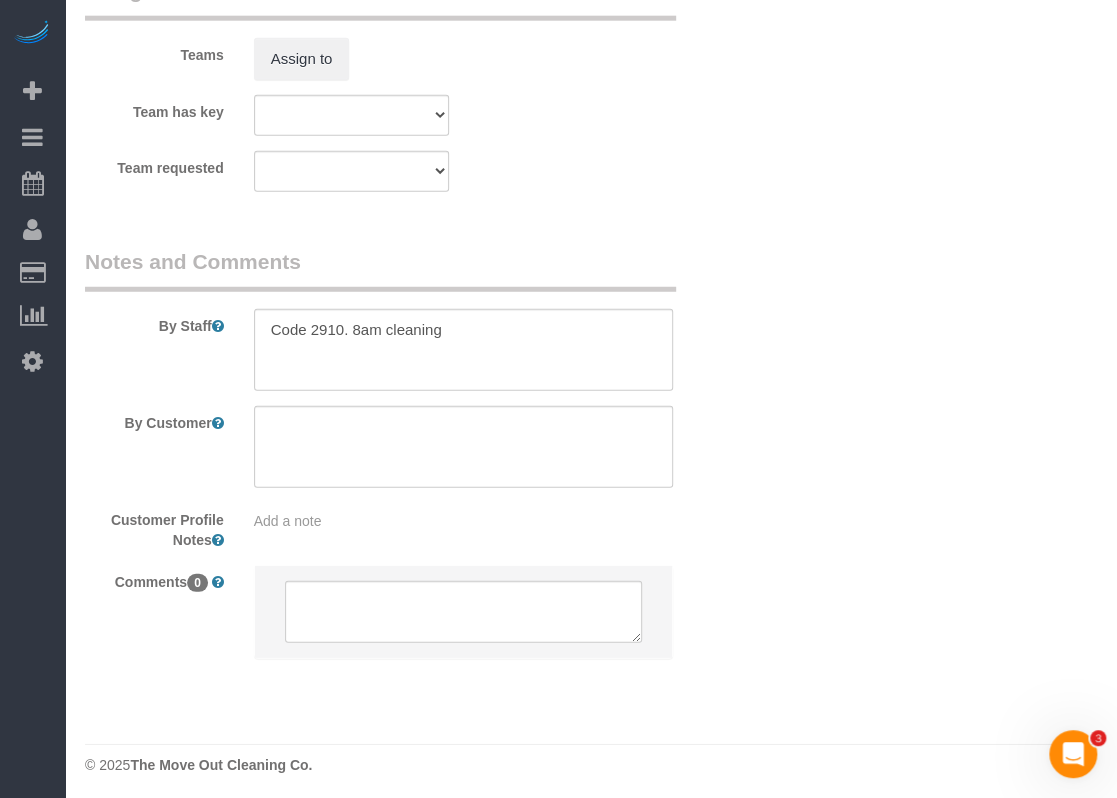 scroll, scrollTop: 2258, scrollLeft: 0, axis: vertical 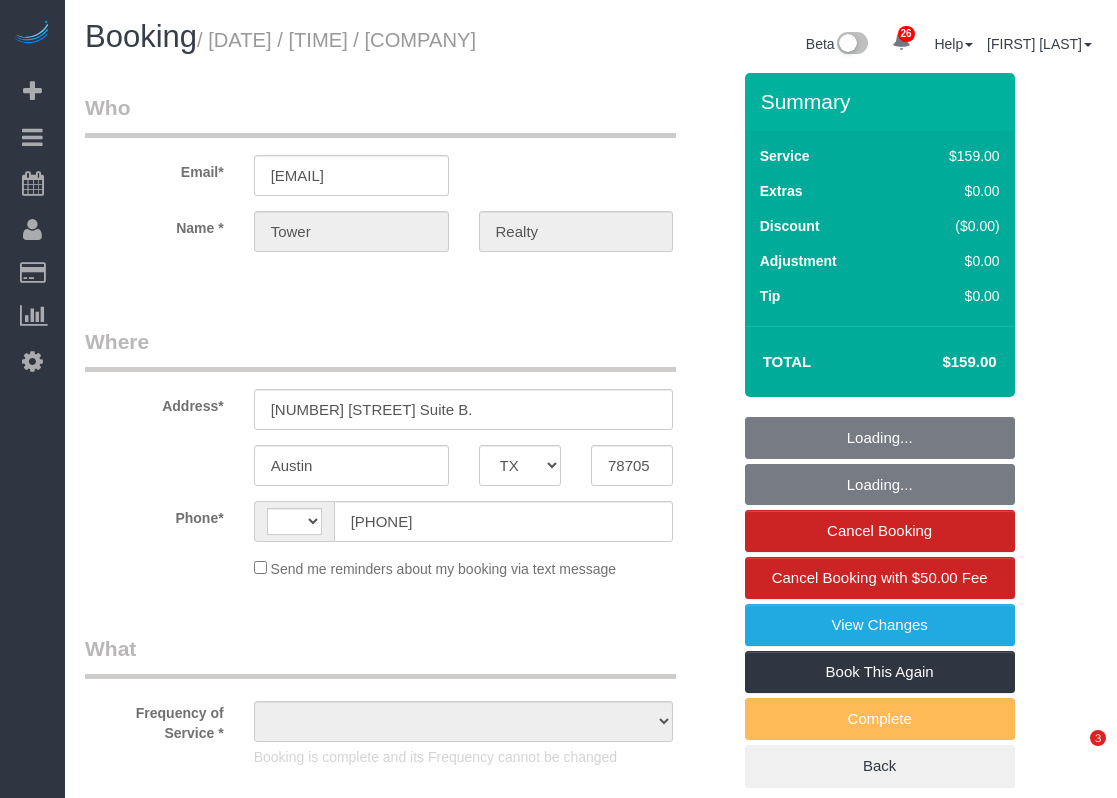 select on "TX" 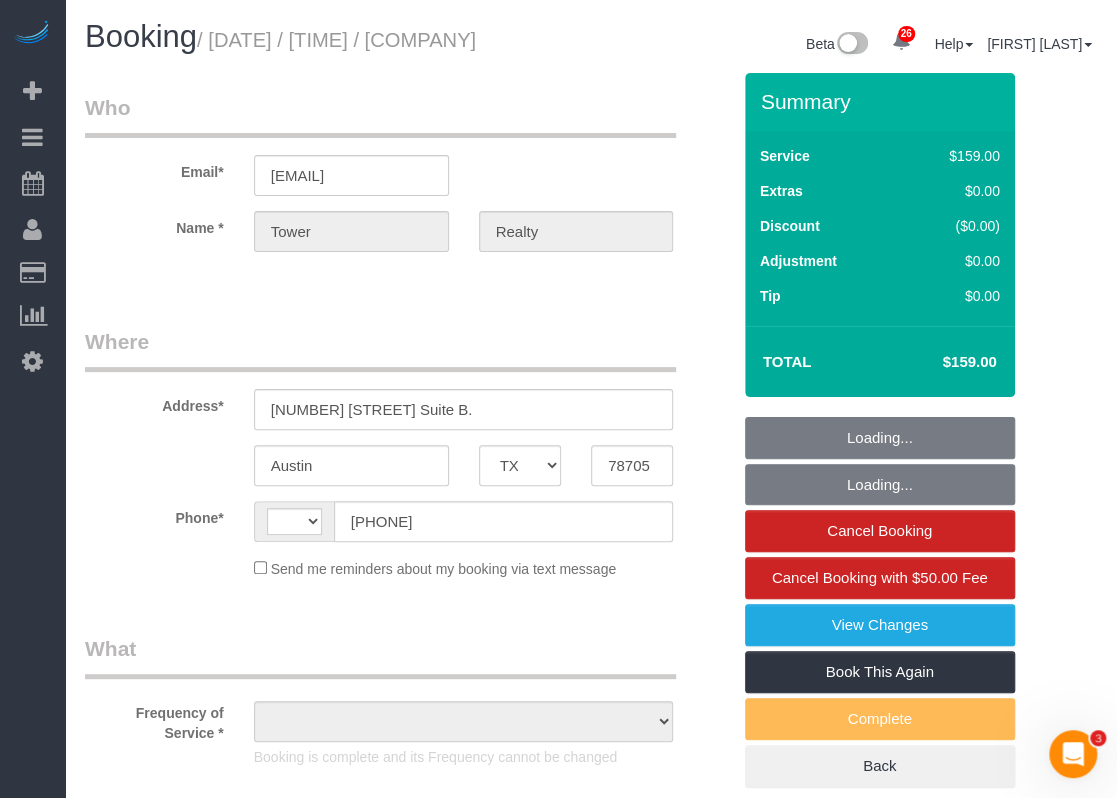 scroll, scrollTop: 0, scrollLeft: 0, axis: both 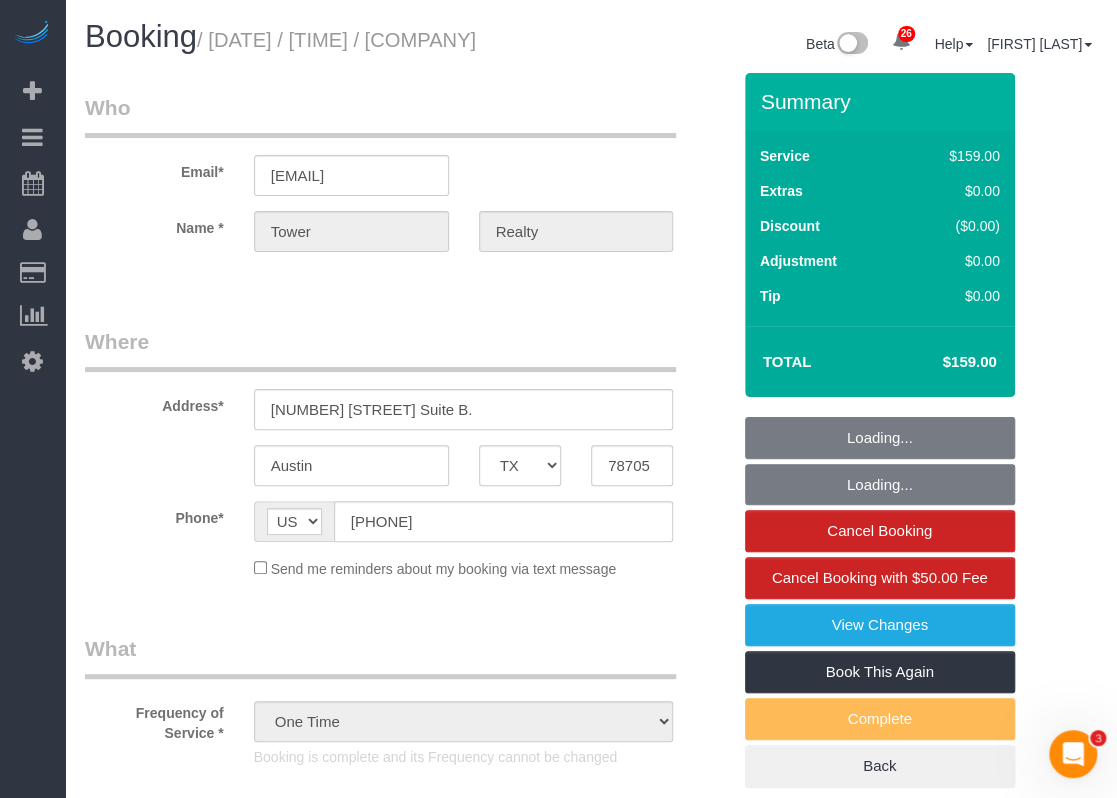select on "object:877" 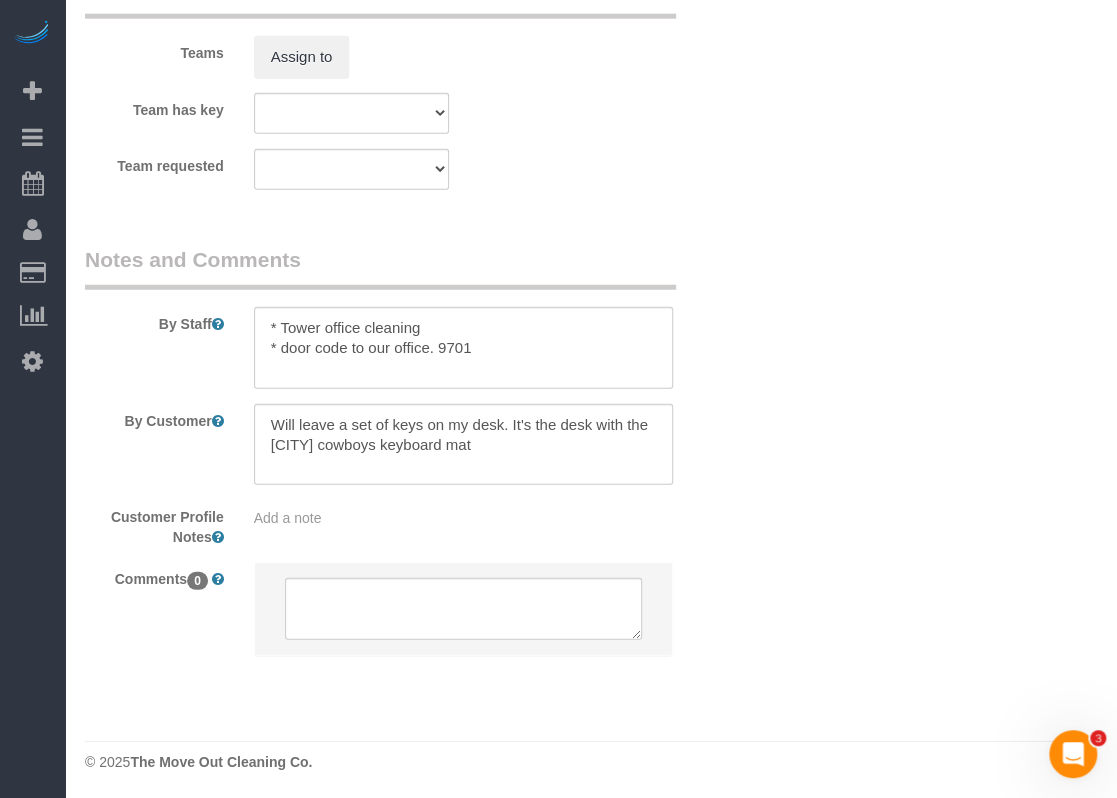 scroll, scrollTop: 2258, scrollLeft: 0, axis: vertical 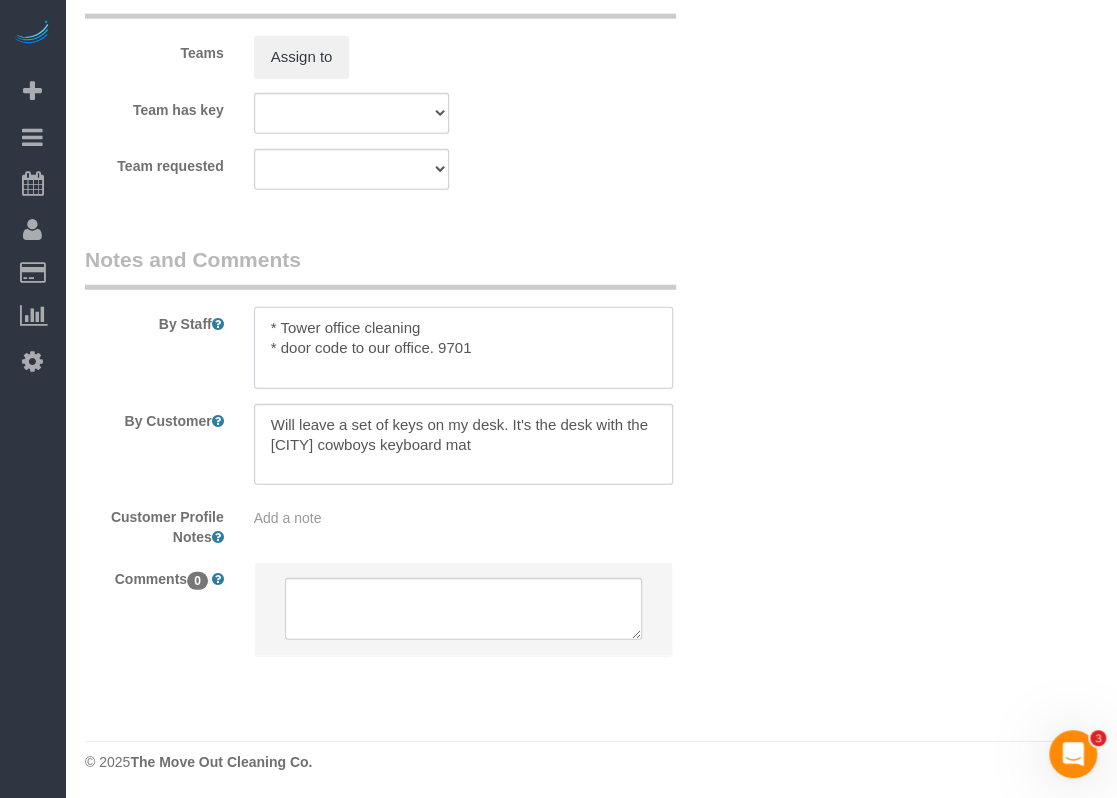 drag, startPoint x: 514, startPoint y: 349, endPoint x: 265, endPoint y: 303, distance: 253.21335 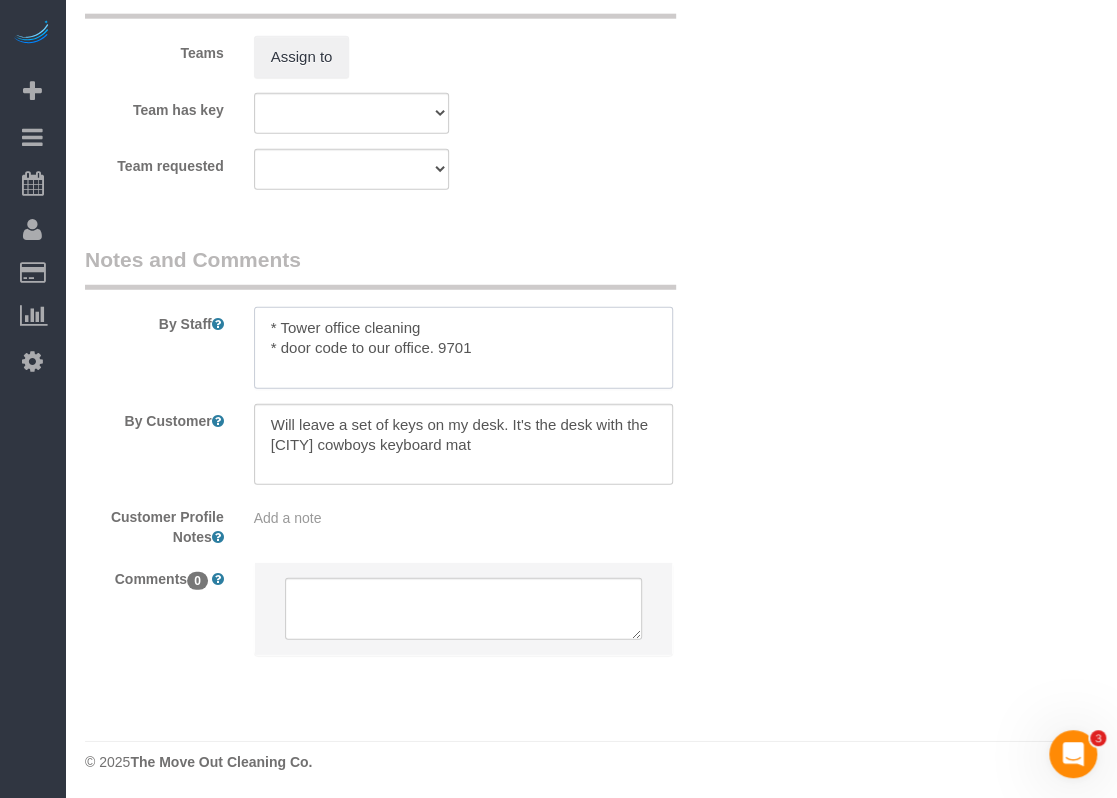 click on "By Staff" at bounding box center (407, 317) 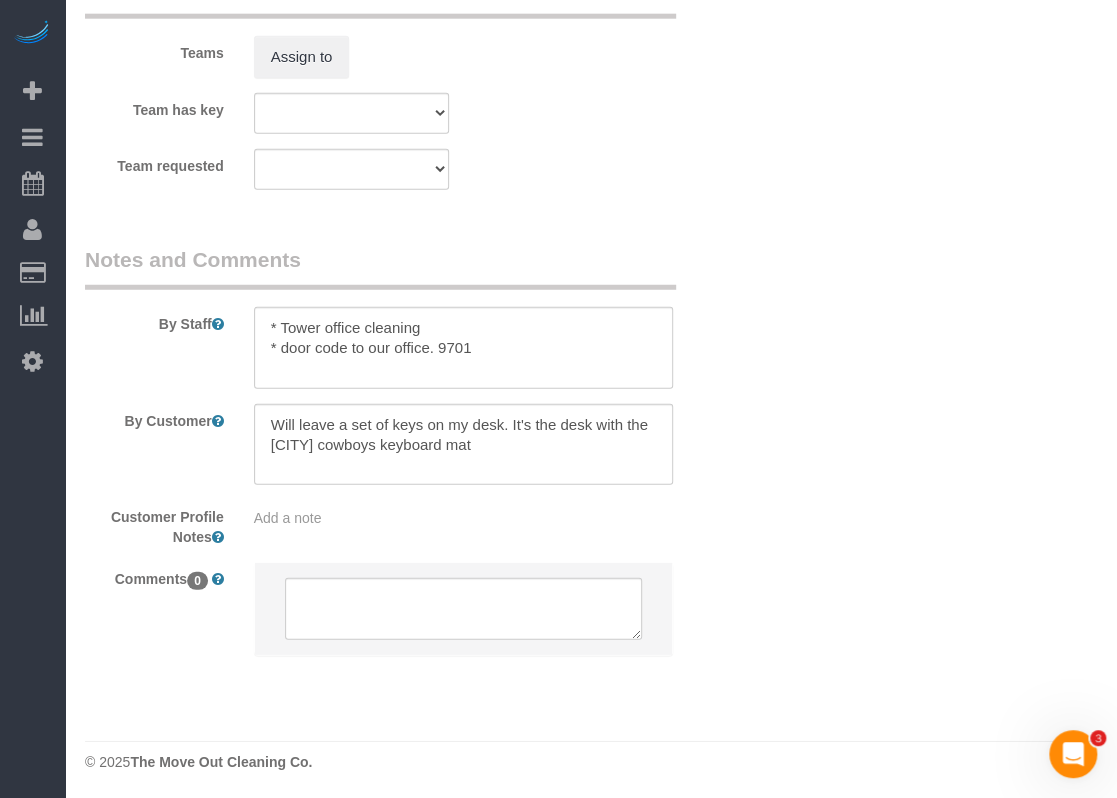 click on "Notes and Comments" at bounding box center [380, 267] 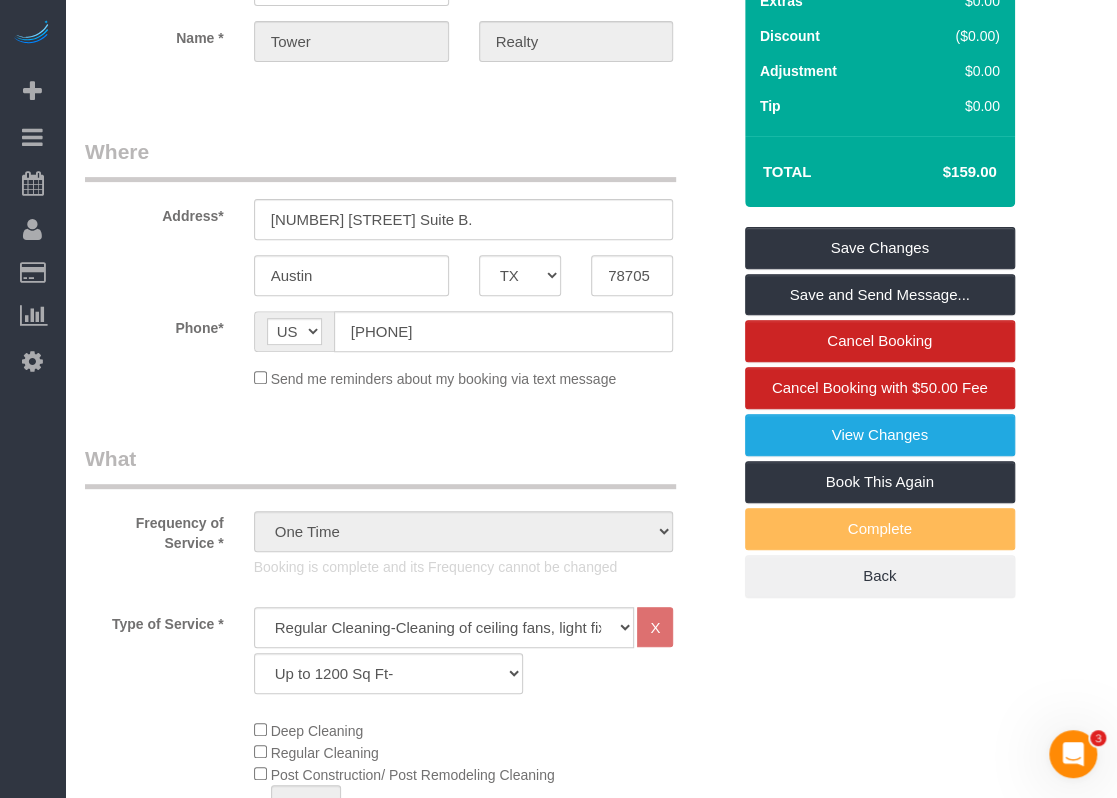 scroll, scrollTop: 58, scrollLeft: 0, axis: vertical 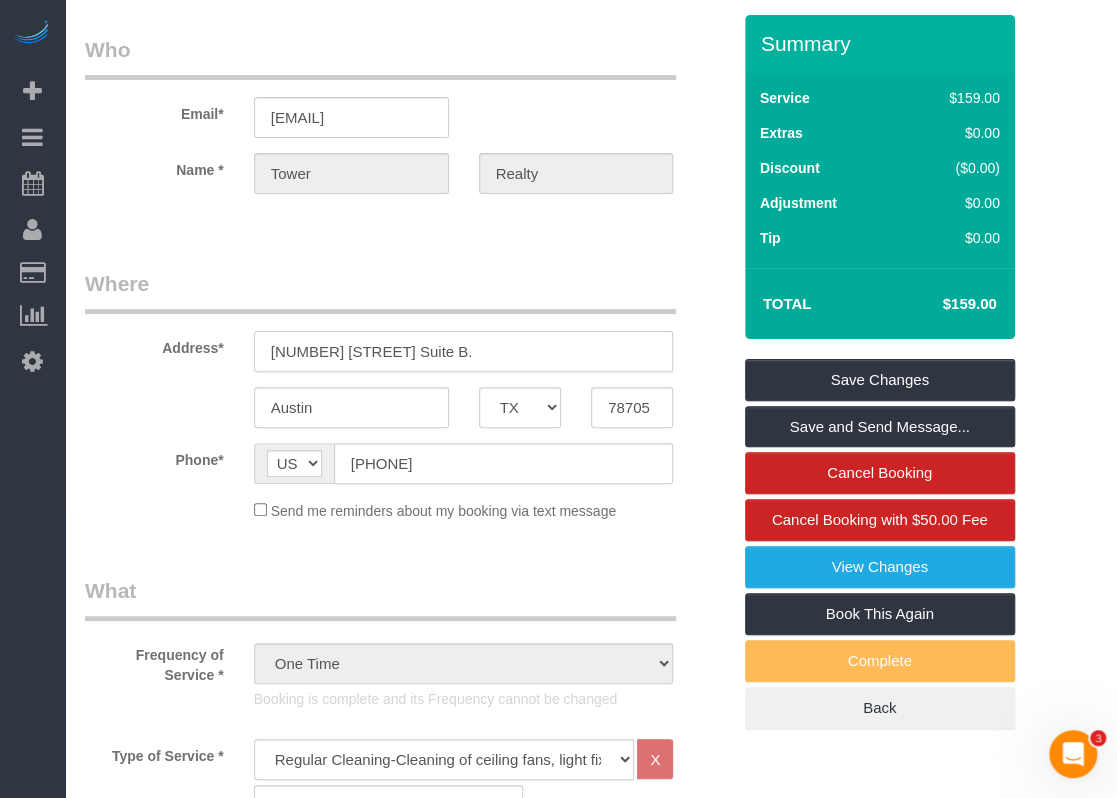 click on "611 W 22nd St Suite B." at bounding box center [464, 351] 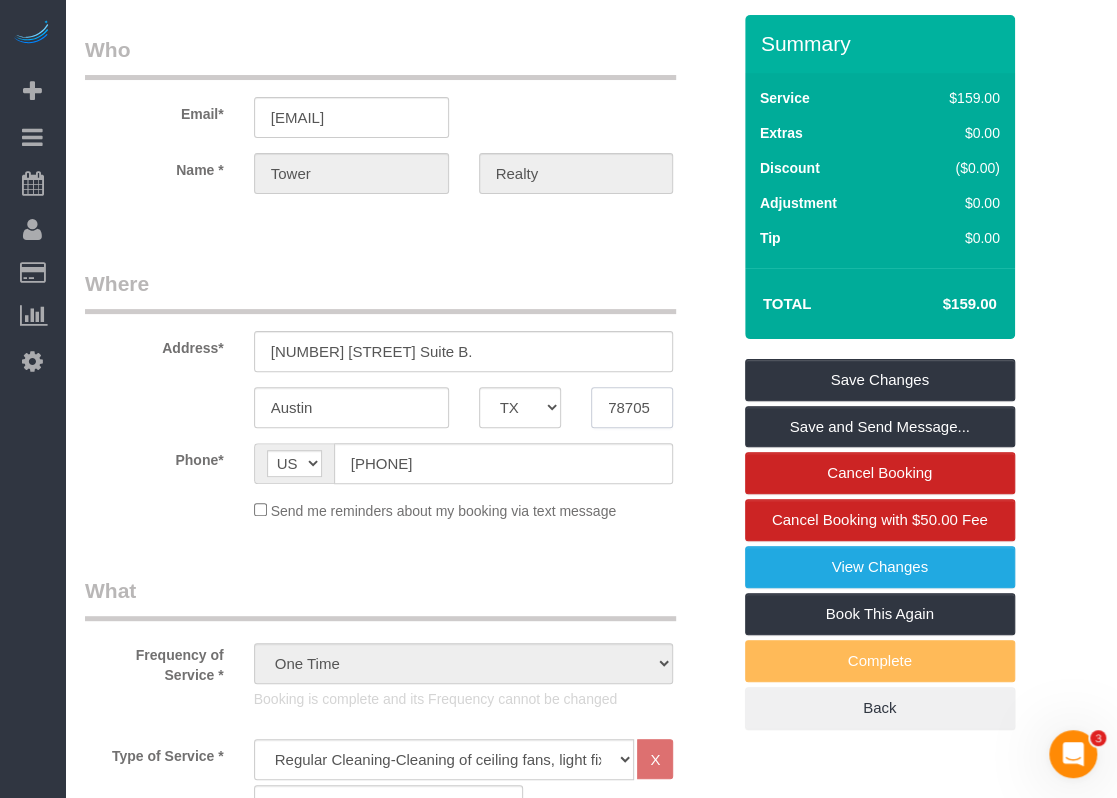 drag, startPoint x: 658, startPoint y: 407, endPoint x: 582, endPoint y: 402, distance: 76.1643 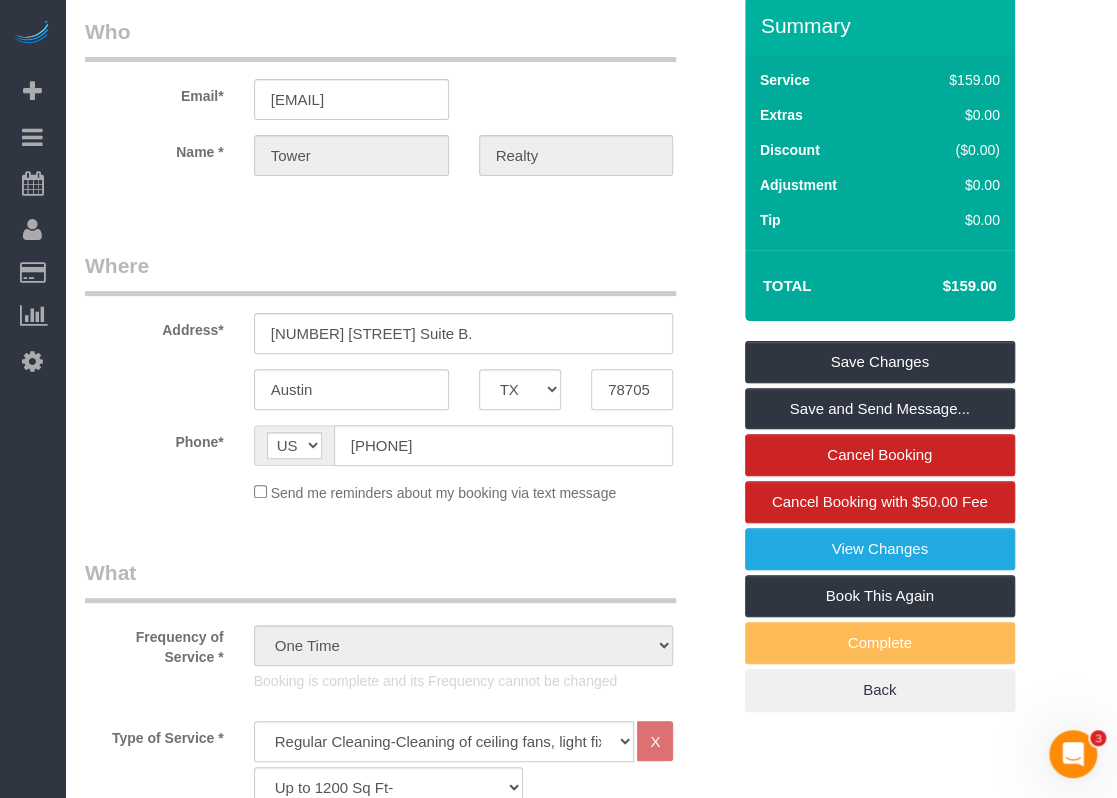 scroll, scrollTop: 0, scrollLeft: 0, axis: both 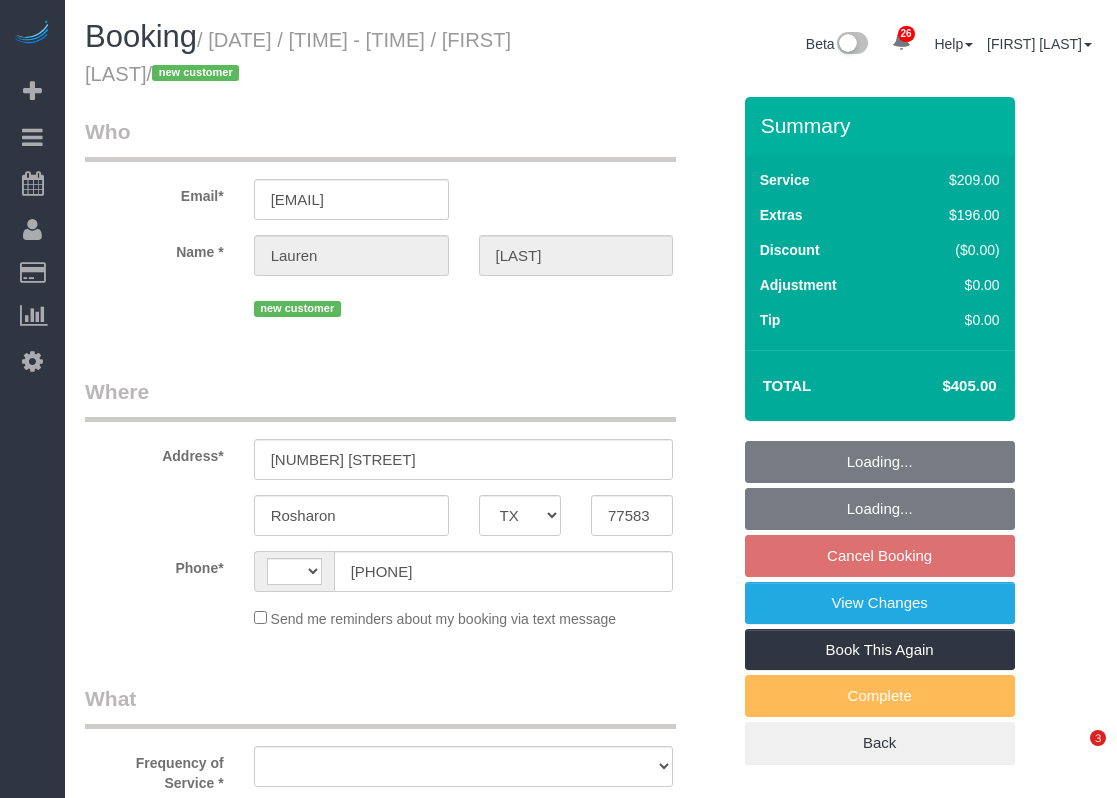 select on "TX" 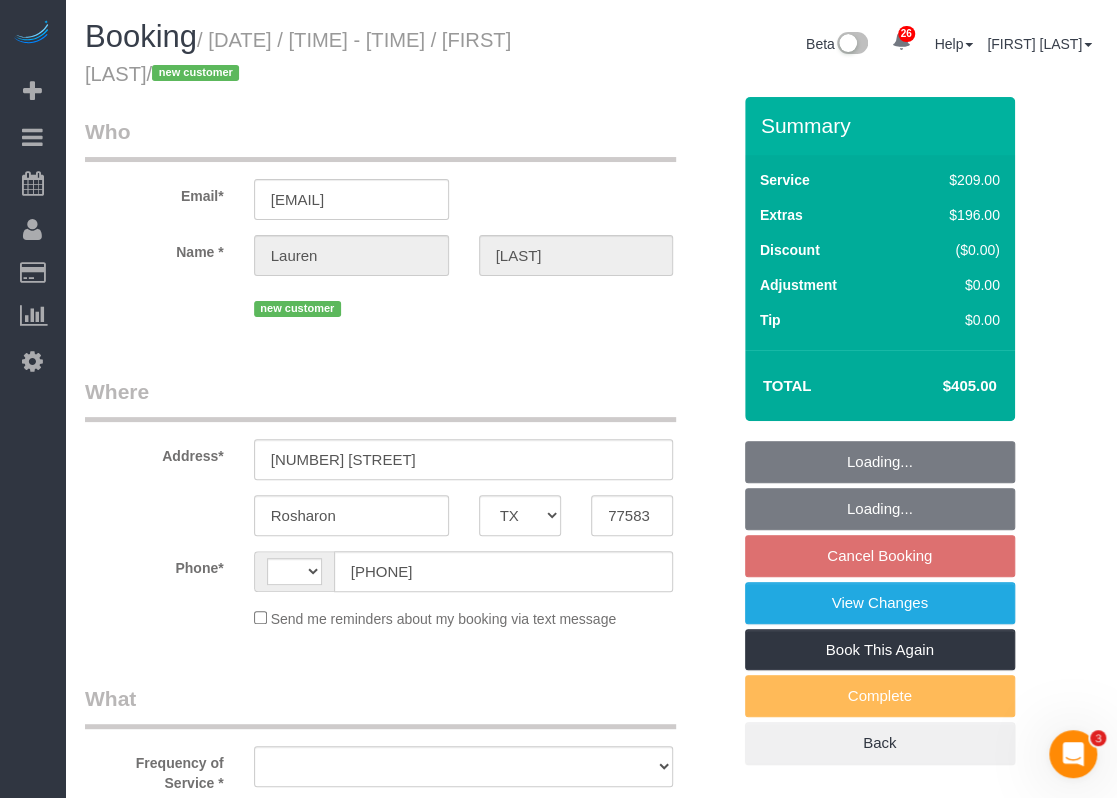 scroll, scrollTop: 0, scrollLeft: 0, axis: both 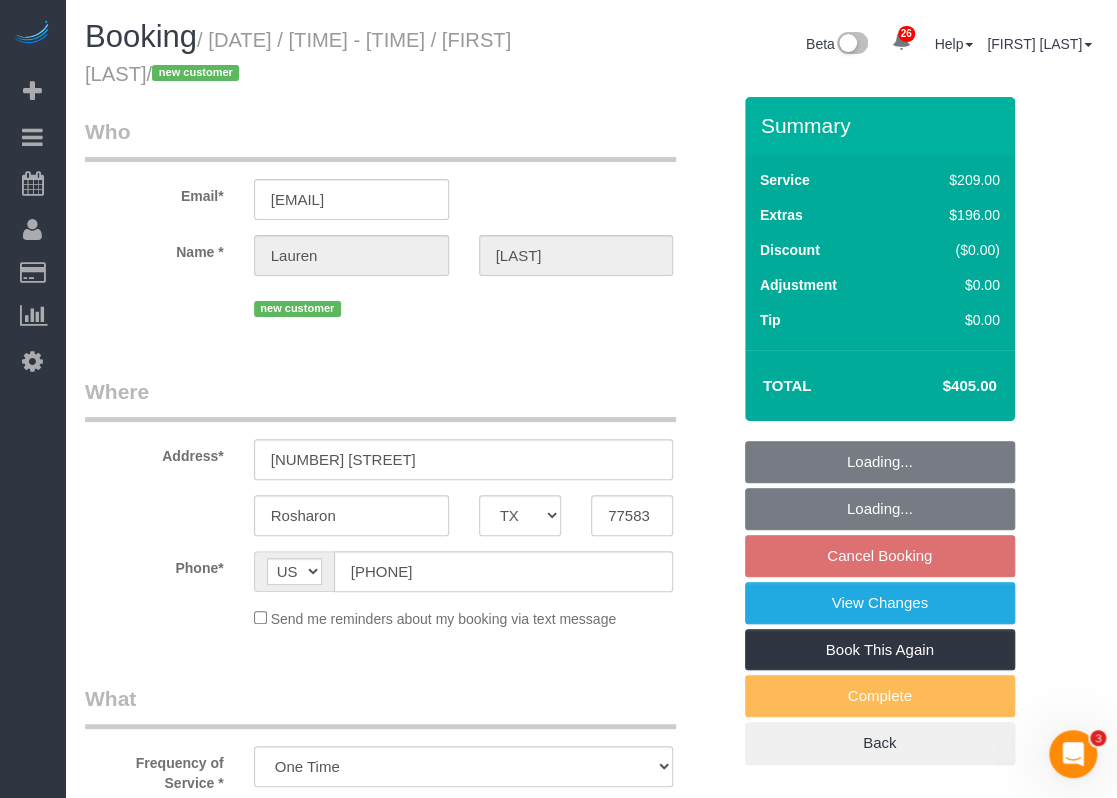 select on "object:1144" 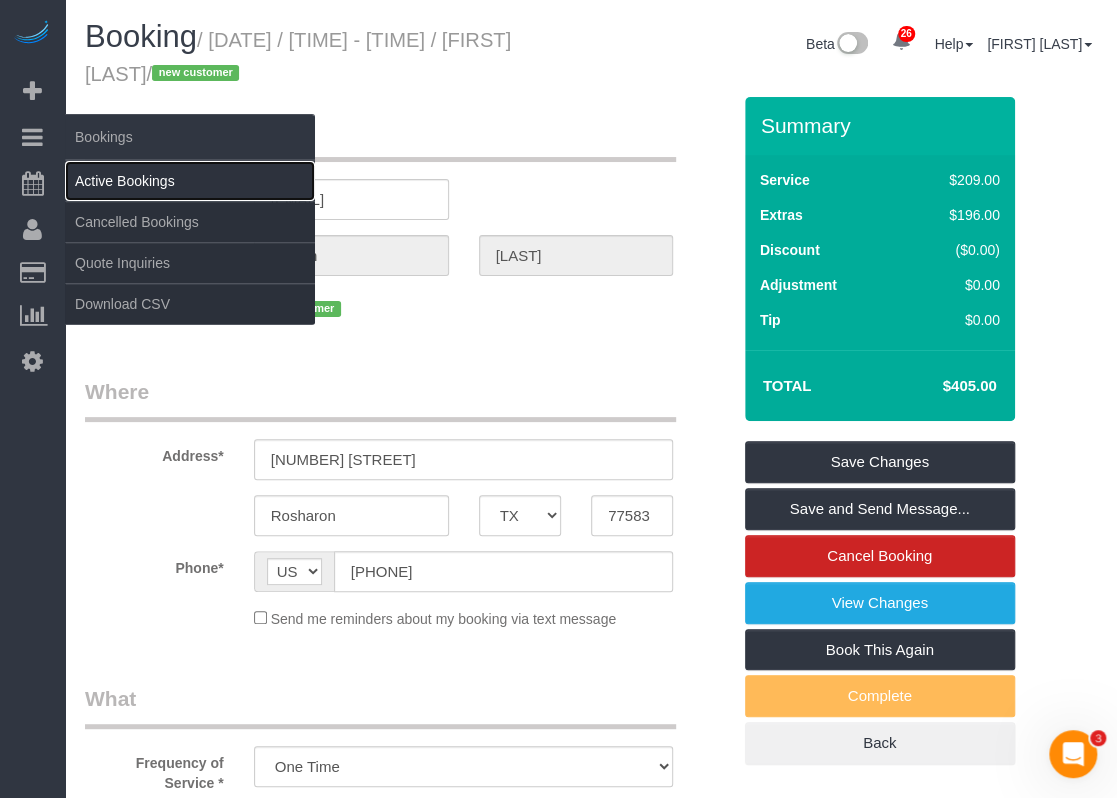 click on "Active Bookings" at bounding box center [190, 181] 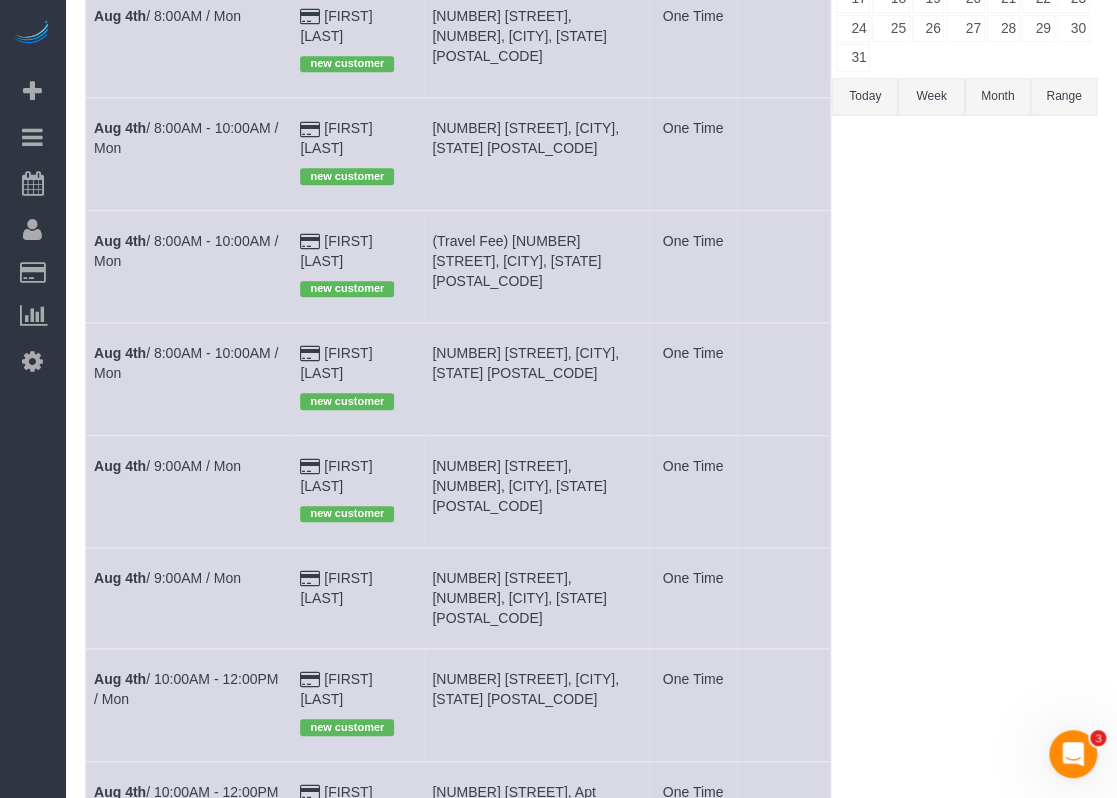 scroll, scrollTop: 400, scrollLeft: 0, axis: vertical 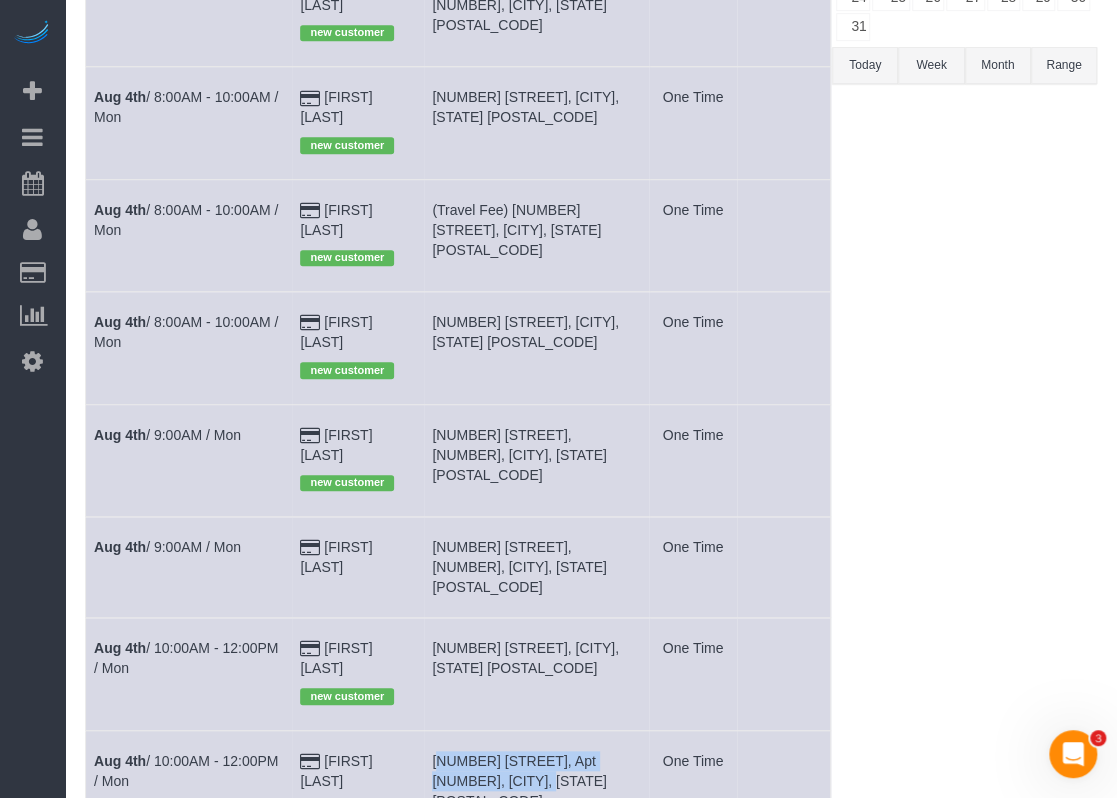 drag, startPoint x: 514, startPoint y: 636, endPoint x: 428, endPoint y: 613, distance: 89.02247 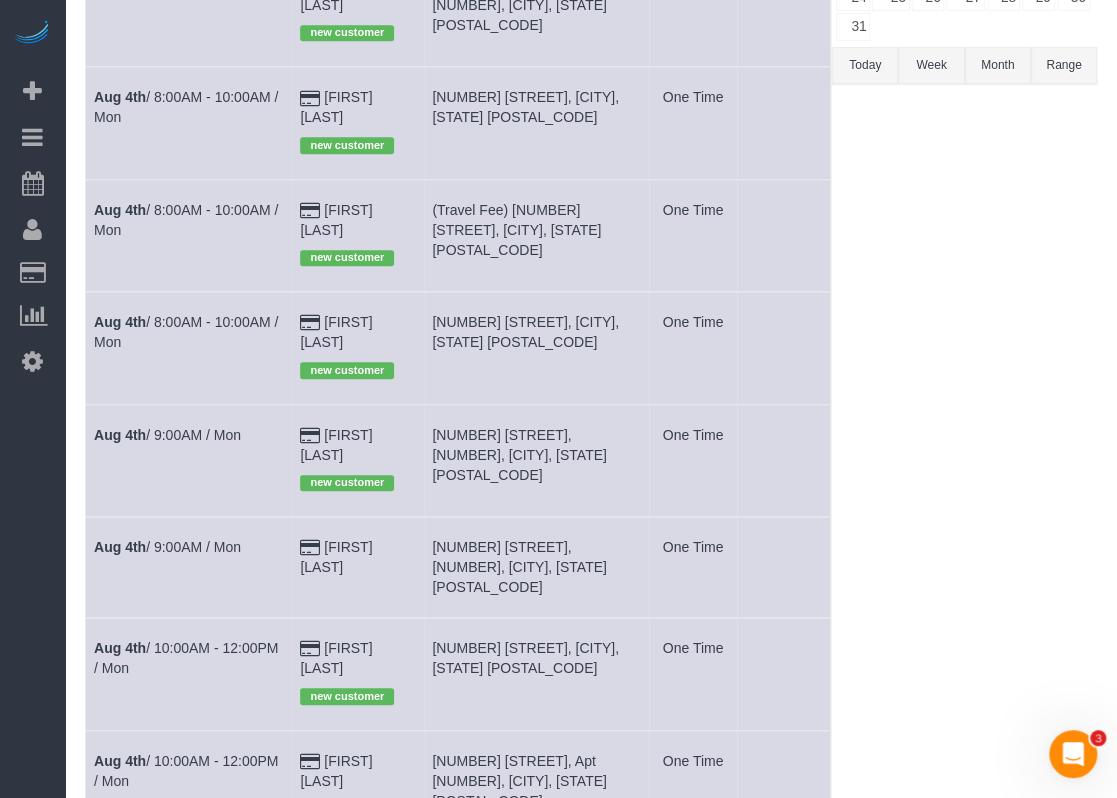 click on "Aug 4th
/ 10:00AM - 12:00PM / Mon" at bounding box center [189, 780] 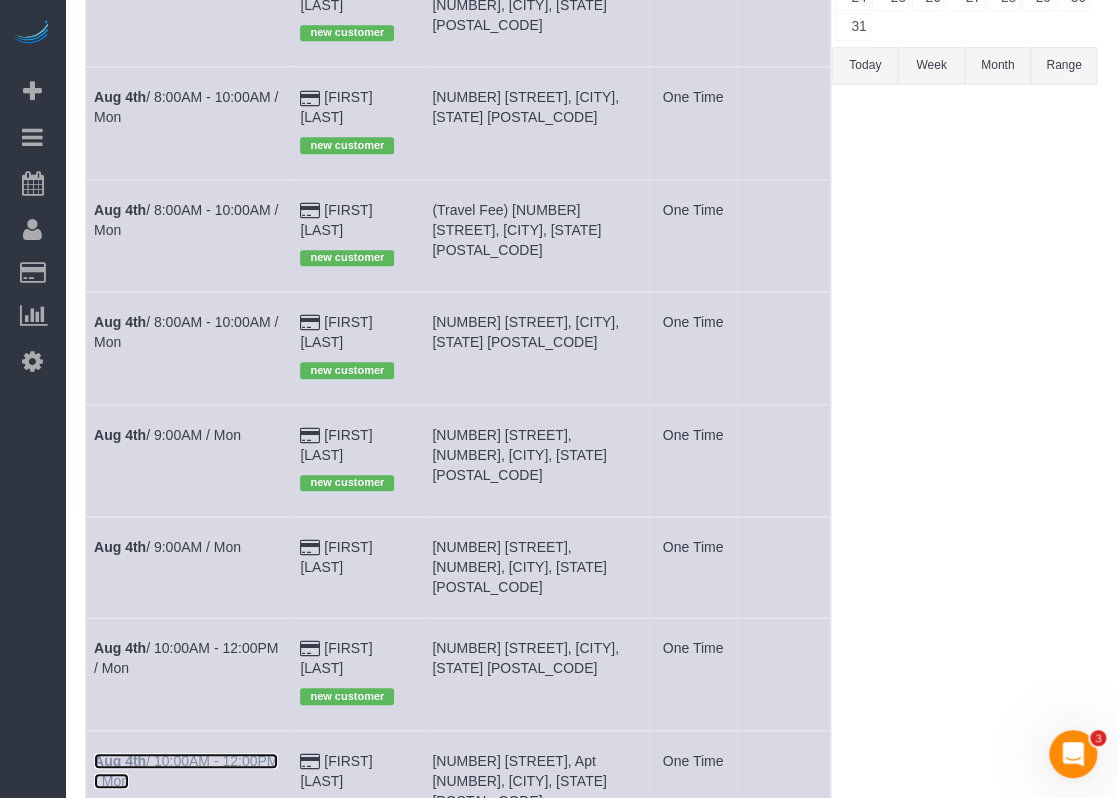 click on "Aug 4th
/ 10:00AM - 12:00PM / Mon" at bounding box center (186, 771) 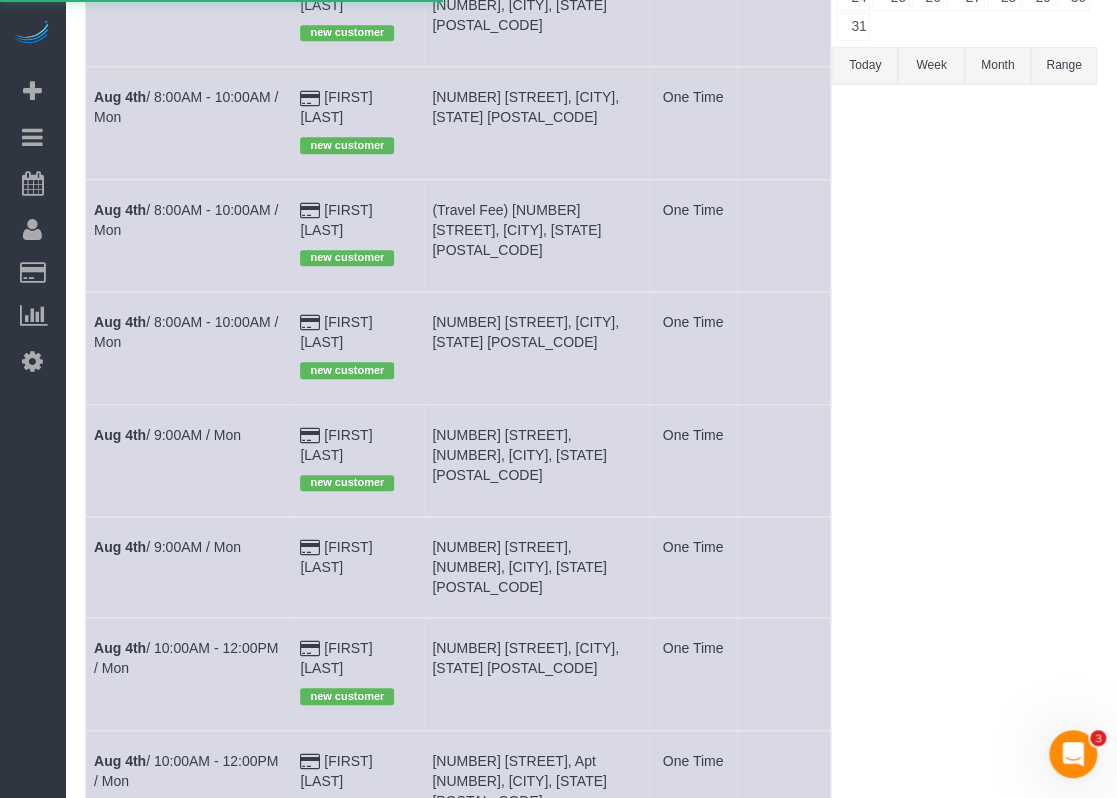 scroll, scrollTop: 0, scrollLeft: 0, axis: both 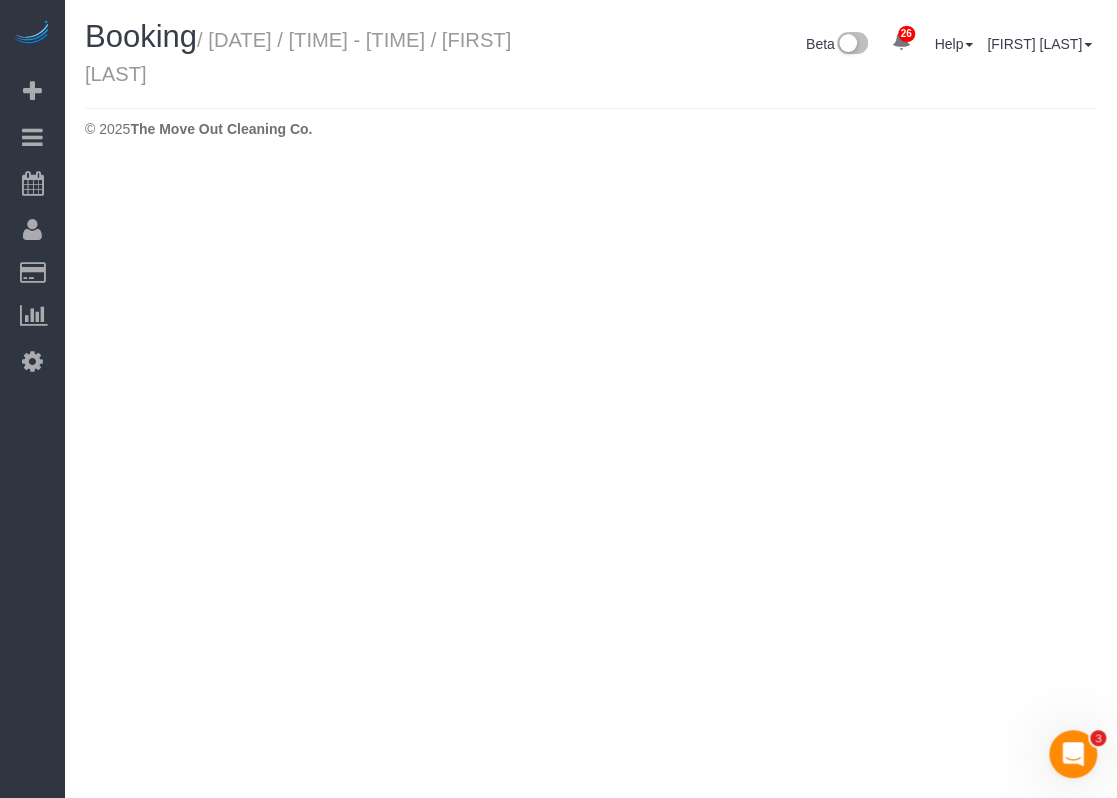select on "TX" 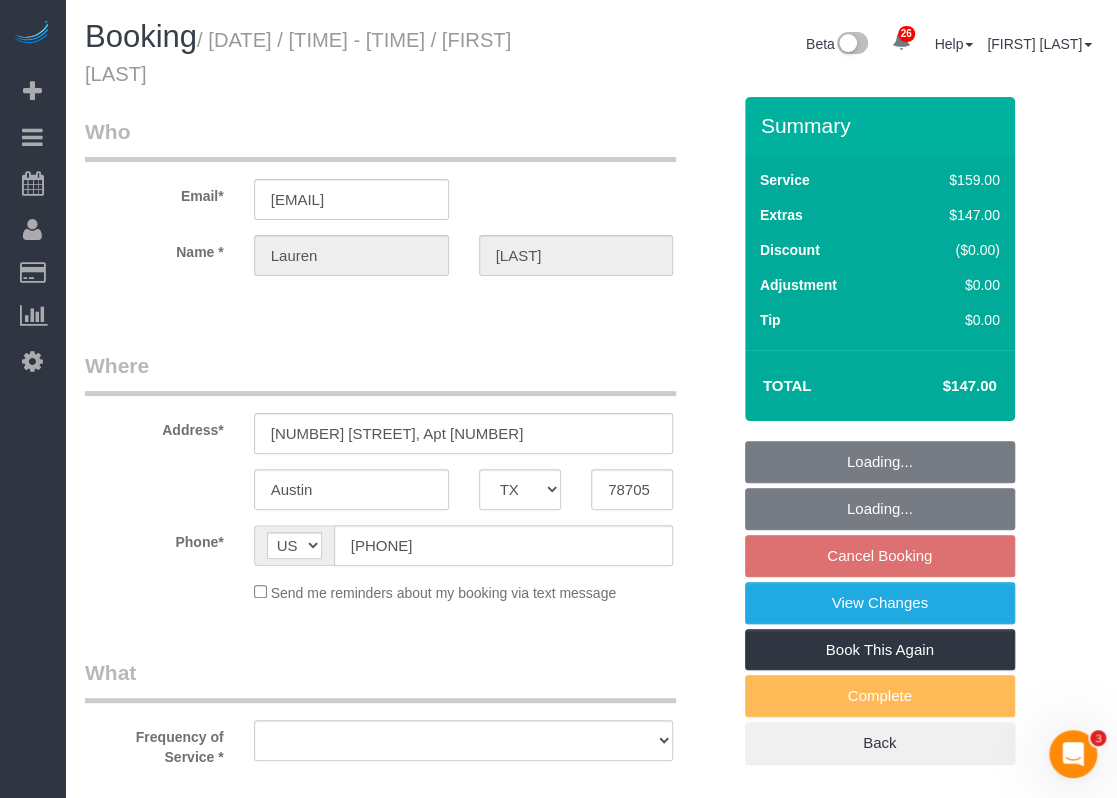 select on "spot27" 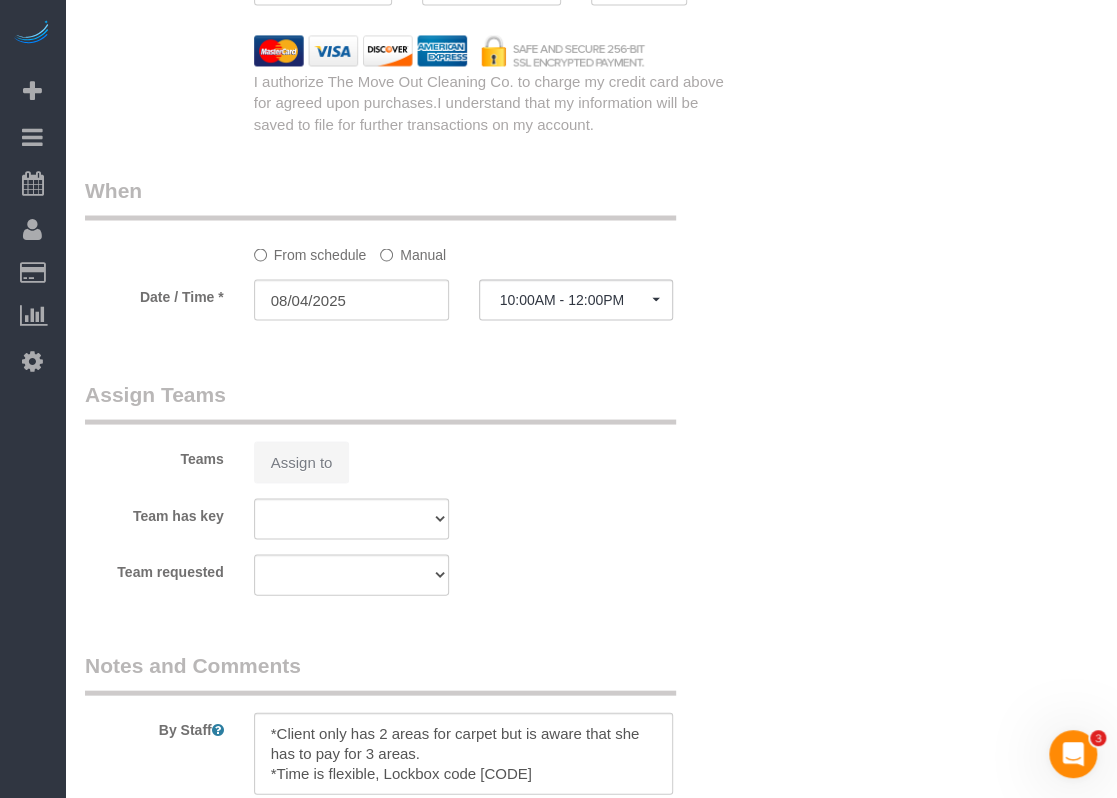 select on "object:1942" 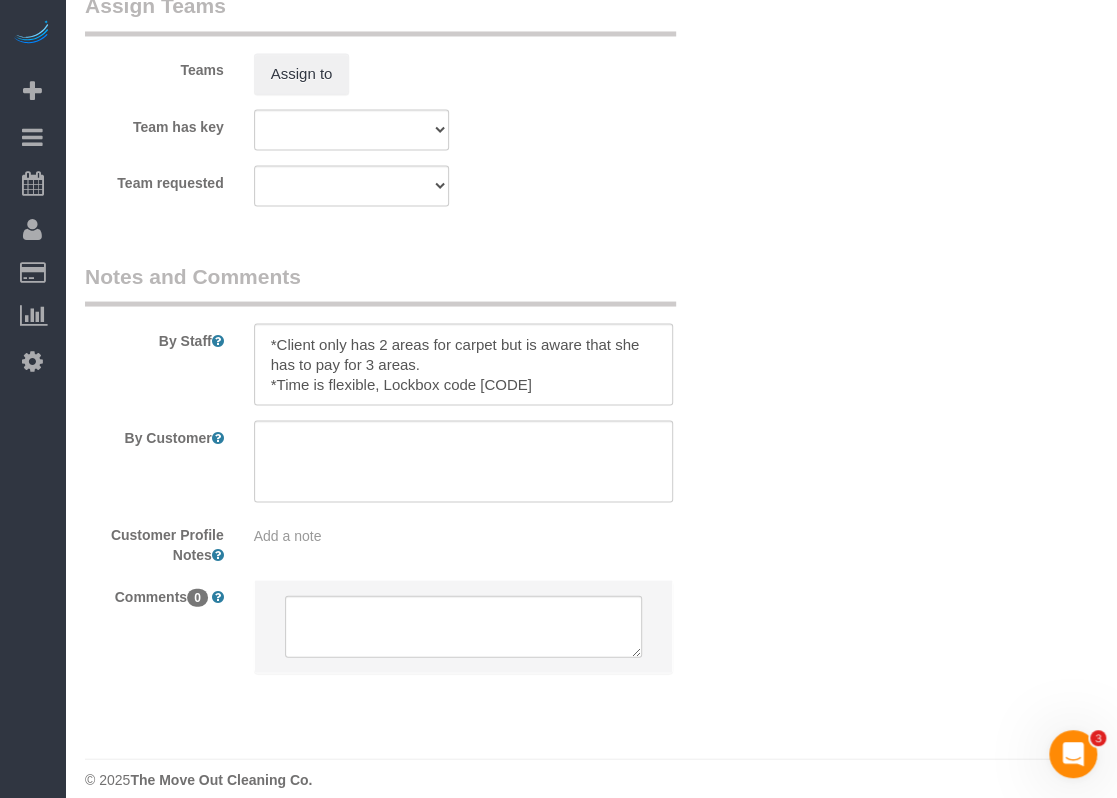 select on "3" 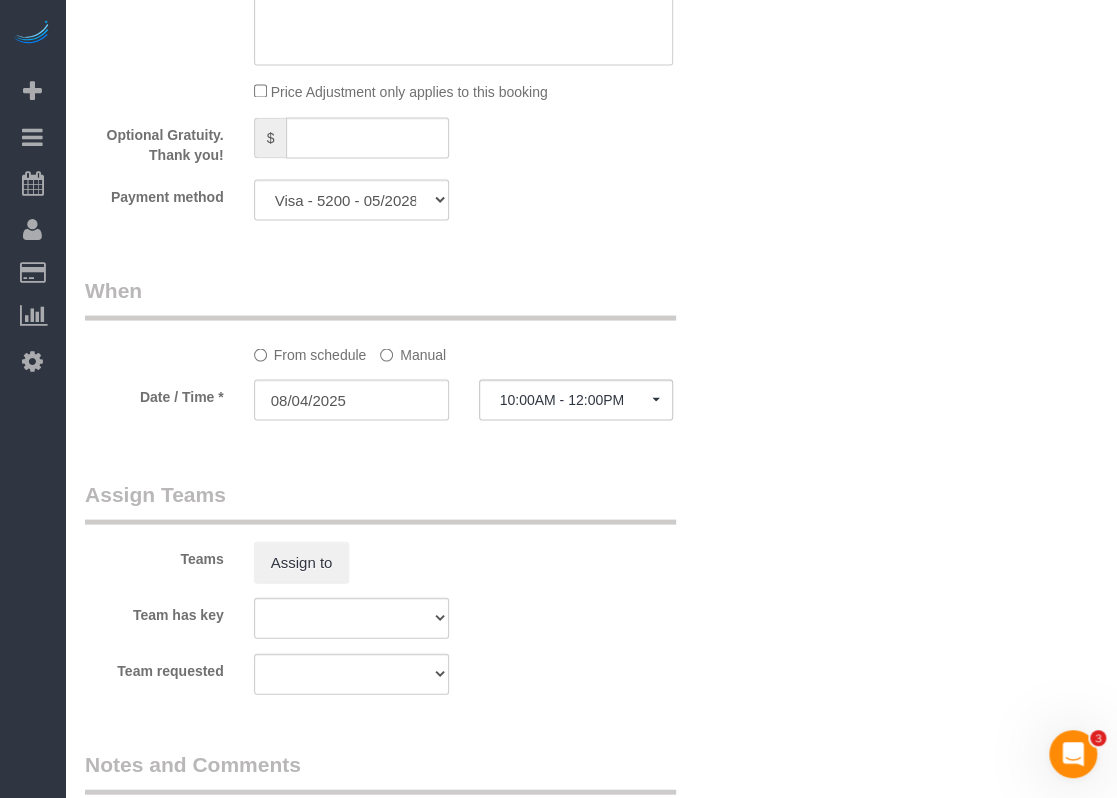 select on "object:2012" 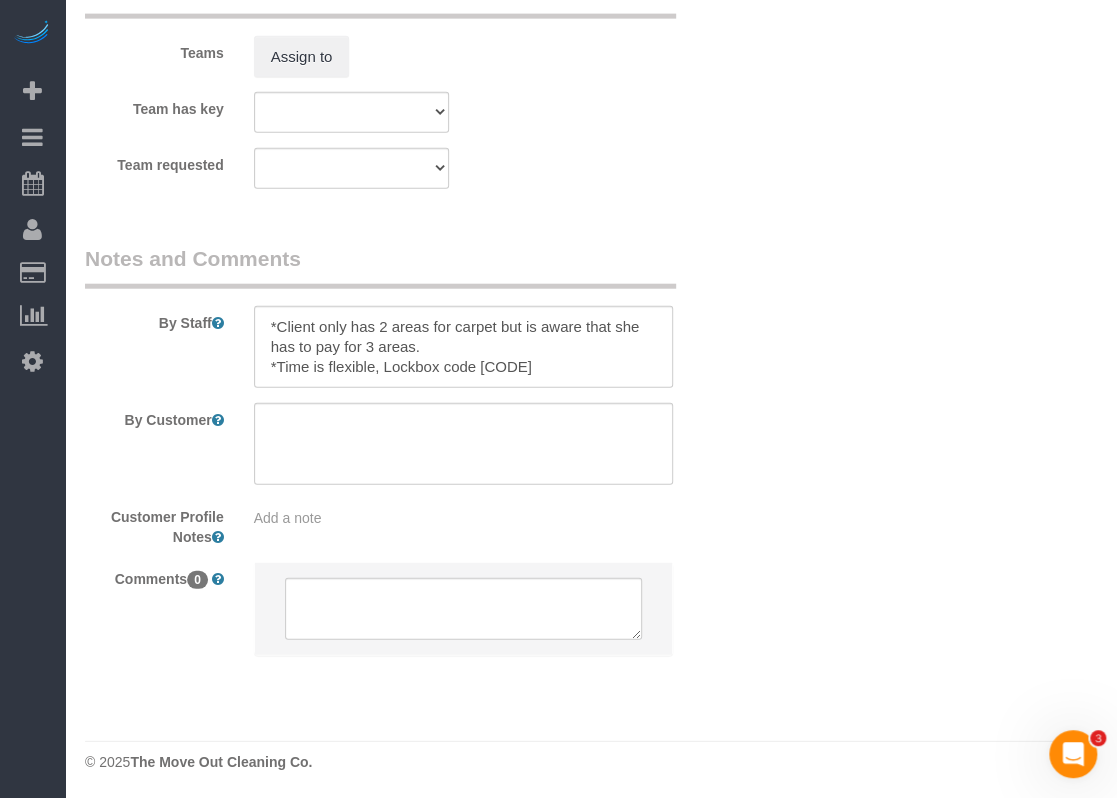 select on "spot52" 